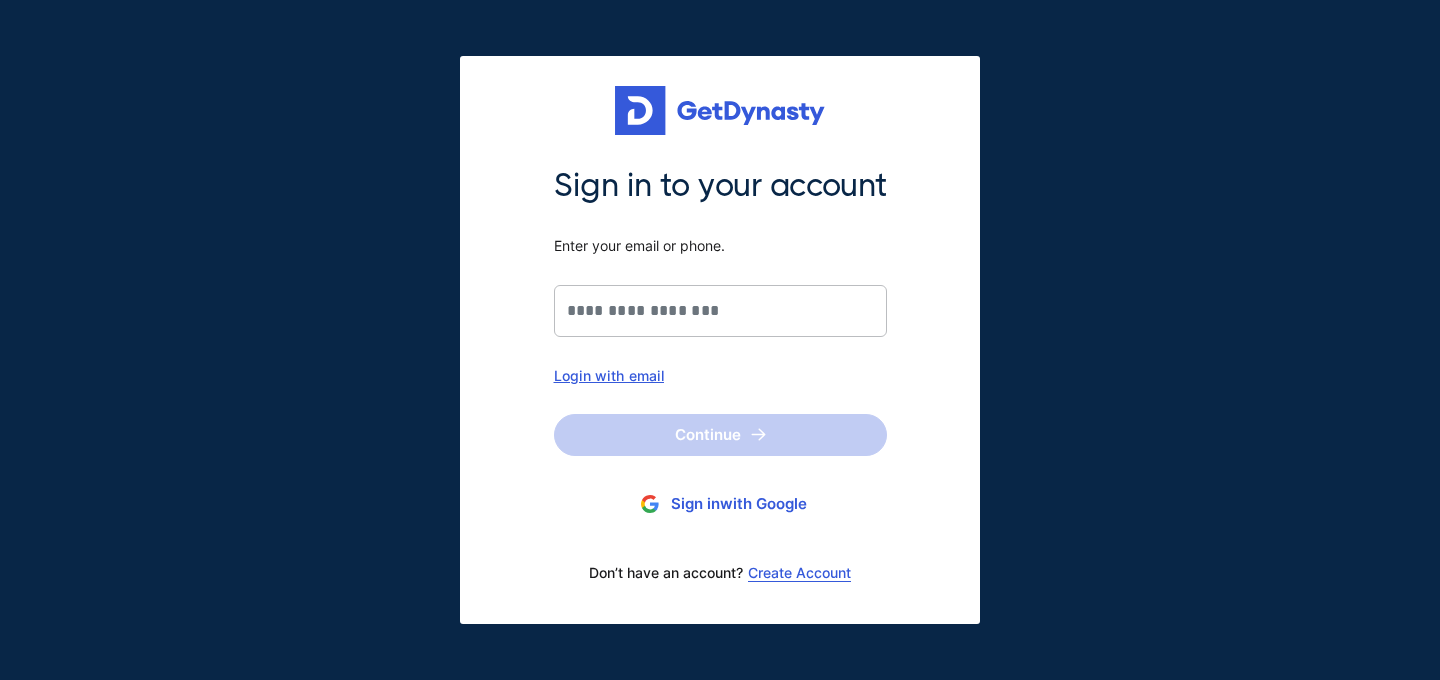 scroll, scrollTop: 0, scrollLeft: 0, axis: both 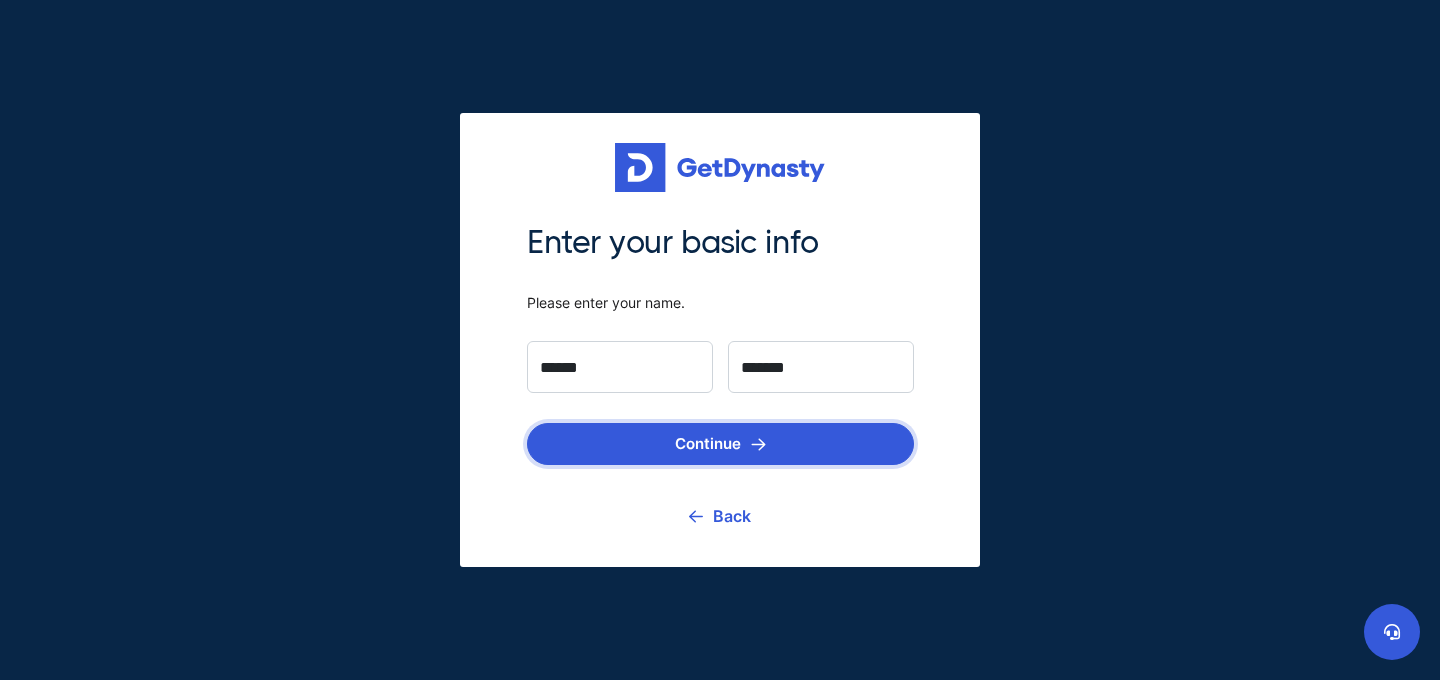 click at bounding box center (758, 444) 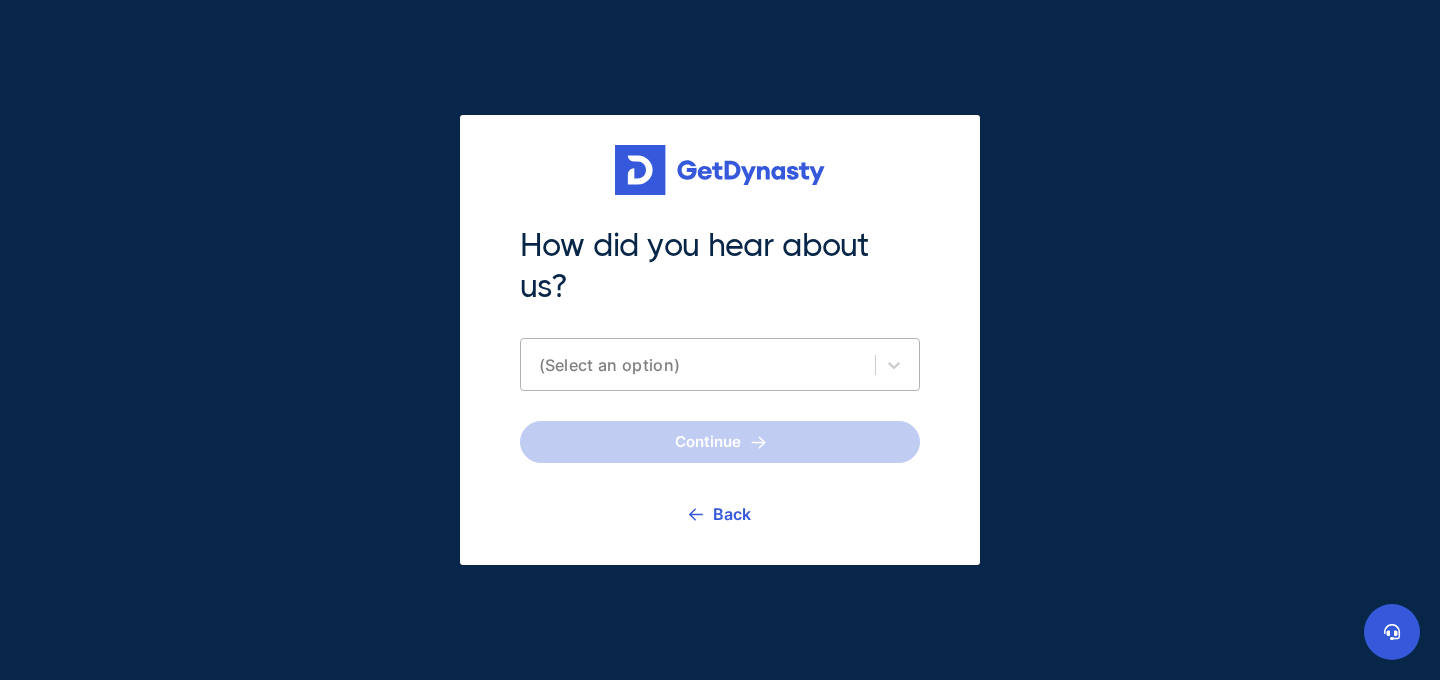 click on "(Select an option)" at bounding box center (702, 365) 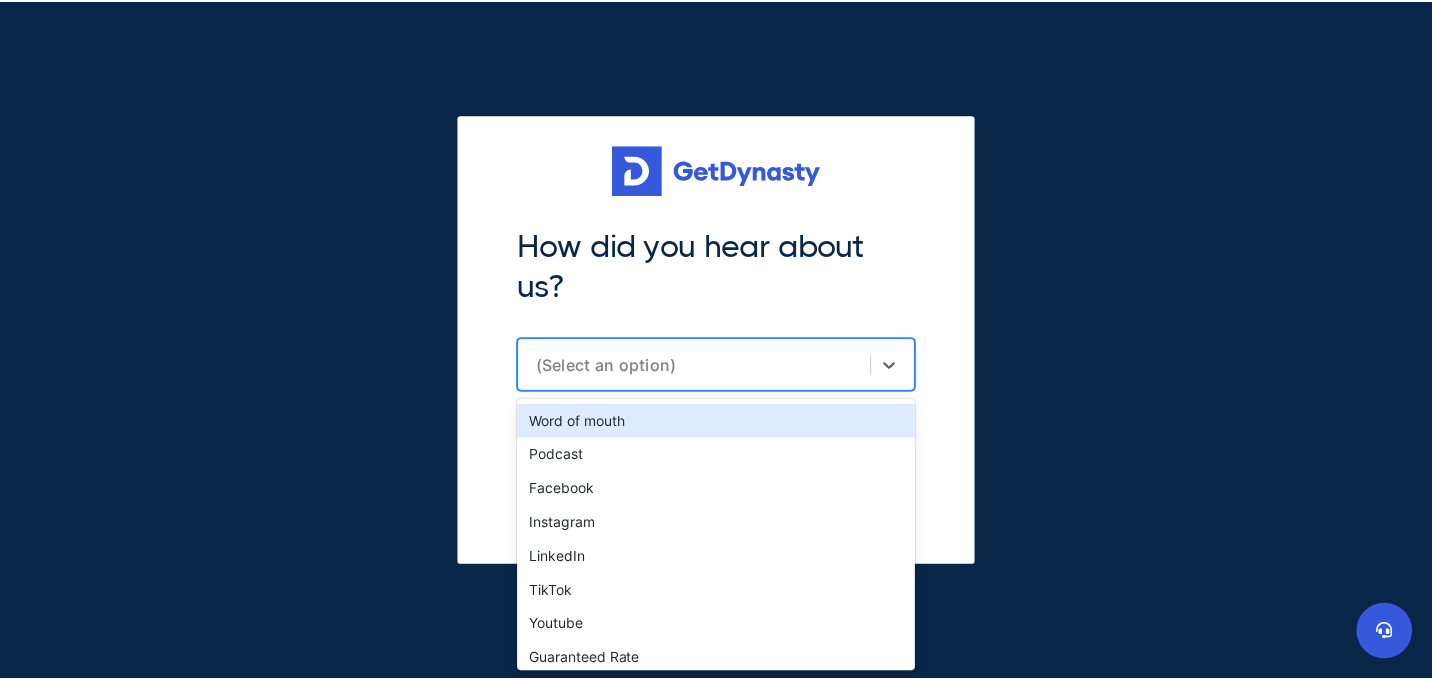 scroll, scrollTop: 40, scrollLeft: 0, axis: vertical 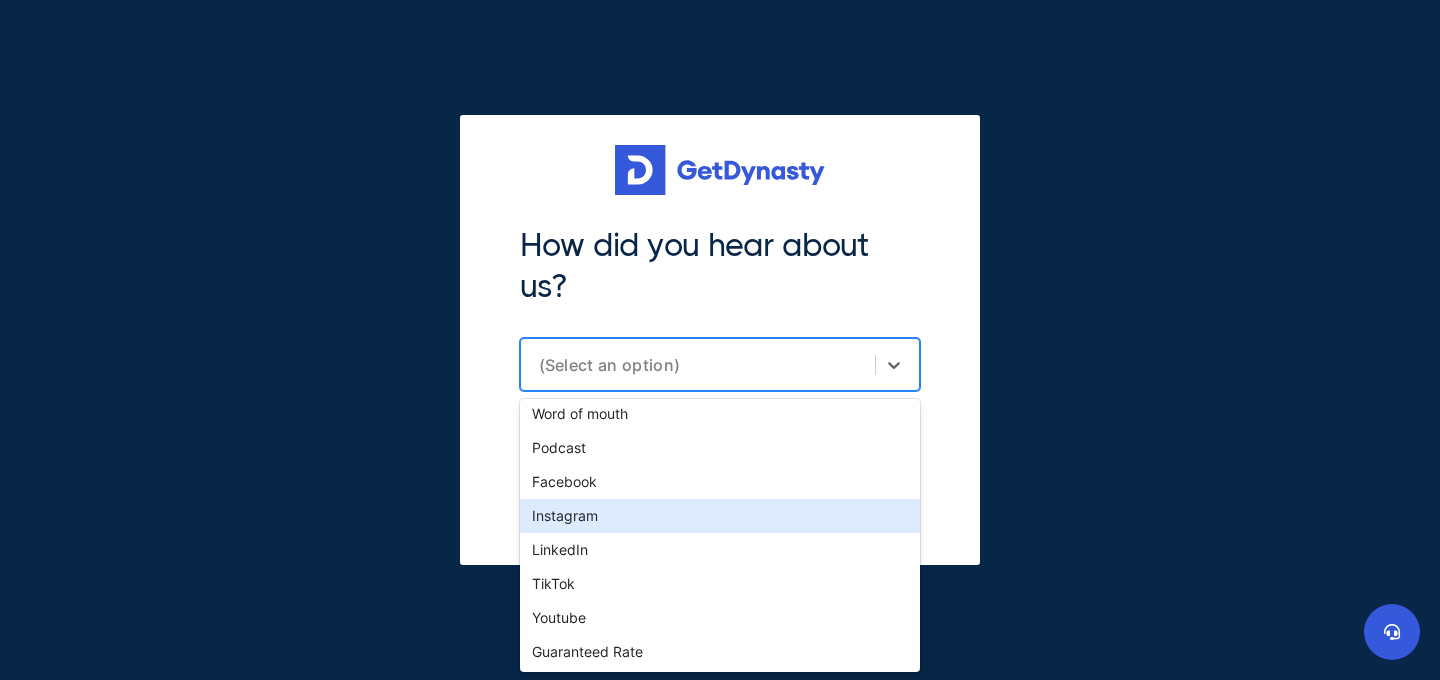 click on "Instagram" at bounding box center [720, 516] 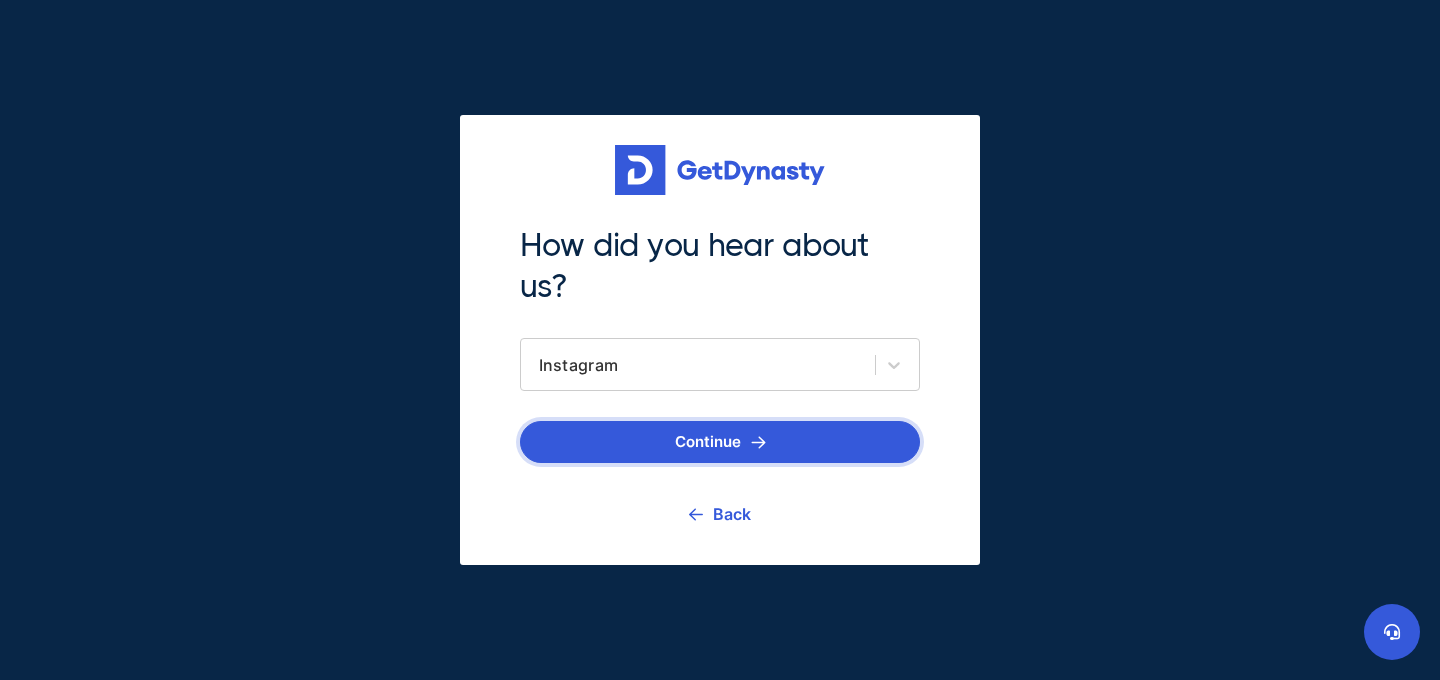 click on "Continue" at bounding box center (720, 442) 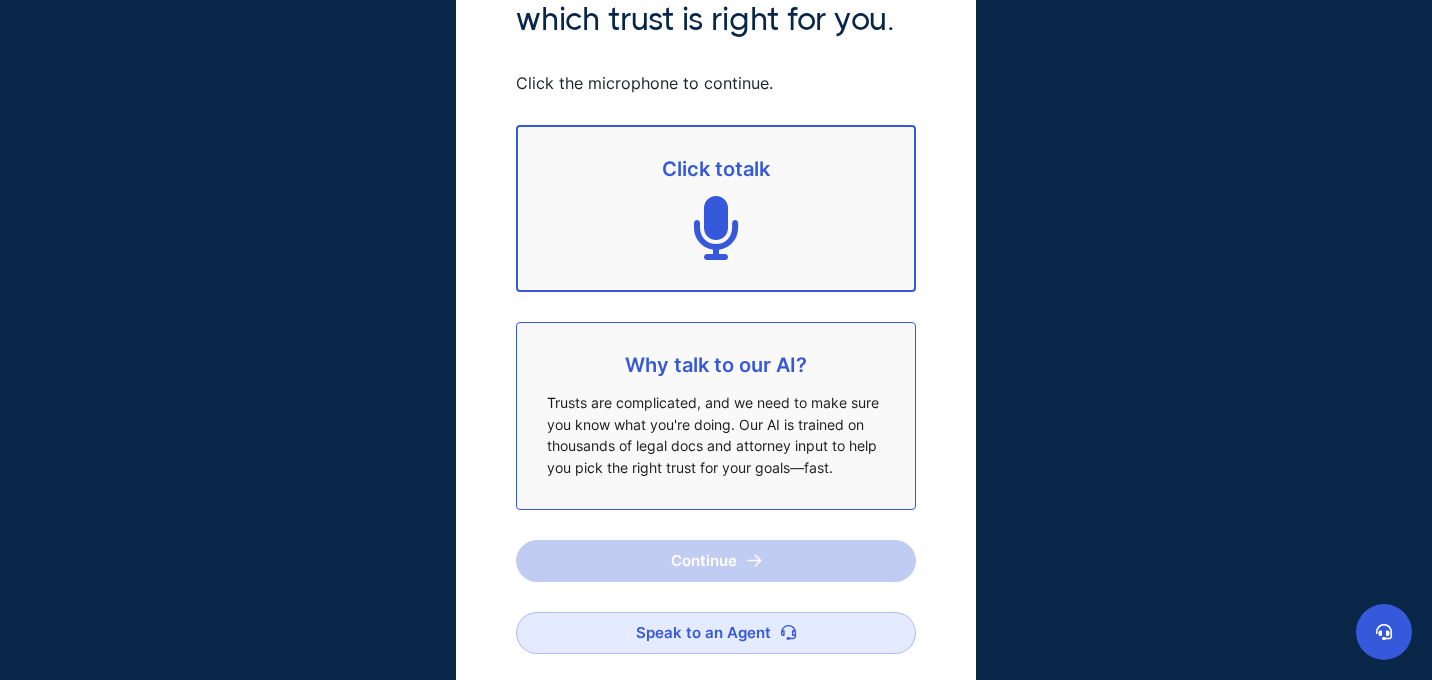 scroll, scrollTop: 157, scrollLeft: 0, axis: vertical 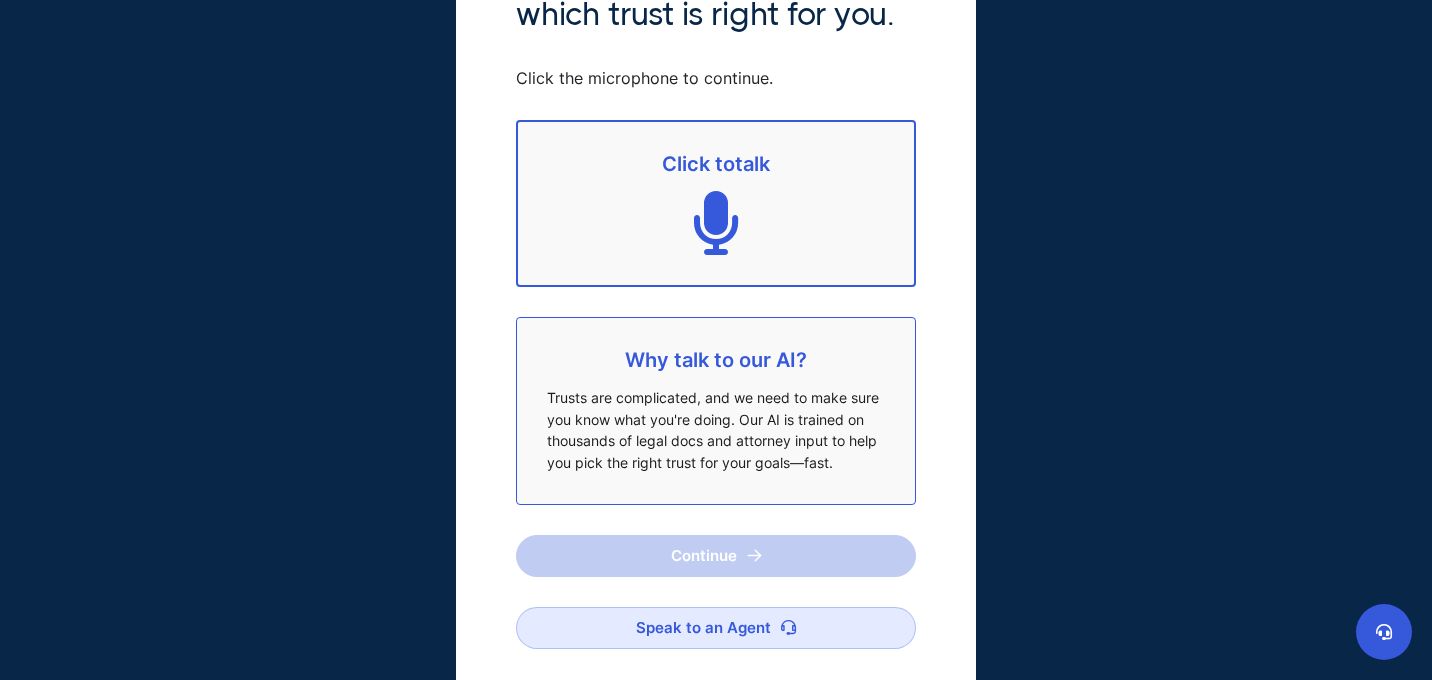 click on "Trusts are complicated, and we need to make sure you know what you're doing. Our AI is trained on thousands of legal docs and attorney input to help you pick the right trust for your goals—fast." at bounding box center [716, 430] 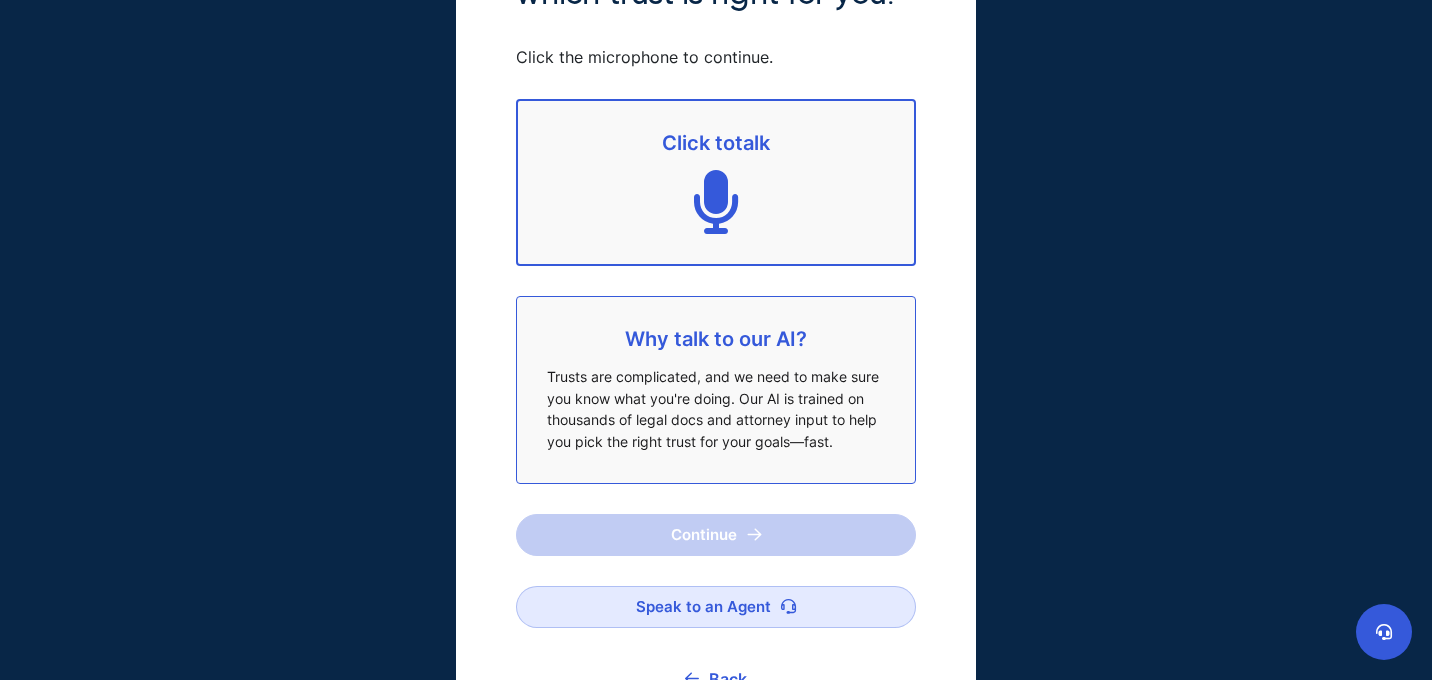 click on "Trusts are complicated, and we need to make sure you know what you're doing. Our AI is trained on thousands of legal docs and attorney input to help you pick the right trust for your goals—fast." at bounding box center [716, 409] 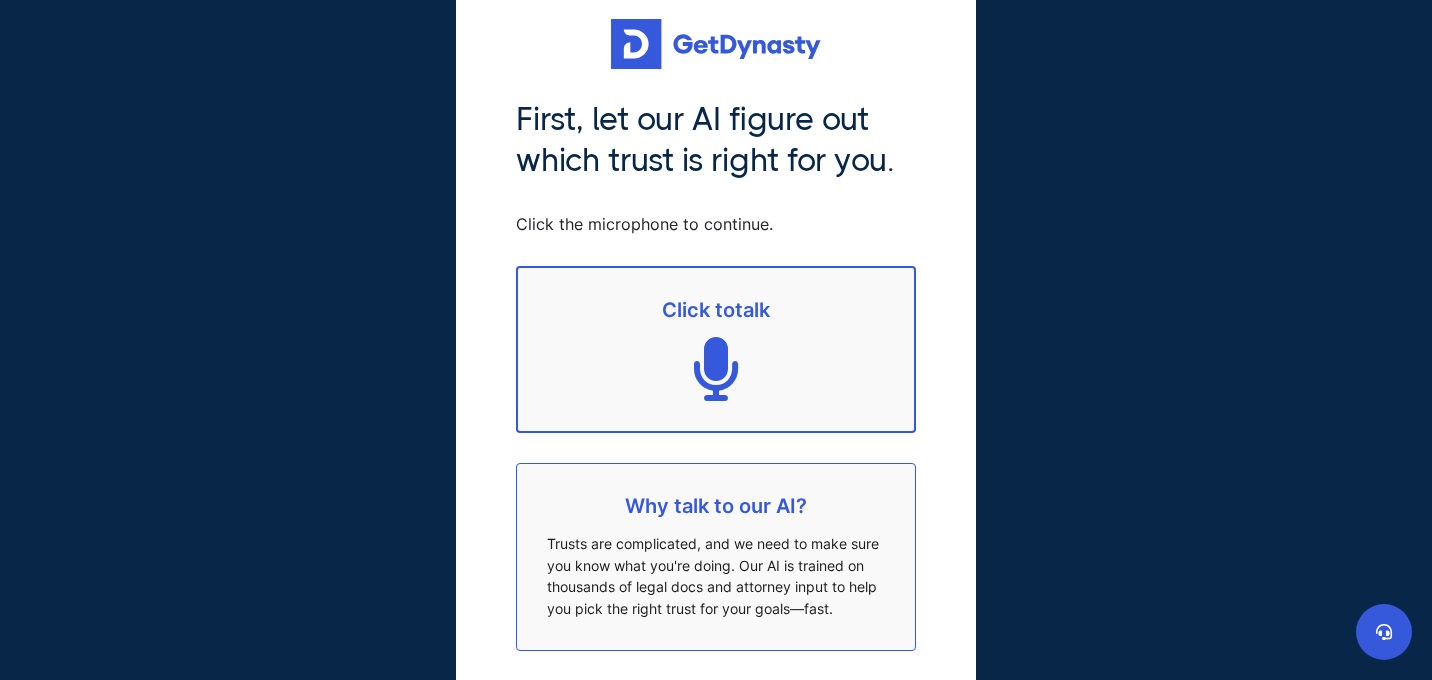 scroll, scrollTop: 2, scrollLeft: 0, axis: vertical 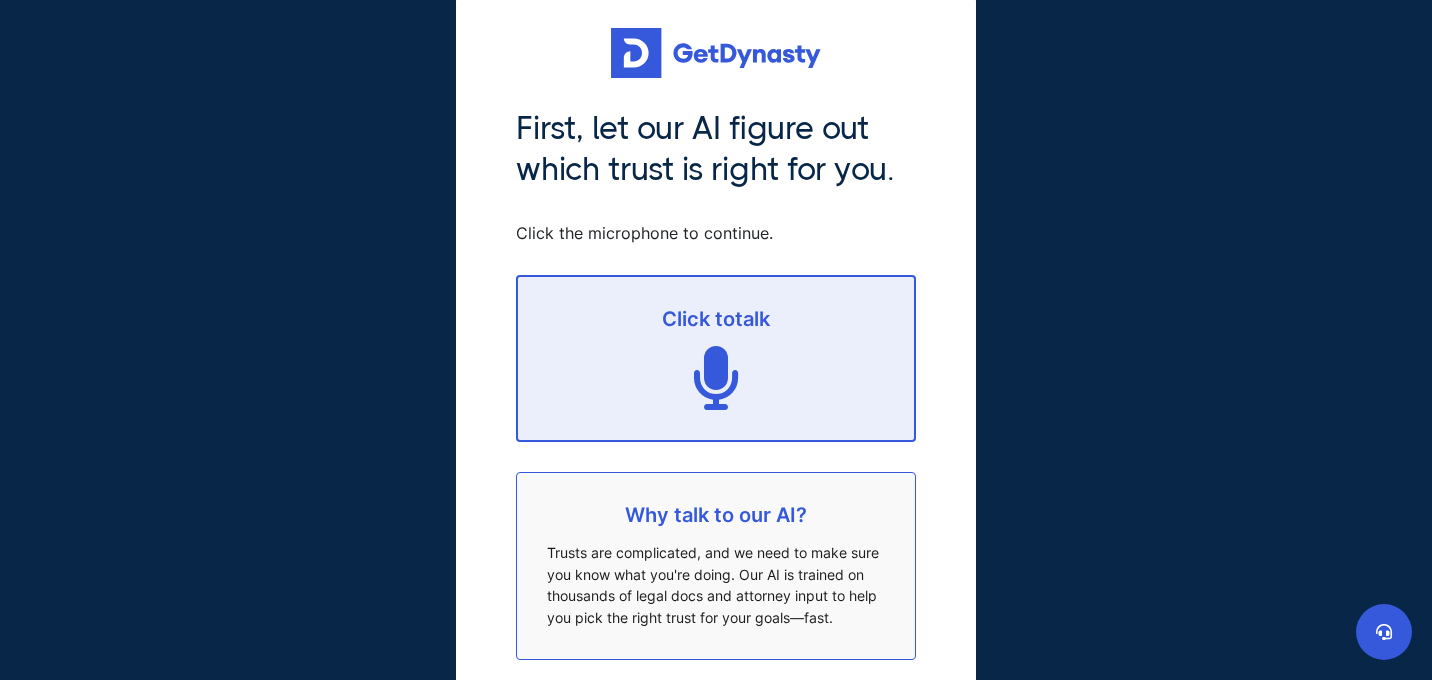 click on "Click to  talk" at bounding box center [716, 358] 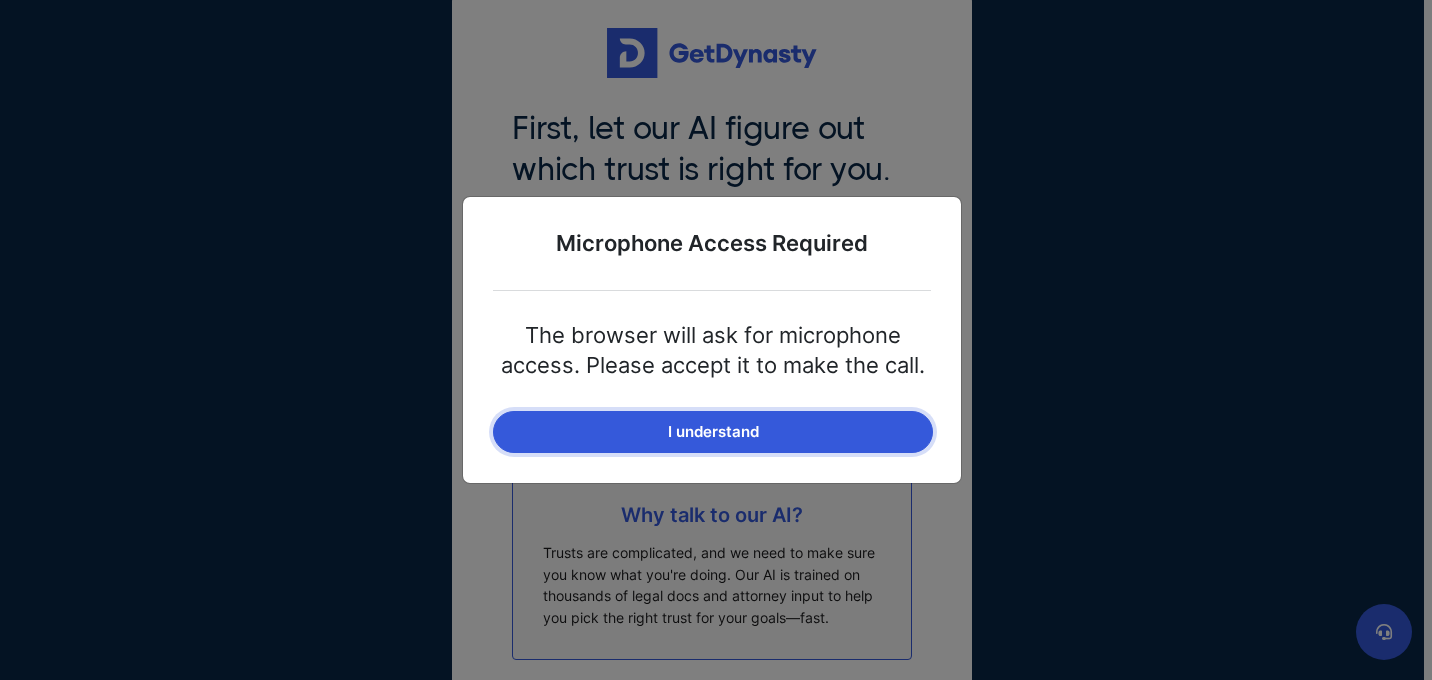 click on "I understand" at bounding box center (713, 432) 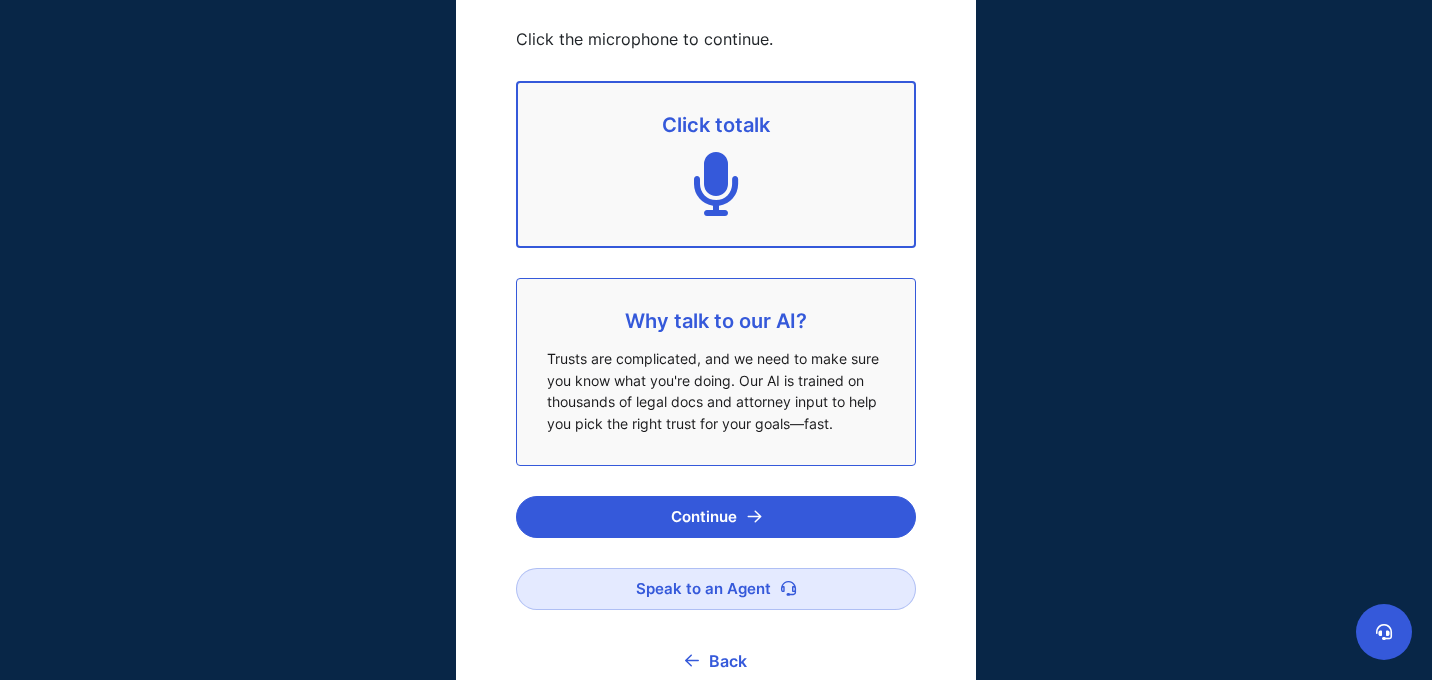 scroll, scrollTop: 228, scrollLeft: 0, axis: vertical 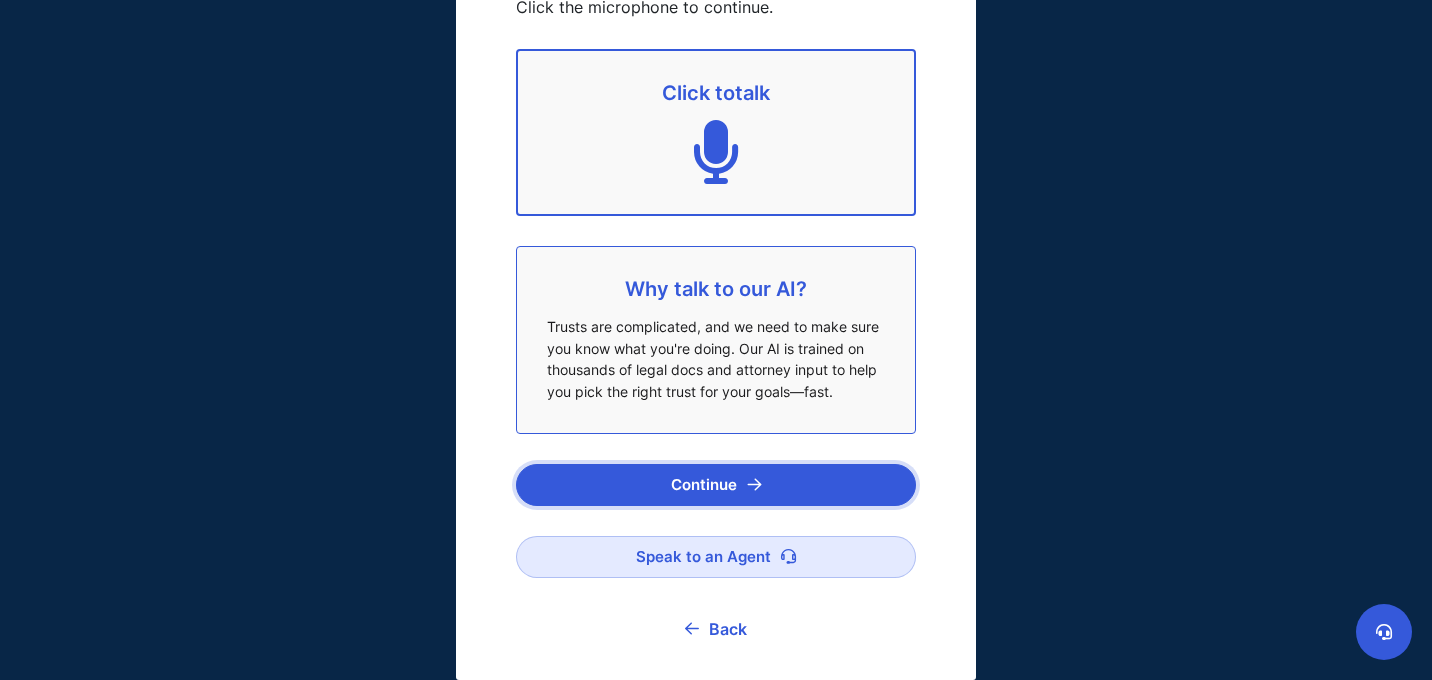 click on "Continue" at bounding box center [716, 485] 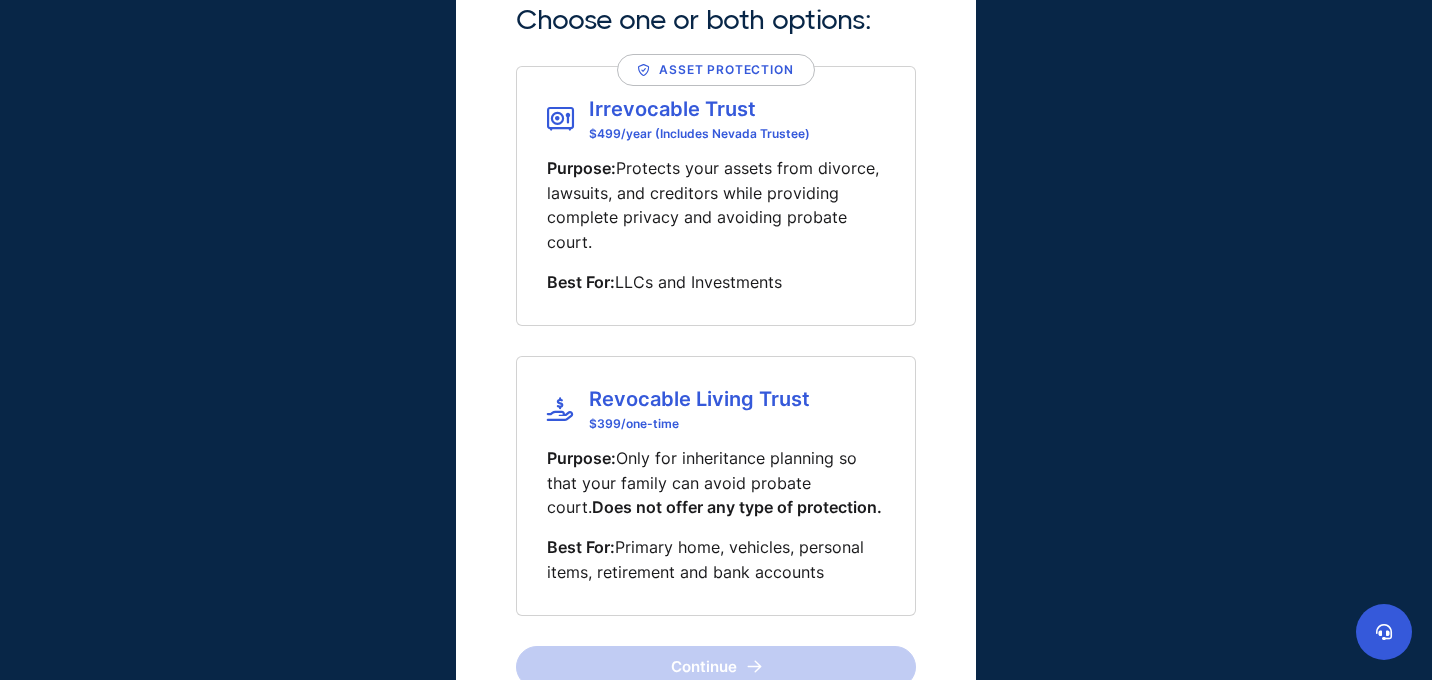 scroll, scrollTop: 108, scrollLeft: 0, axis: vertical 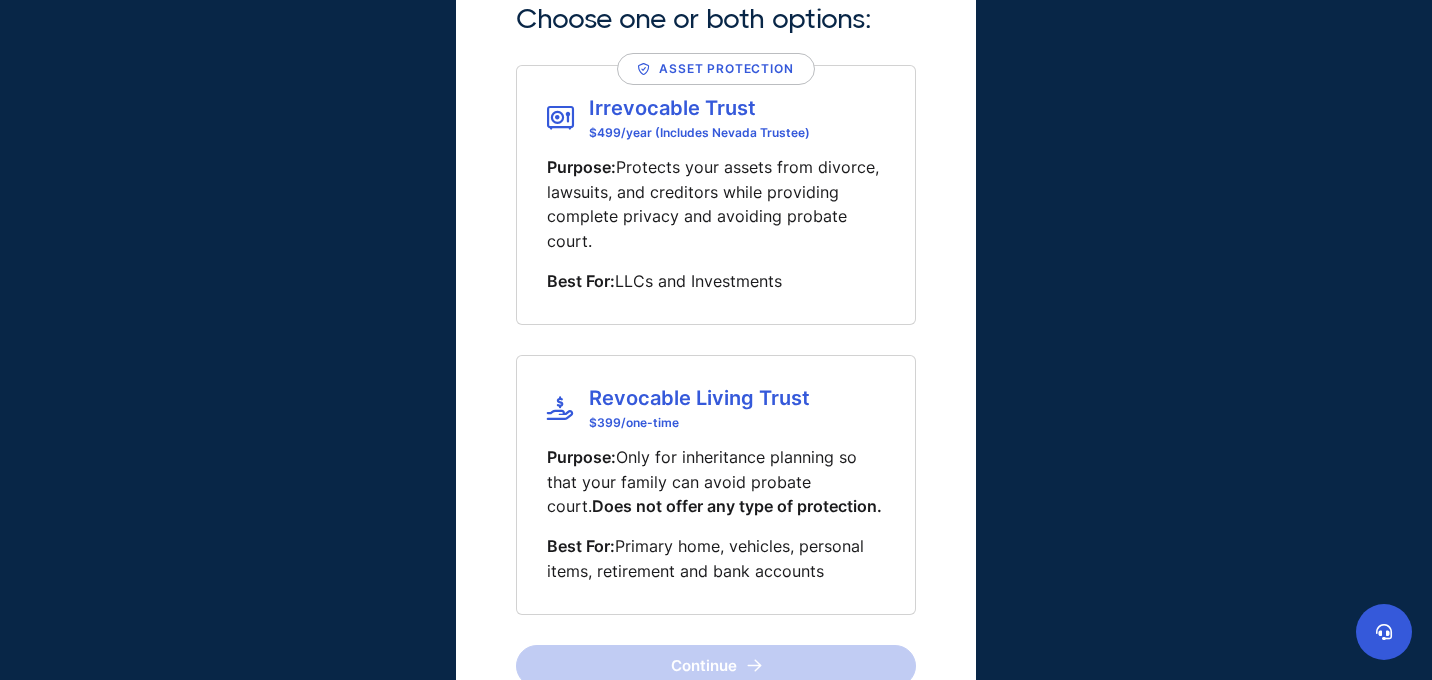 click on "Revocable Living Trust" at bounding box center (699, 398) 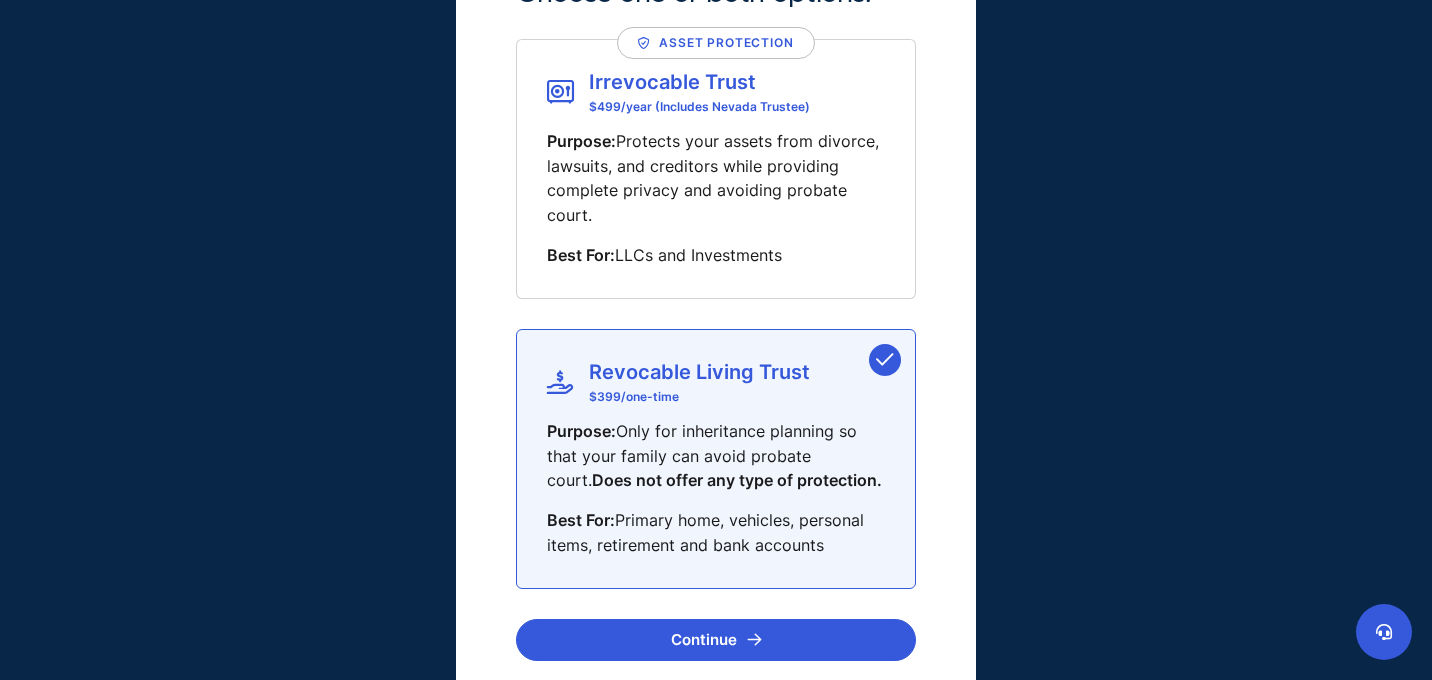scroll, scrollTop: 138, scrollLeft: 0, axis: vertical 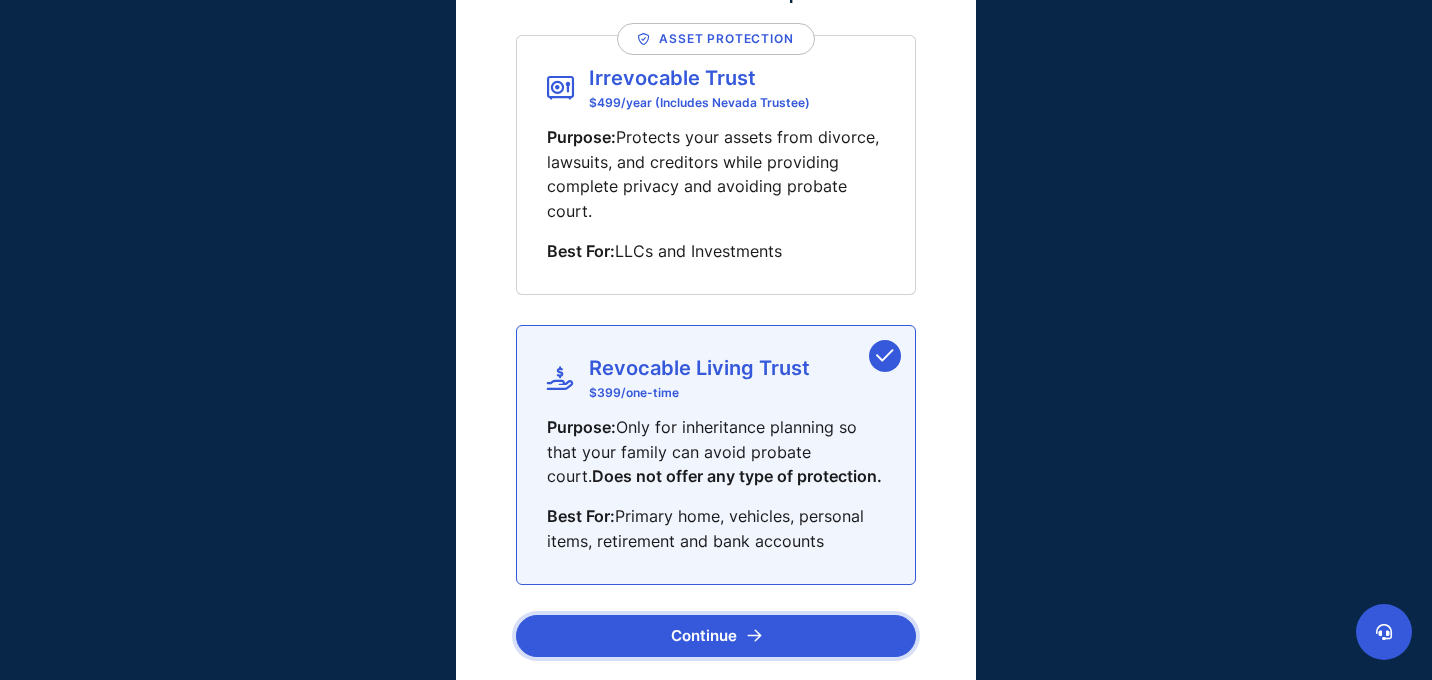click on "Continue" at bounding box center [716, 636] 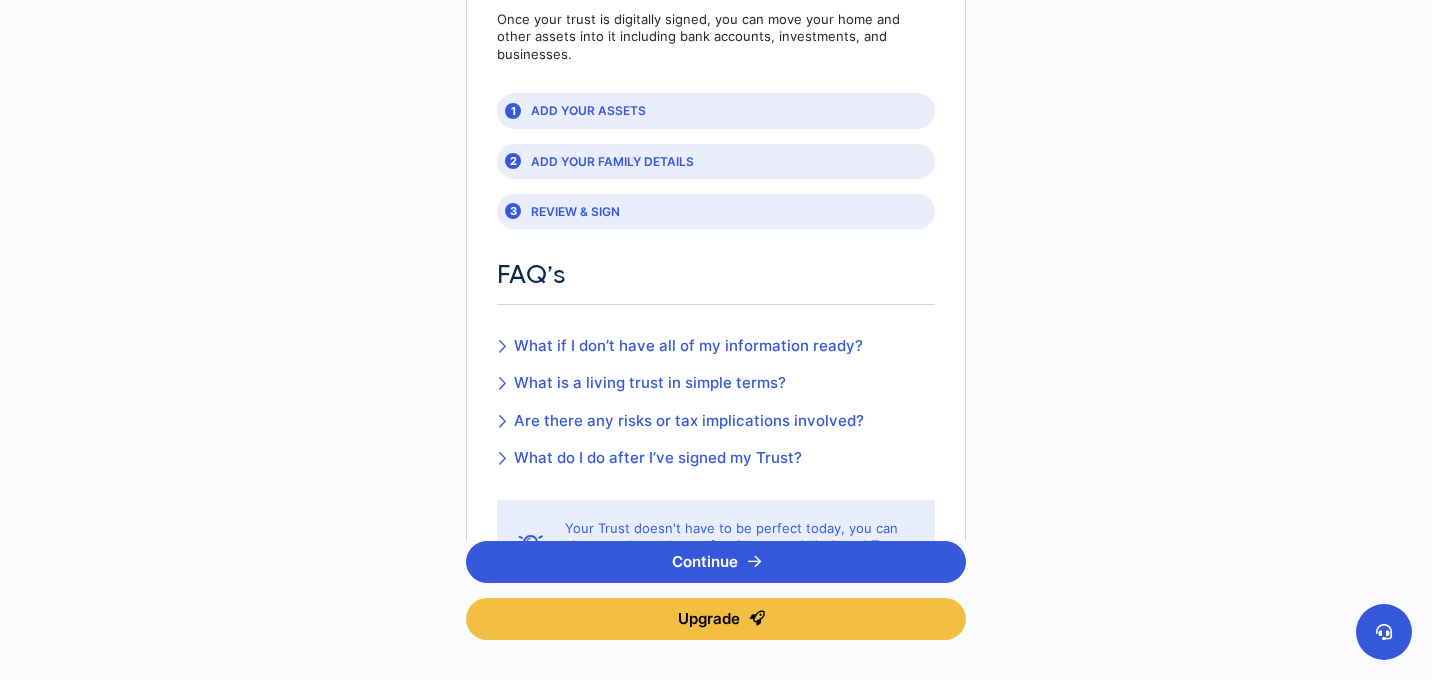 scroll, scrollTop: 260, scrollLeft: 0, axis: vertical 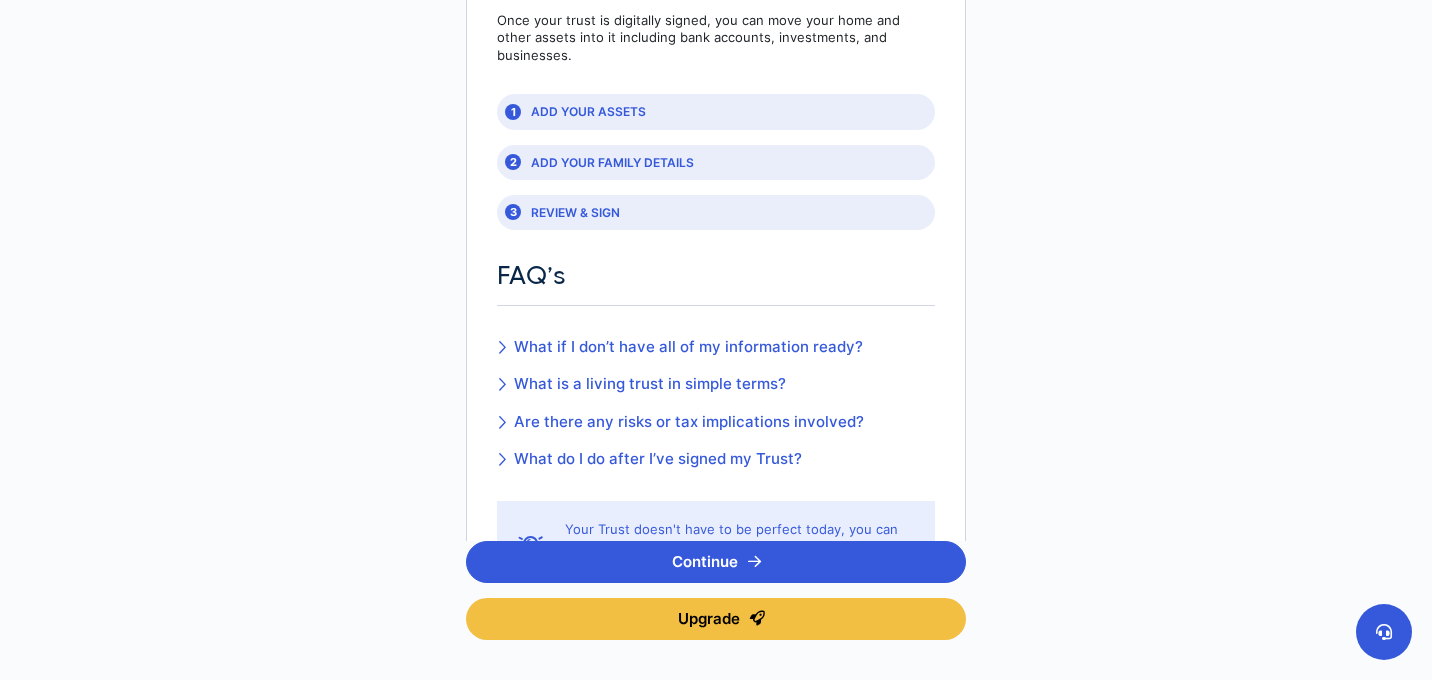 click on "What if I don’t have all of my information ready?" at bounding box center (680, 347) 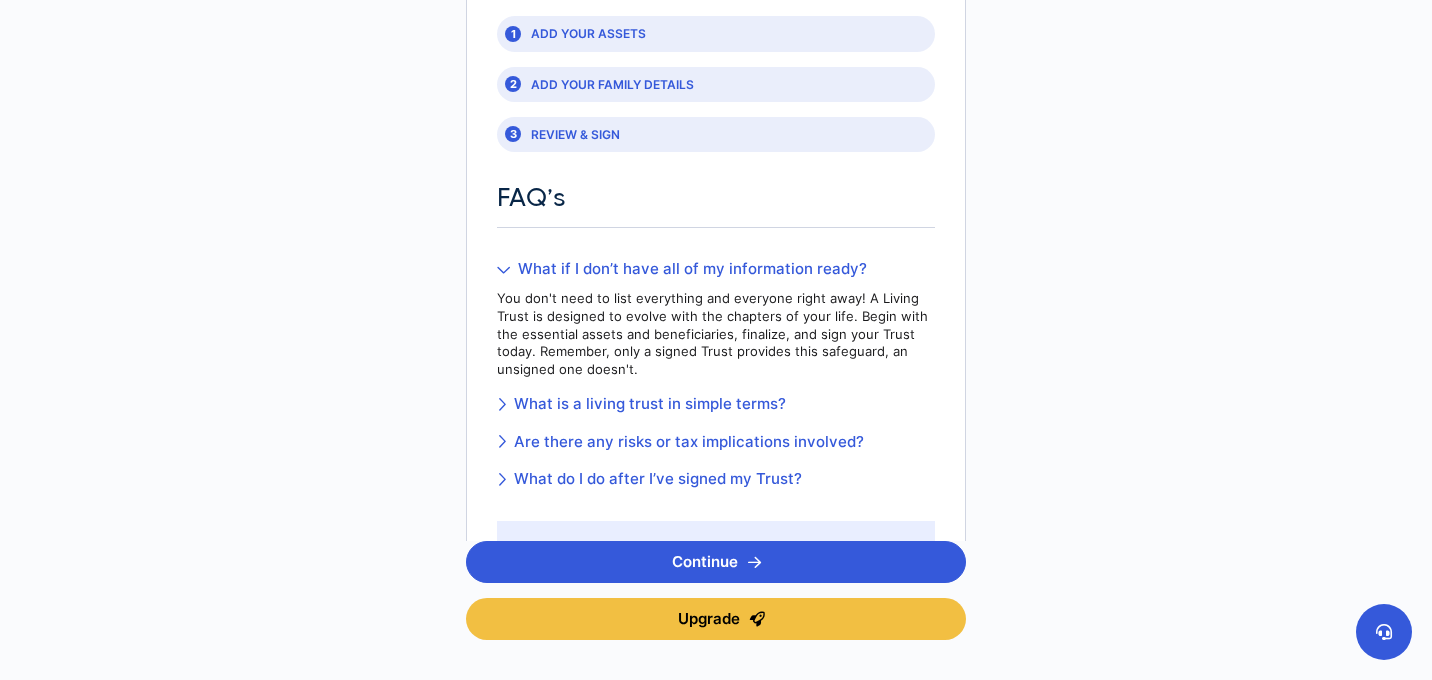 scroll, scrollTop: 370, scrollLeft: 0, axis: vertical 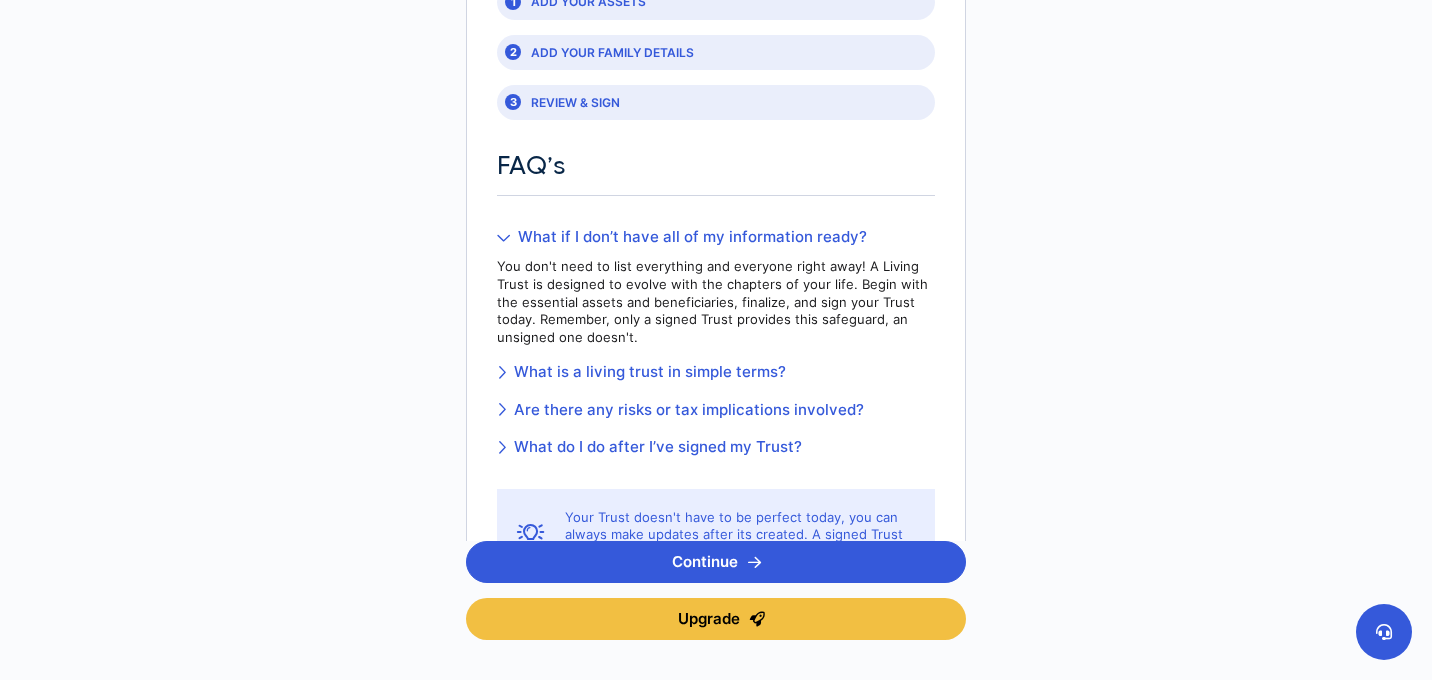click on "What is a living trust in simple terms?" at bounding box center (716, 372) 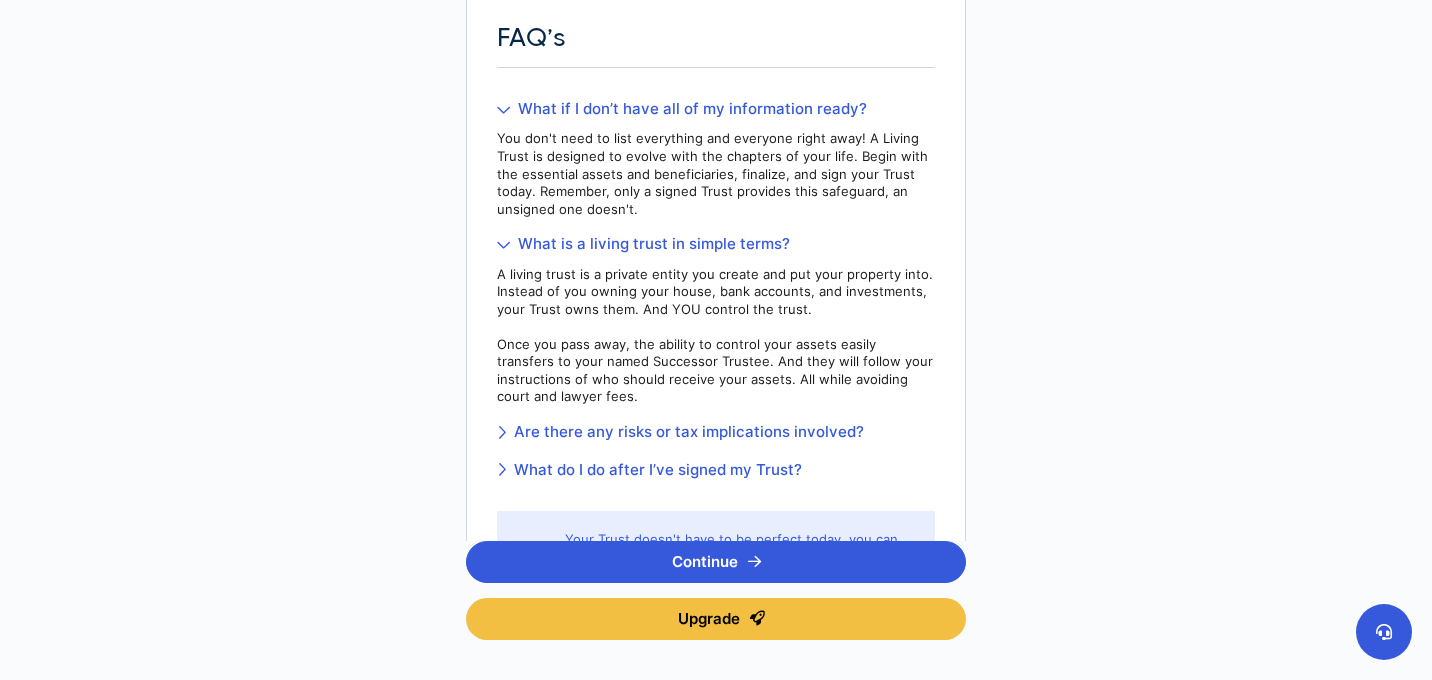 scroll, scrollTop: 503, scrollLeft: 0, axis: vertical 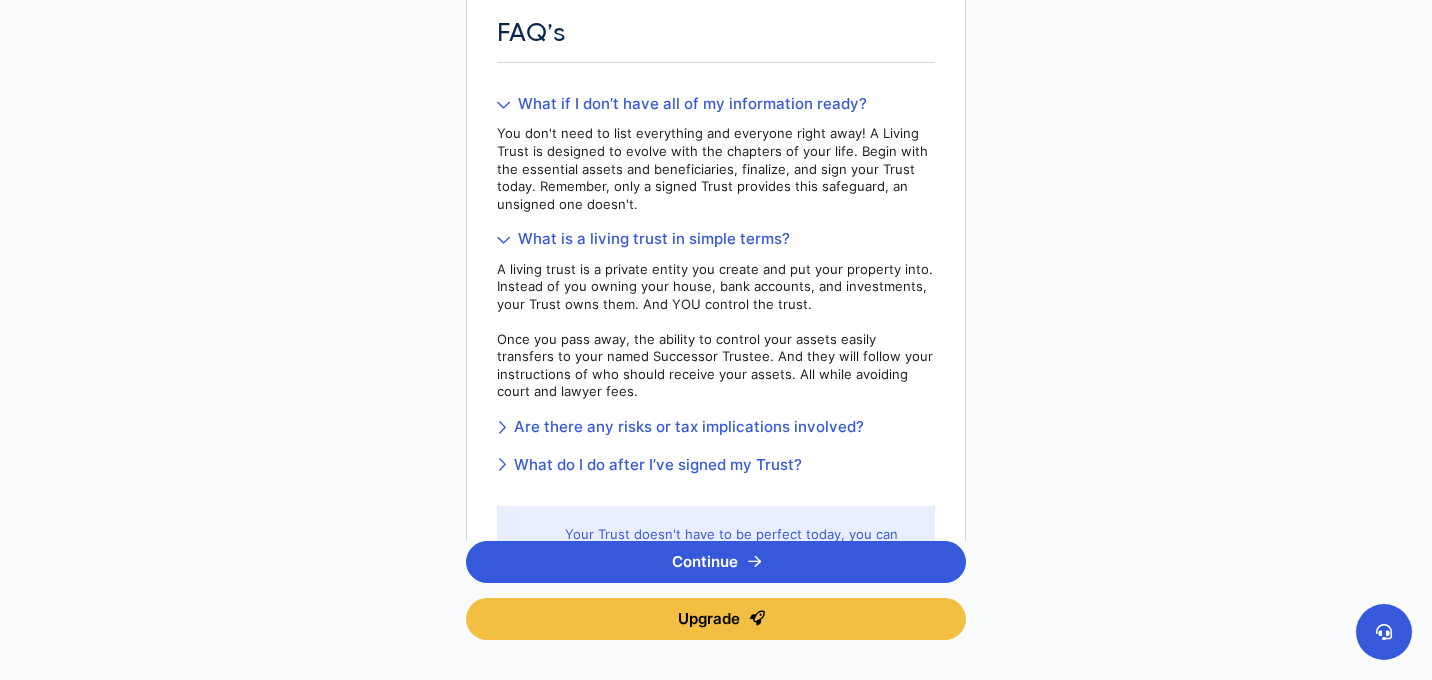 click on "Are there any risks or tax implications involved?" at bounding box center [716, 427] 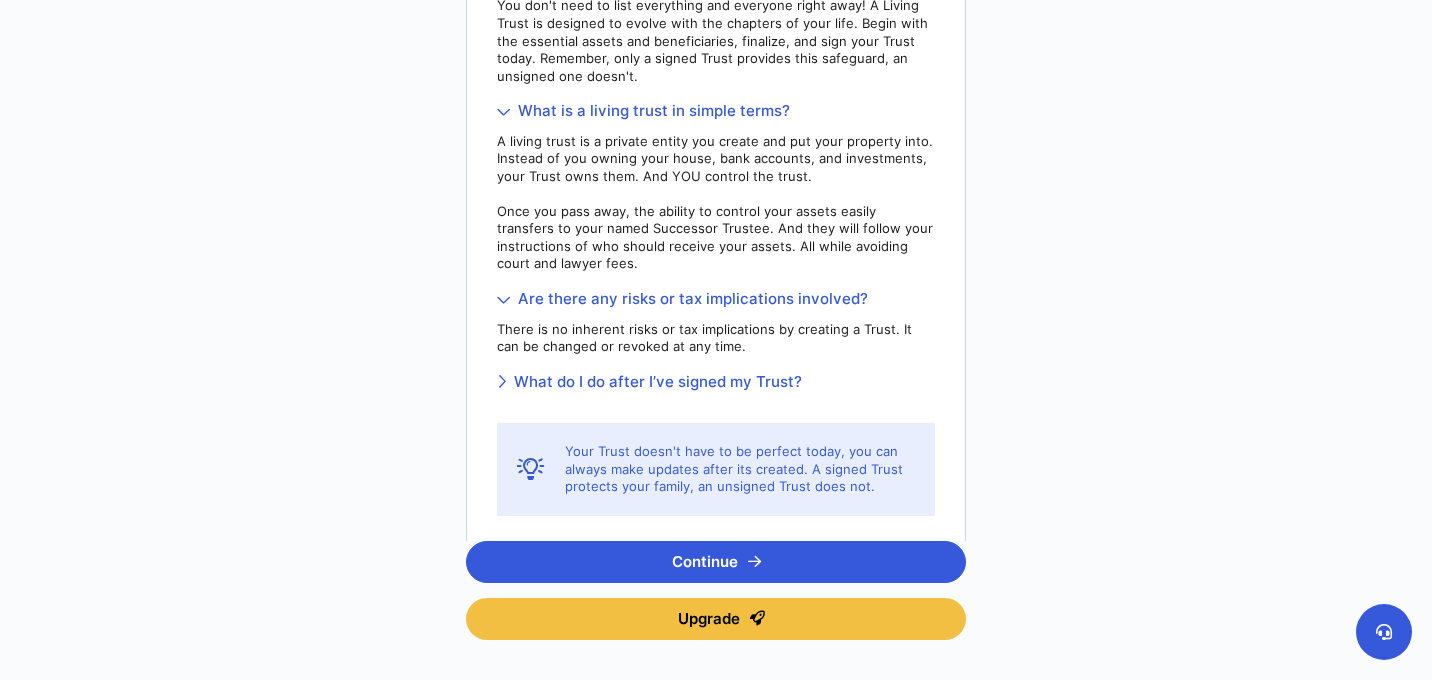 scroll, scrollTop: 633, scrollLeft: 0, axis: vertical 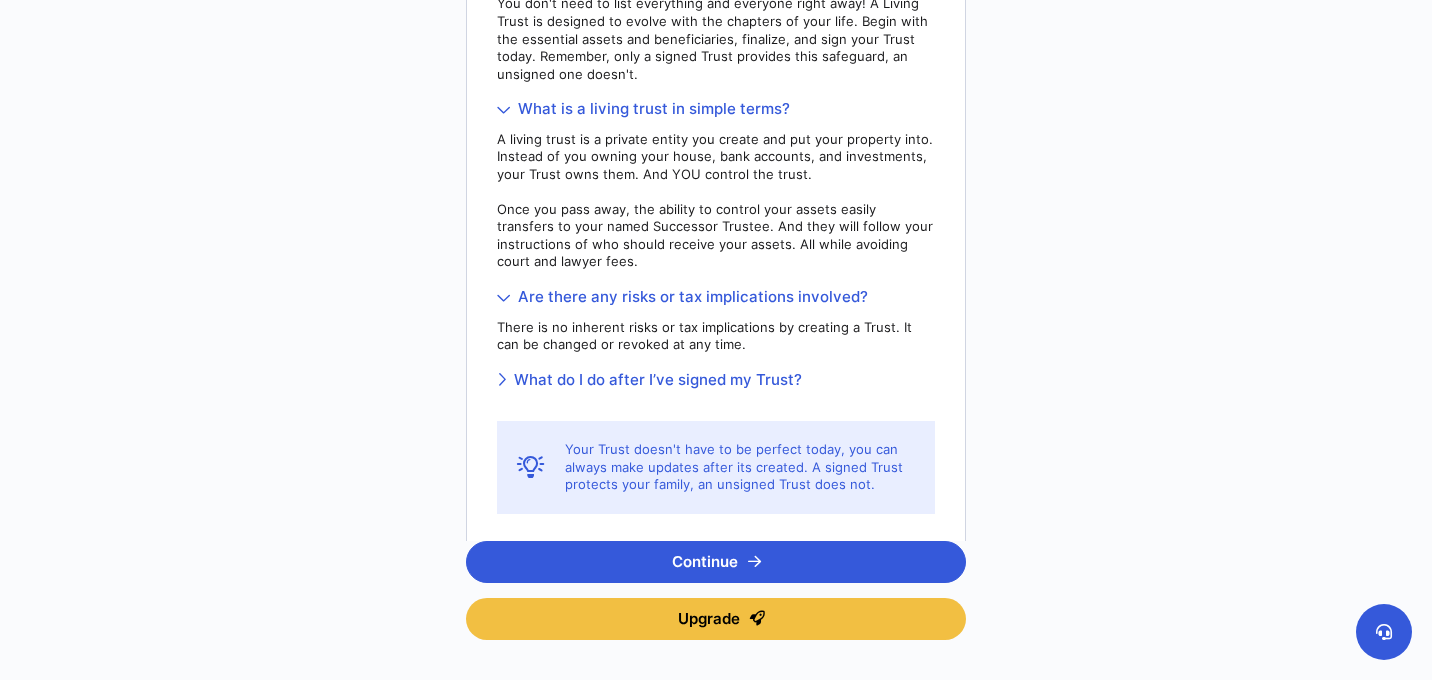 click on "What do I do after I’ve signed my Trust?" at bounding box center (716, 380) 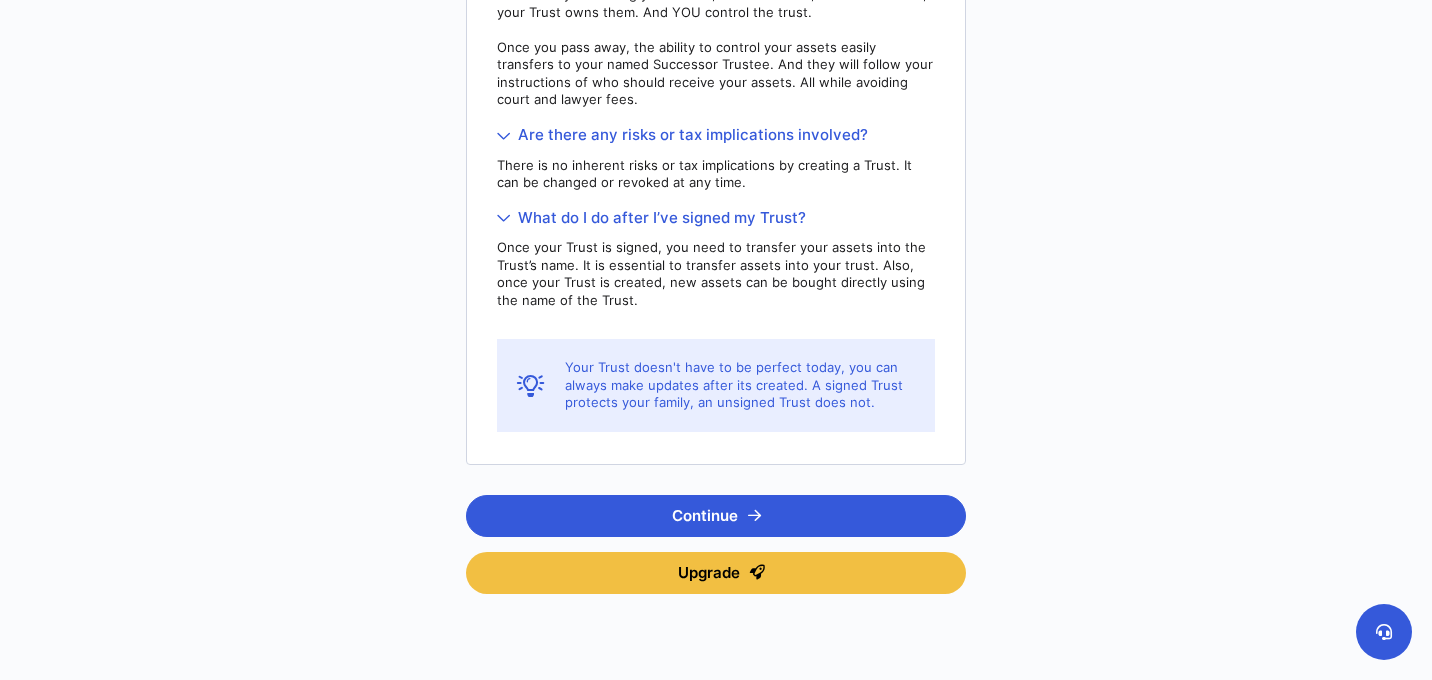 scroll, scrollTop: 799, scrollLeft: 0, axis: vertical 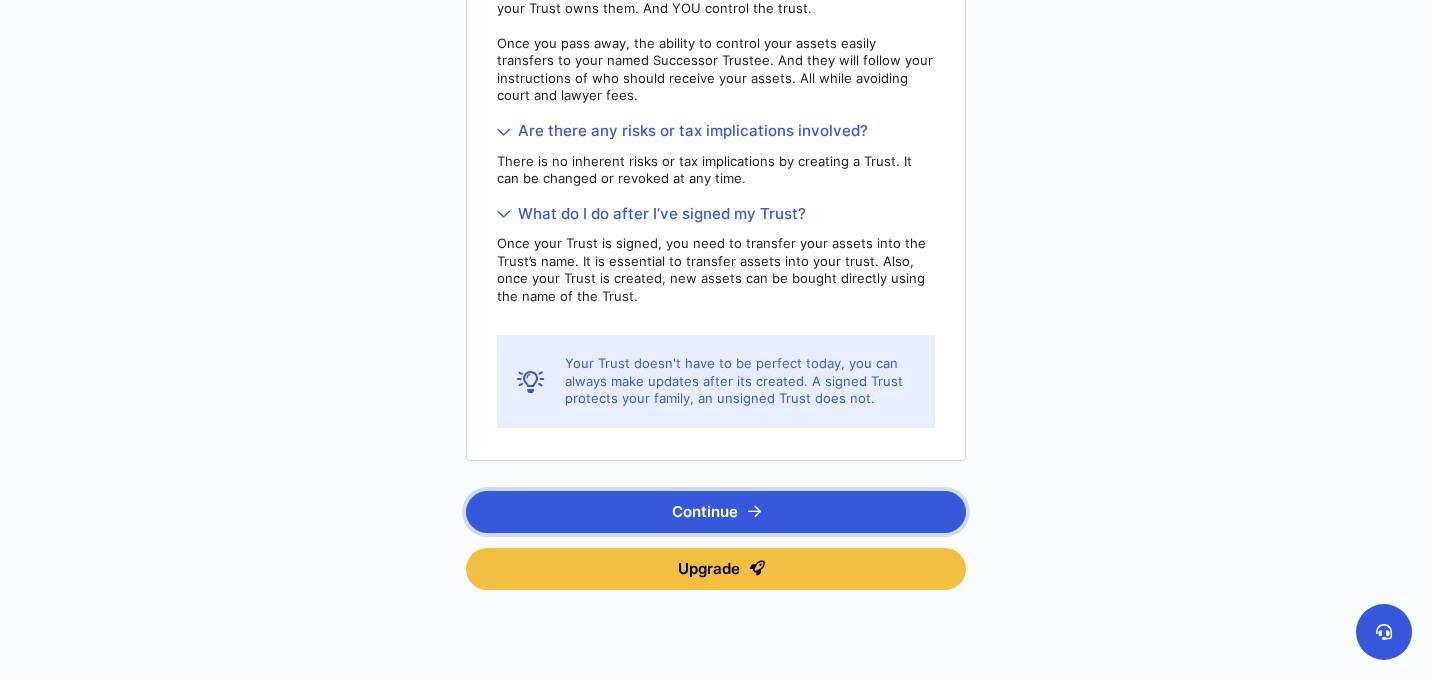 click on "Continue" at bounding box center [716, 512] 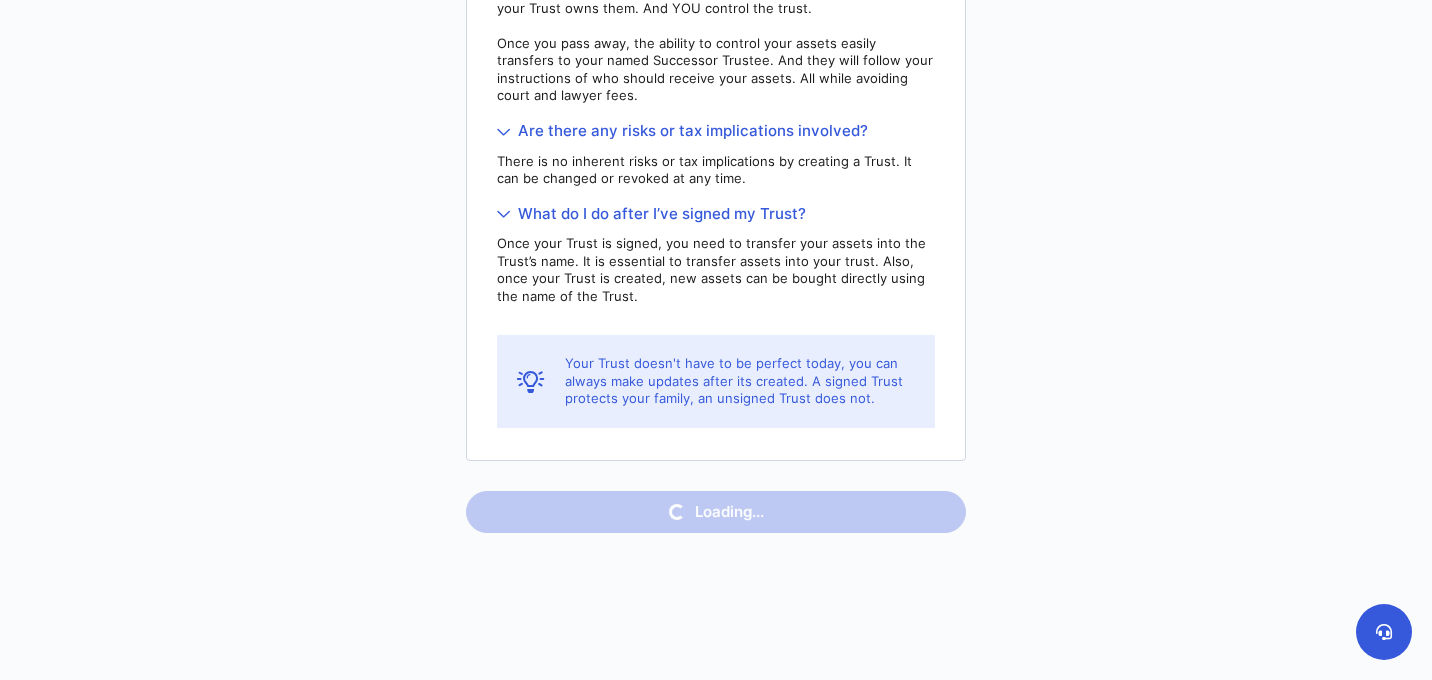 scroll, scrollTop: 0, scrollLeft: 0, axis: both 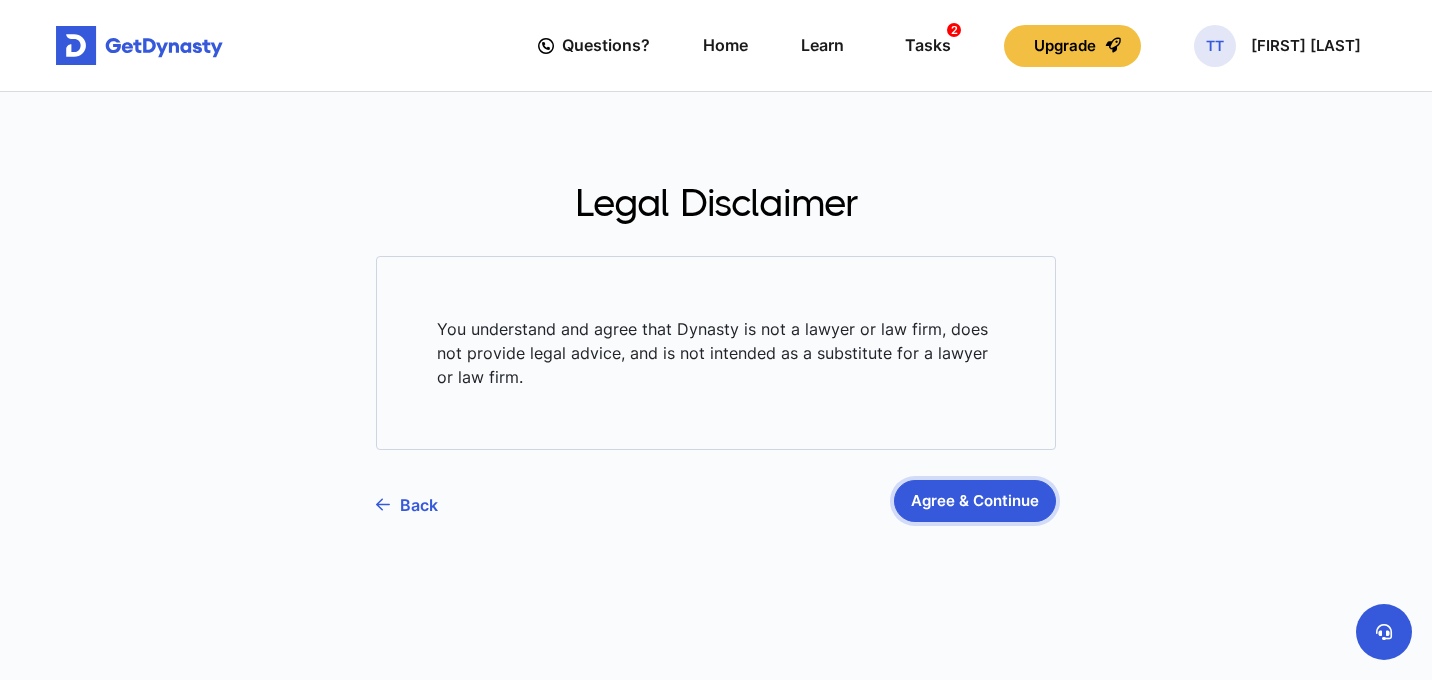 click on "Agree & Continue" at bounding box center [975, 501] 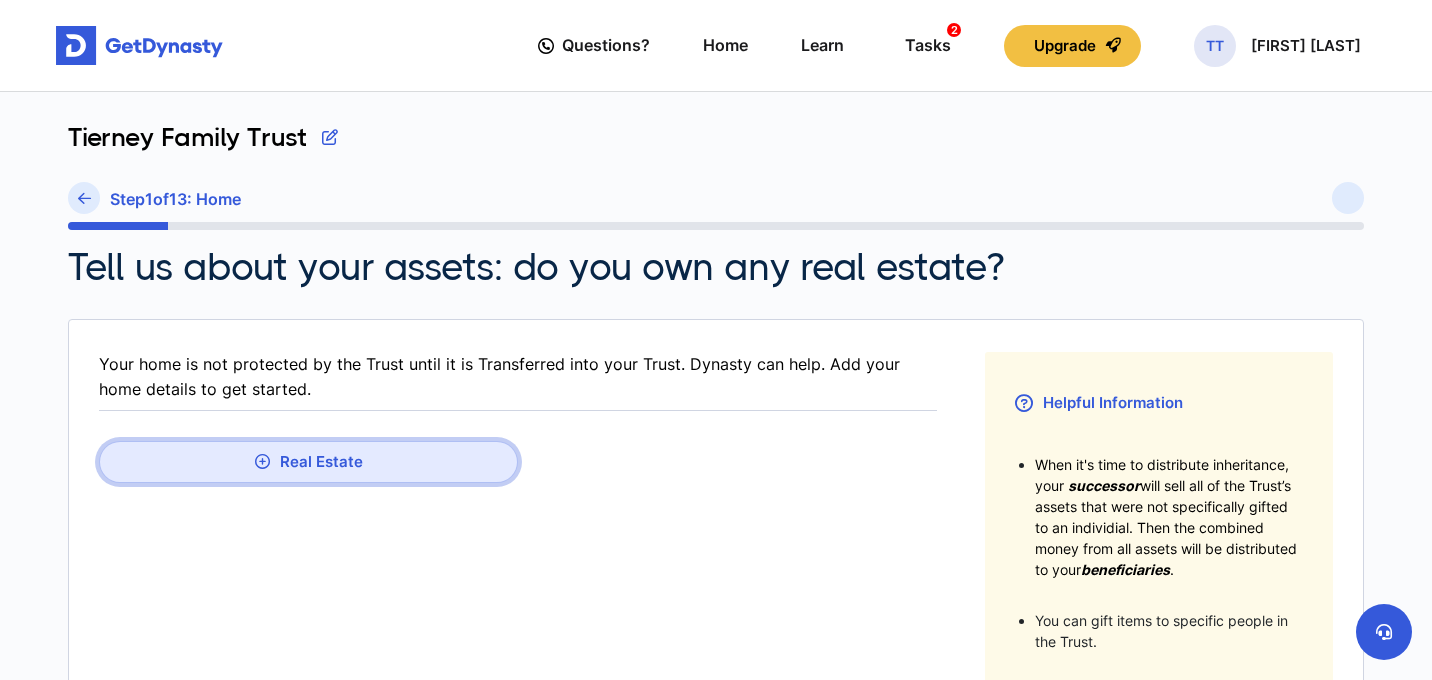 click on "Real Estate" at bounding box center (308, 462) 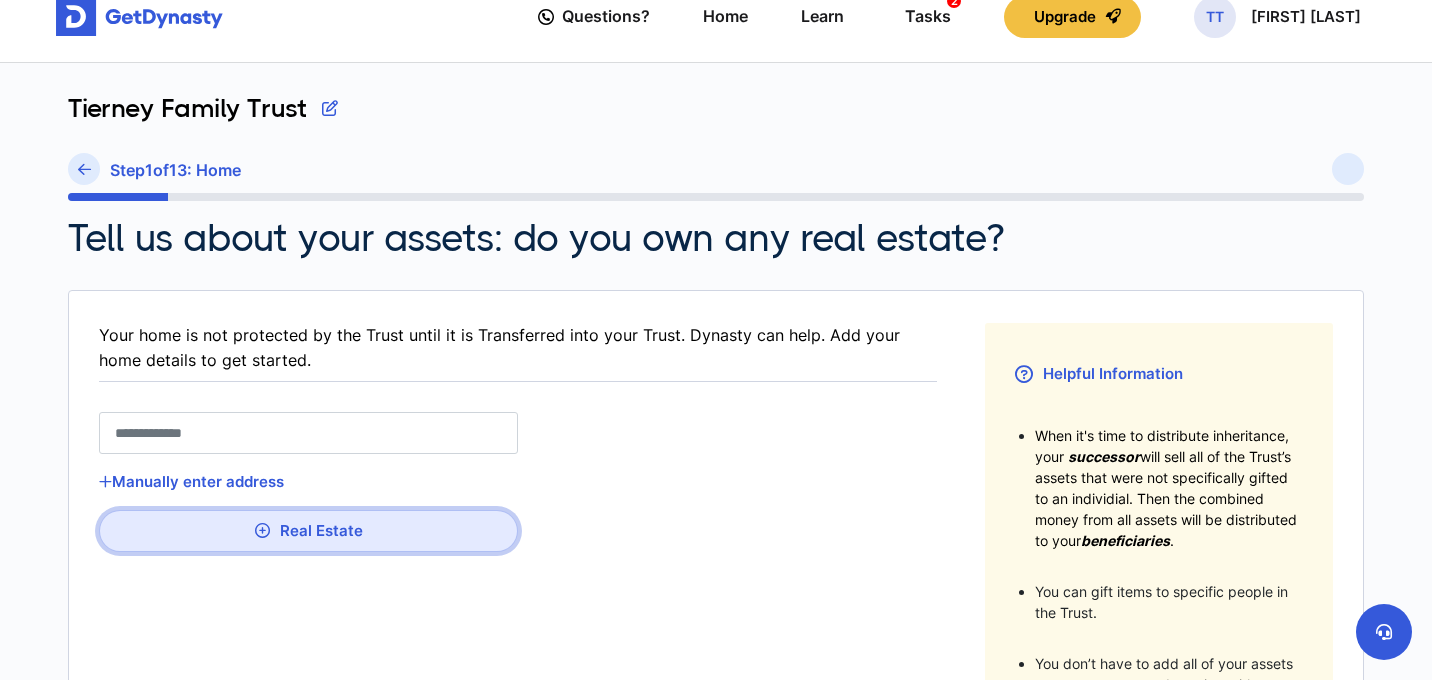 scroll, scrollTop: 36, scrollLeft: 0, axis: vertical 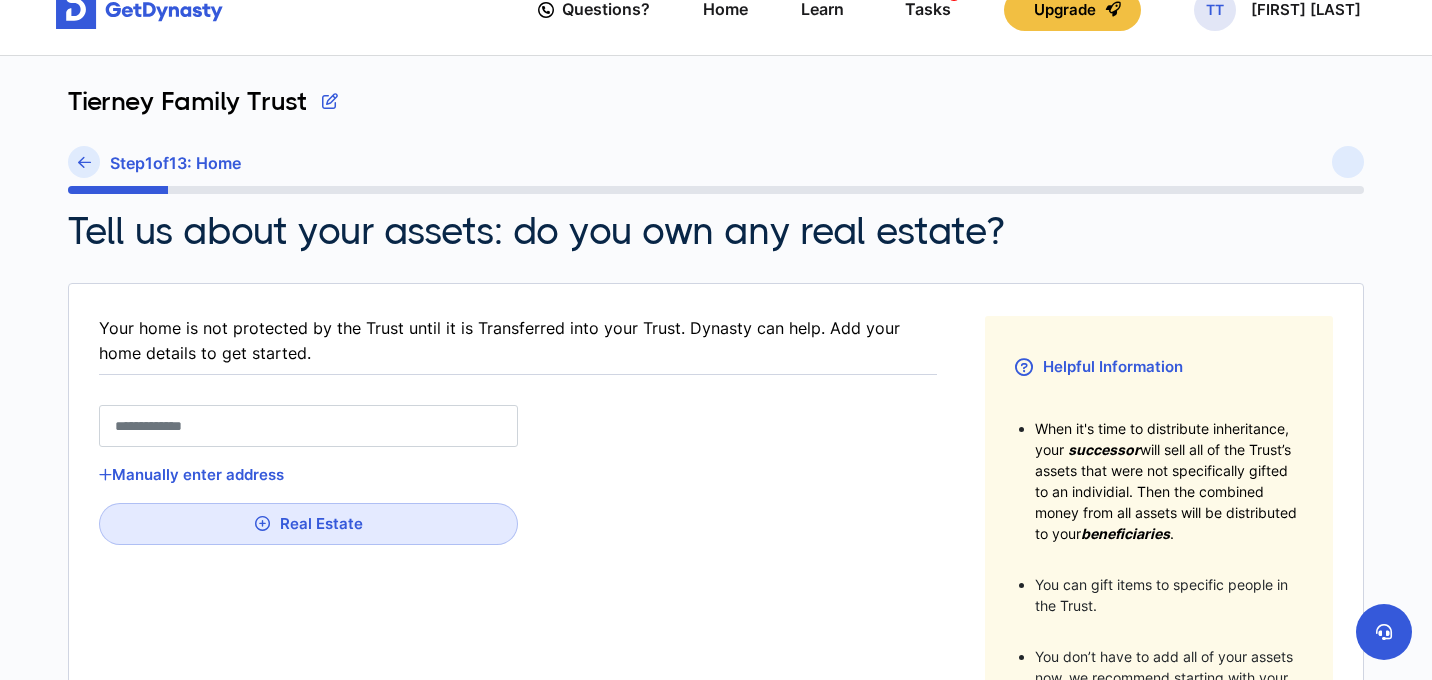 click at bounding box center (308, 426) 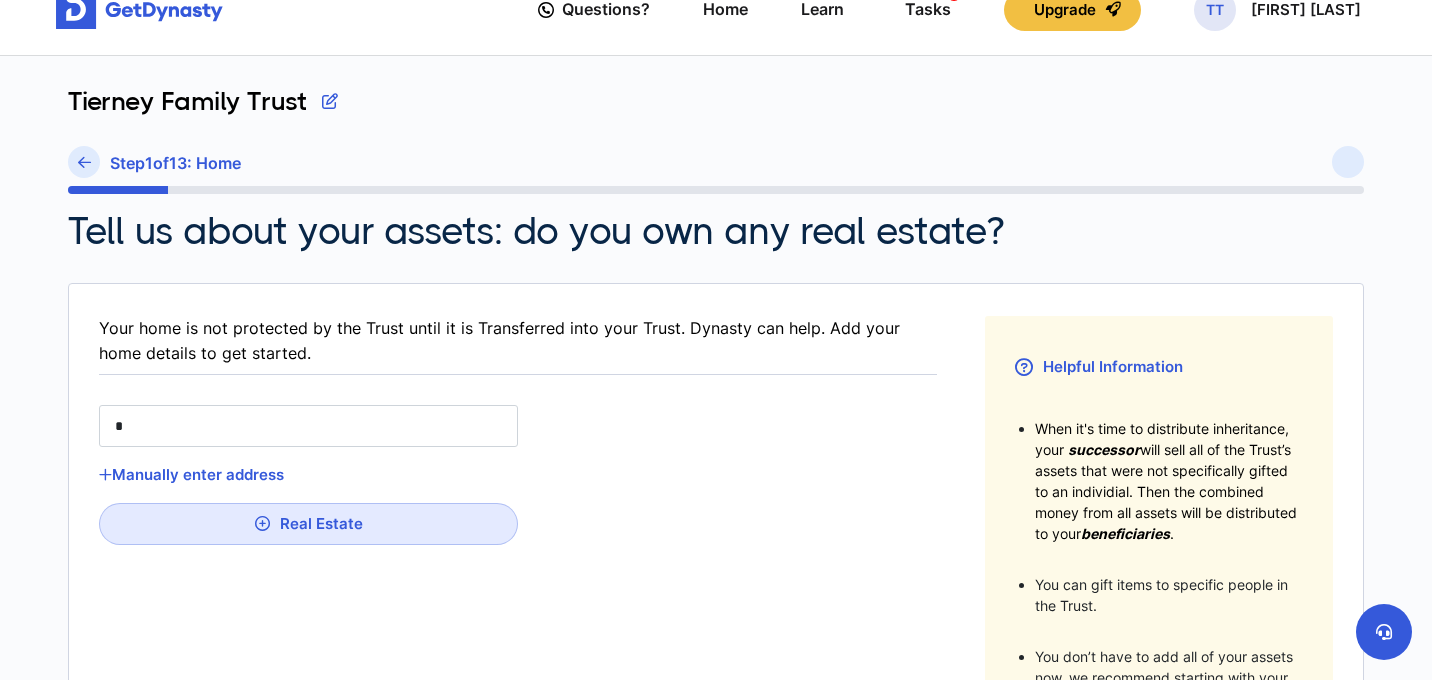 type on "**" 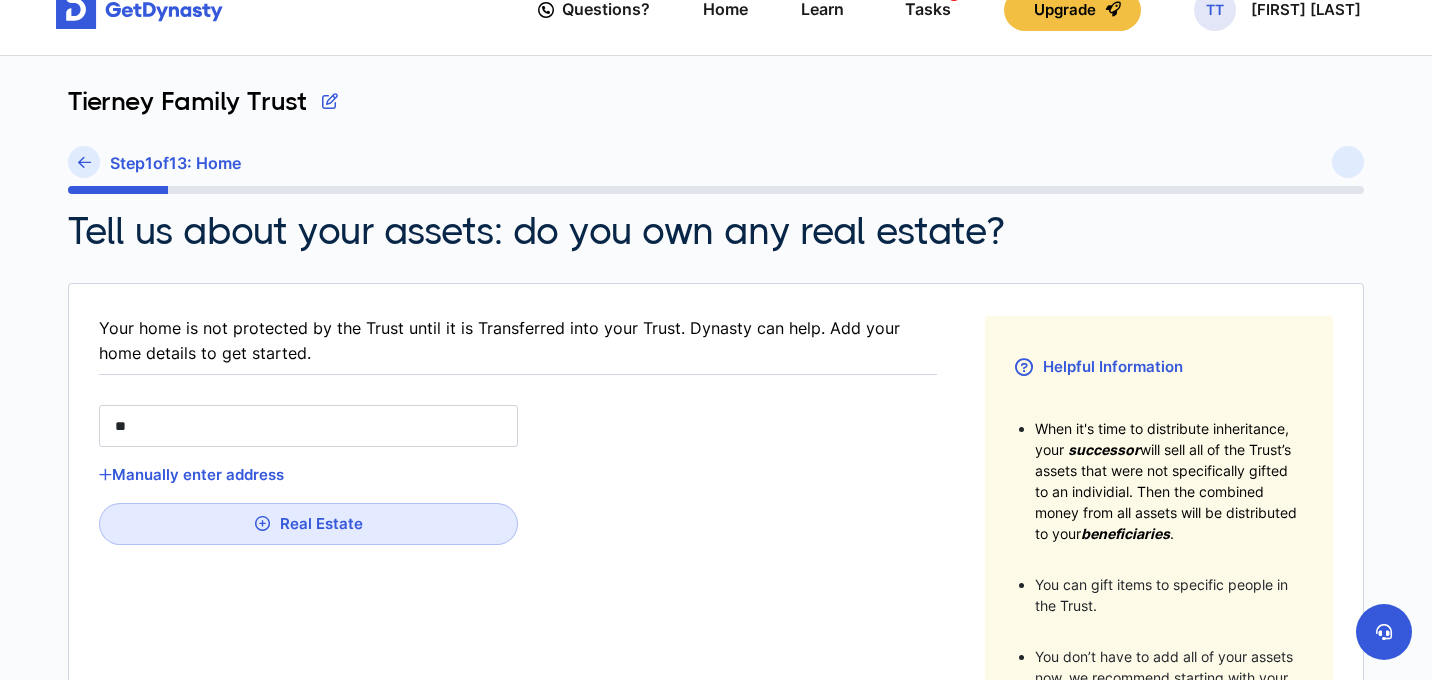 type on "***" 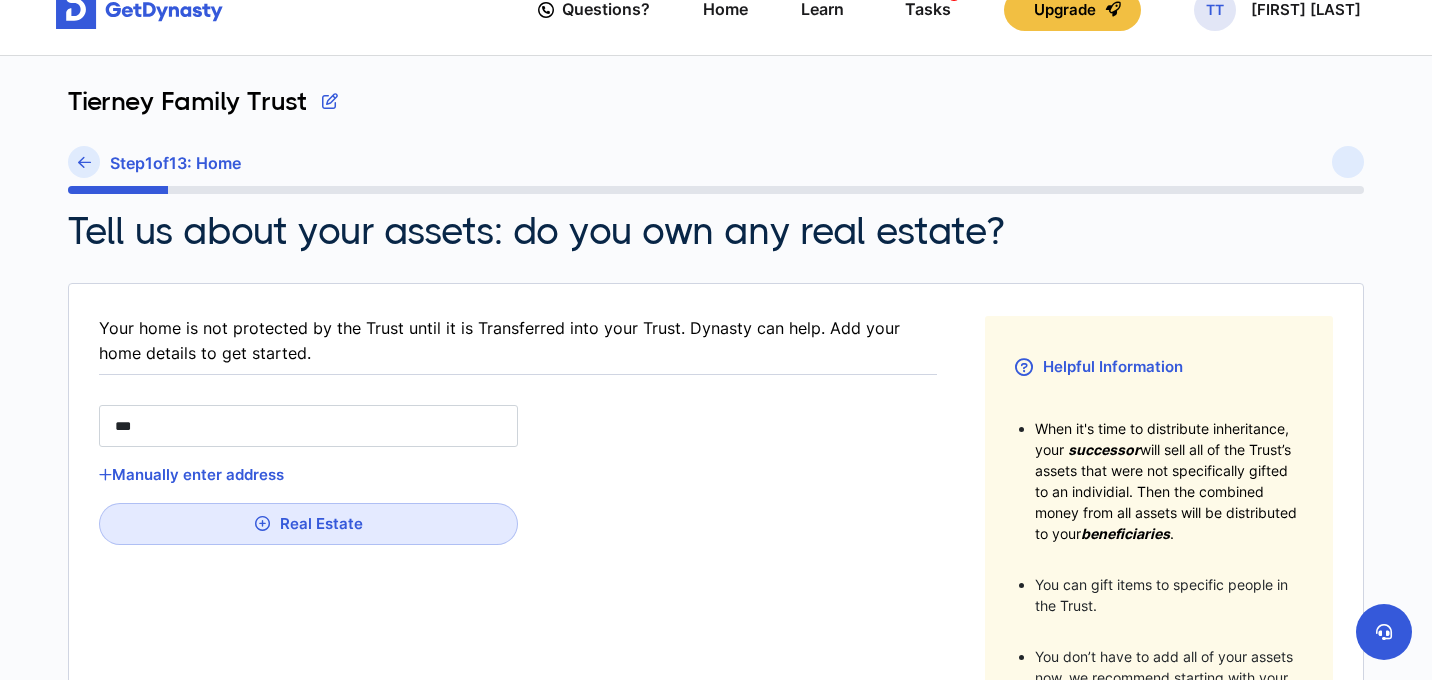 type on "****" 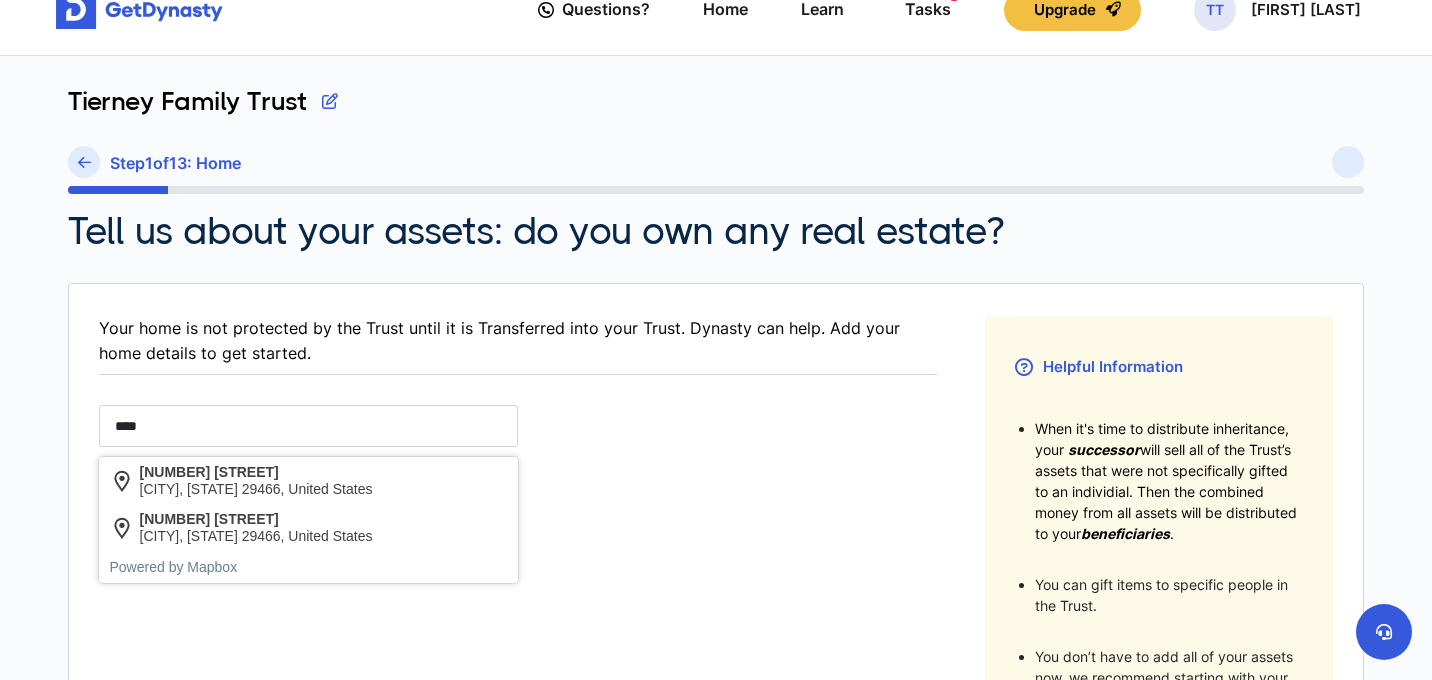 type on "****" 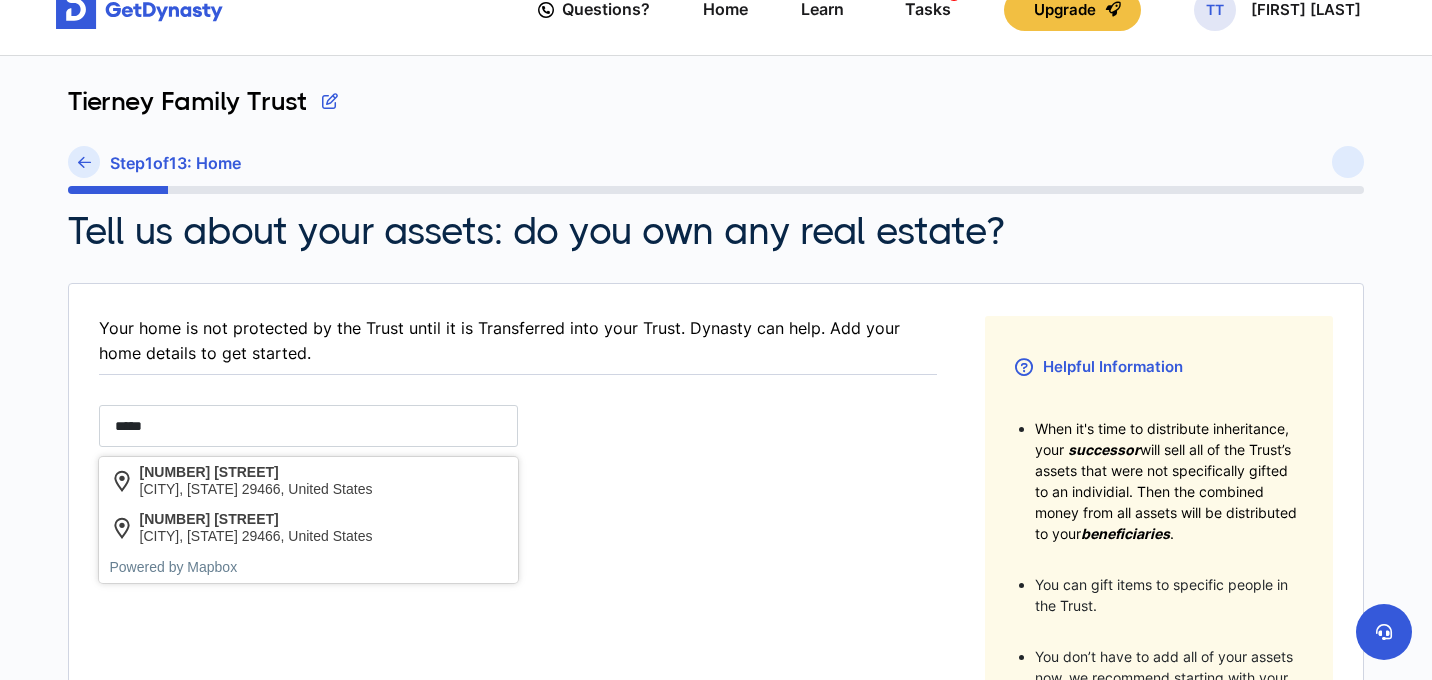 type on "******" 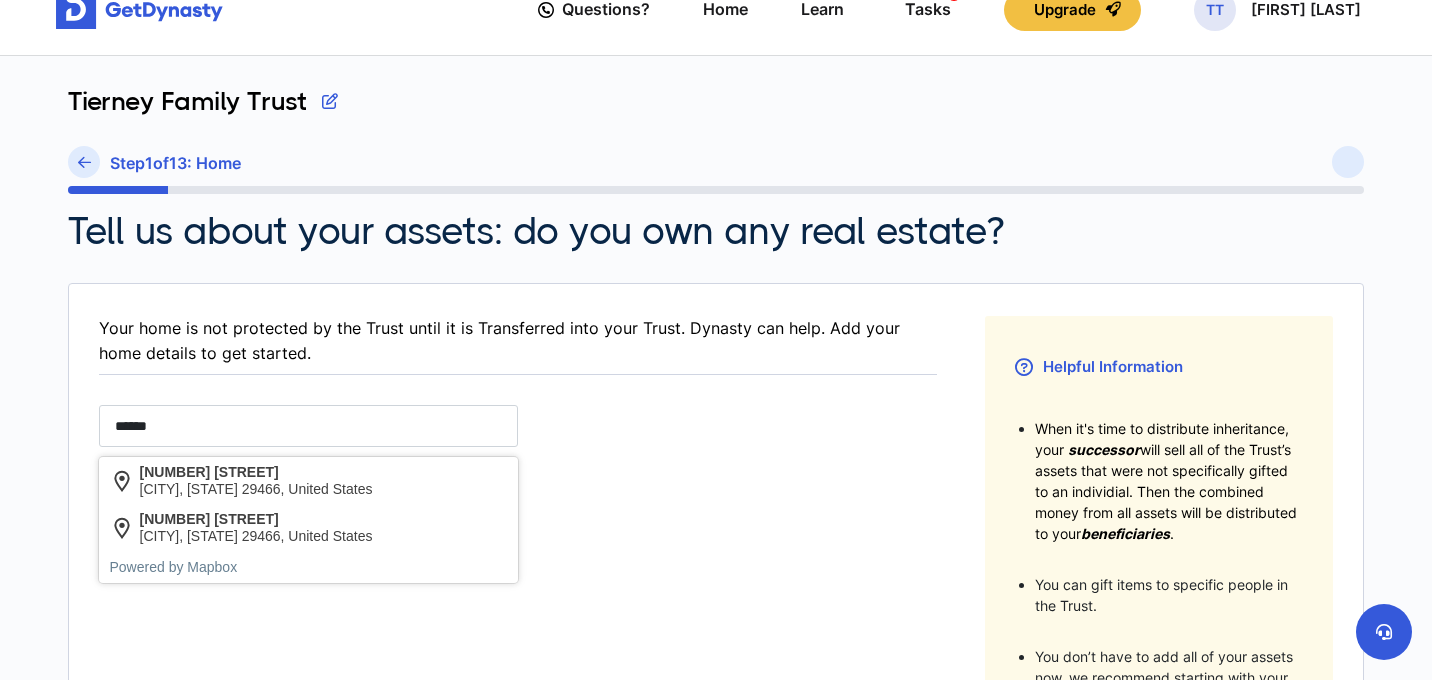 type on "*******" 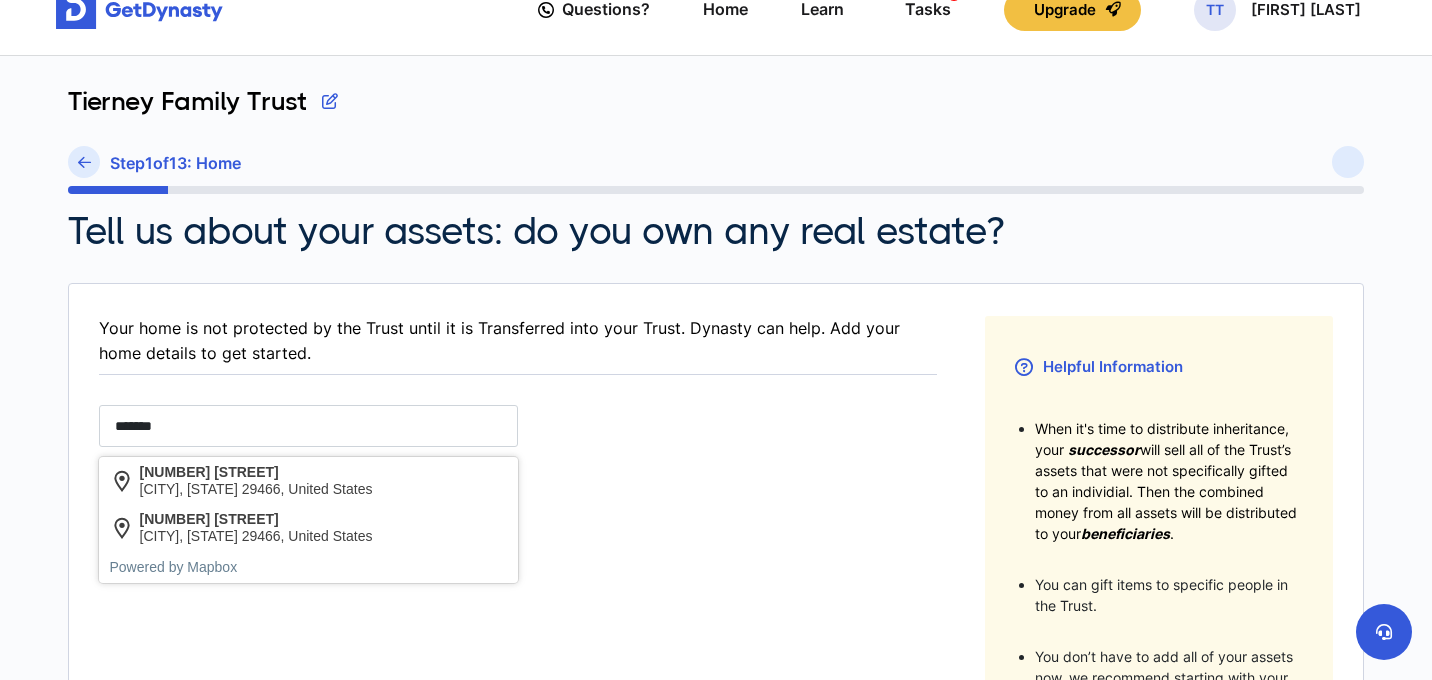 type on "********" 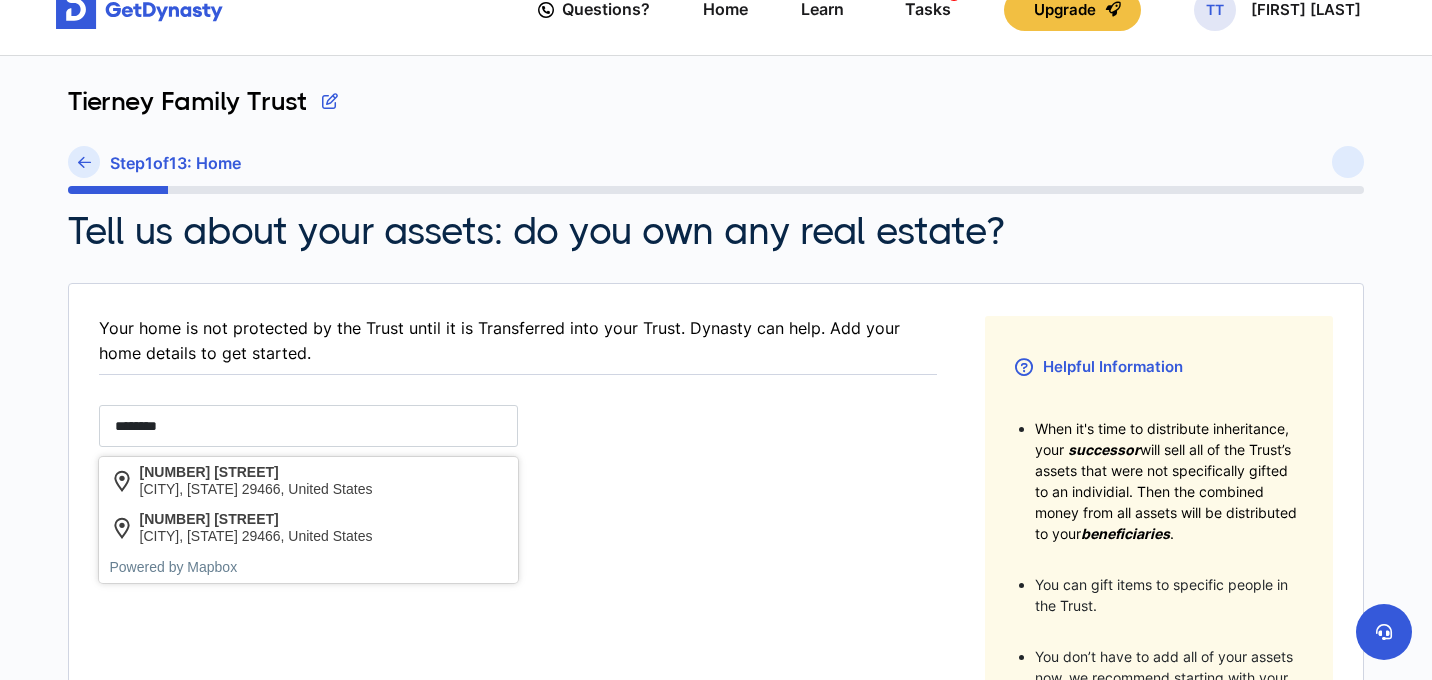 type on "*********" 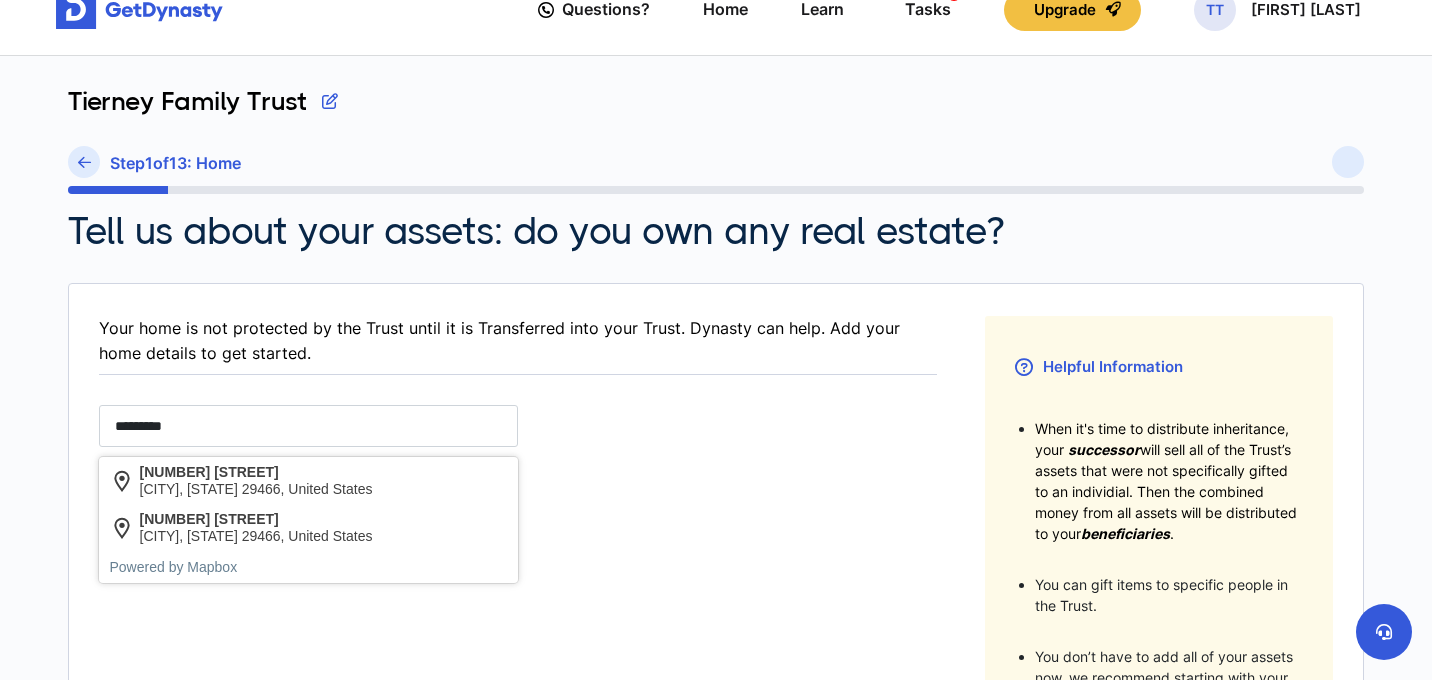 type on "*********" 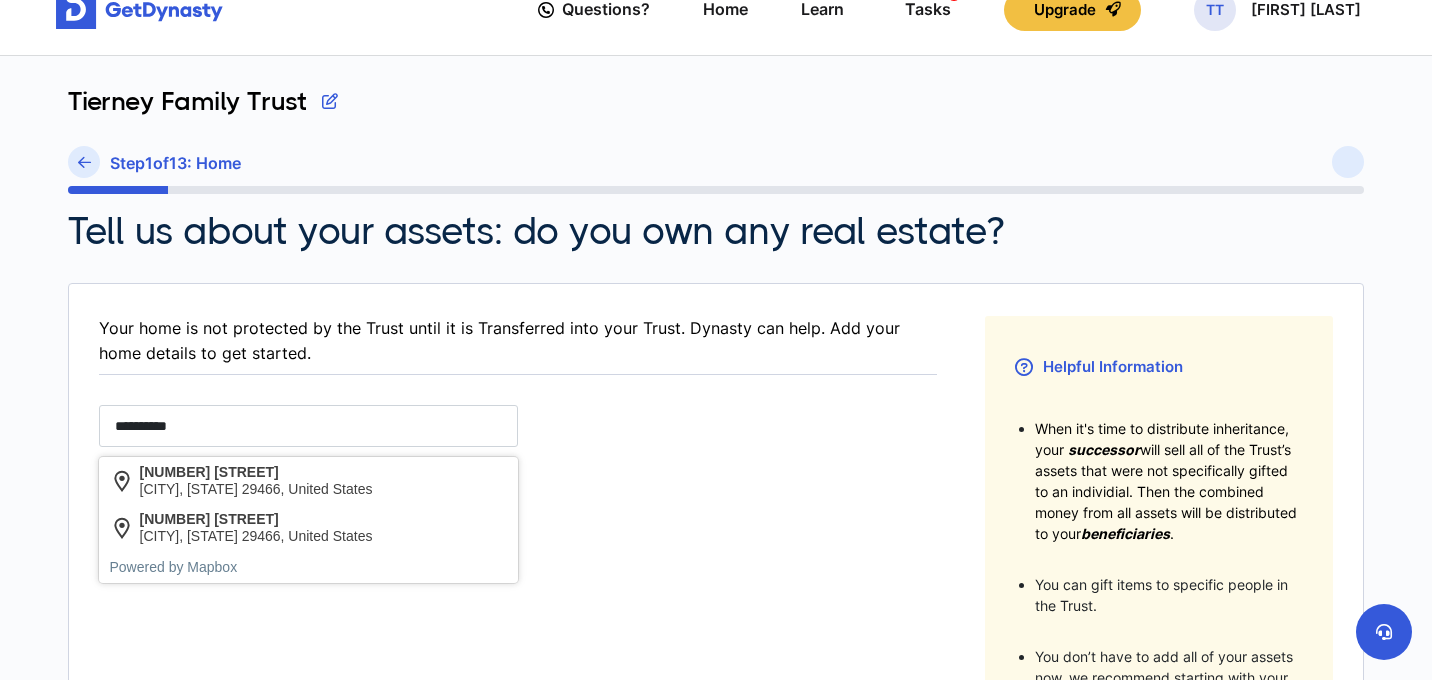 type on "**********" 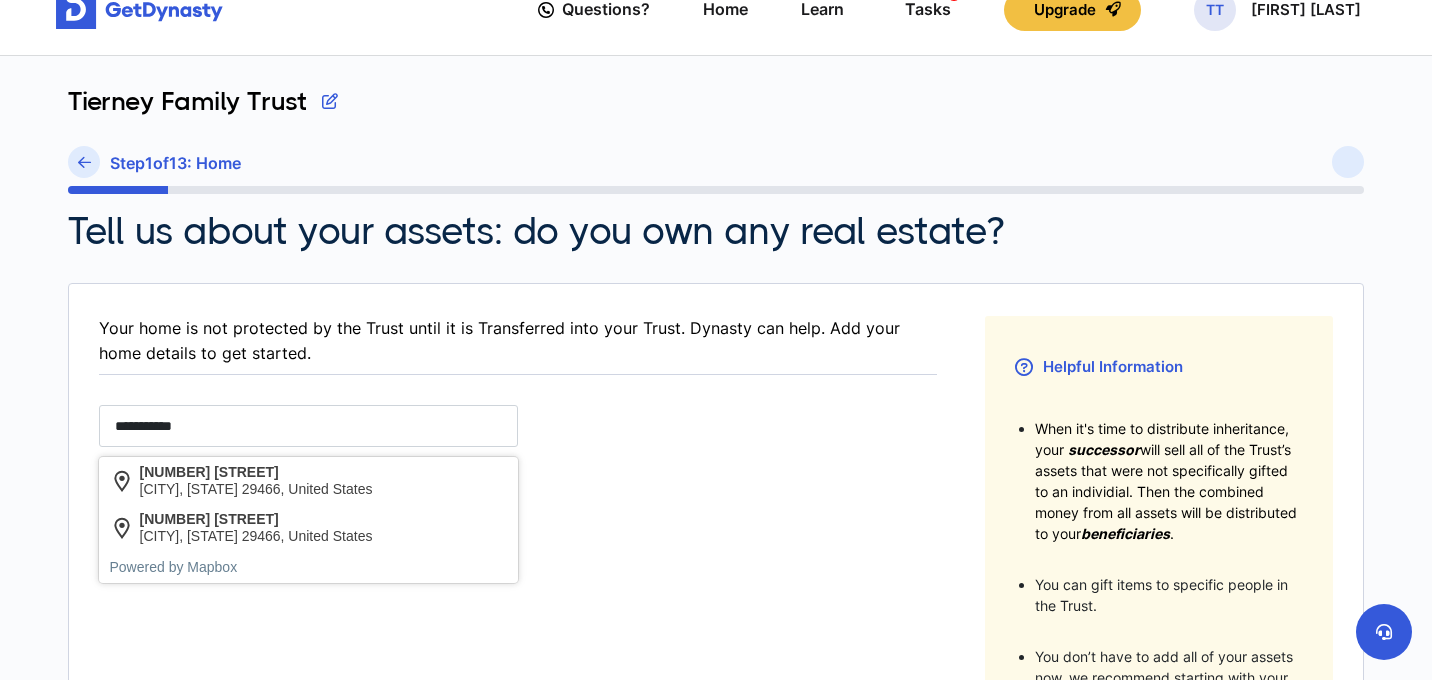 type on "**********" 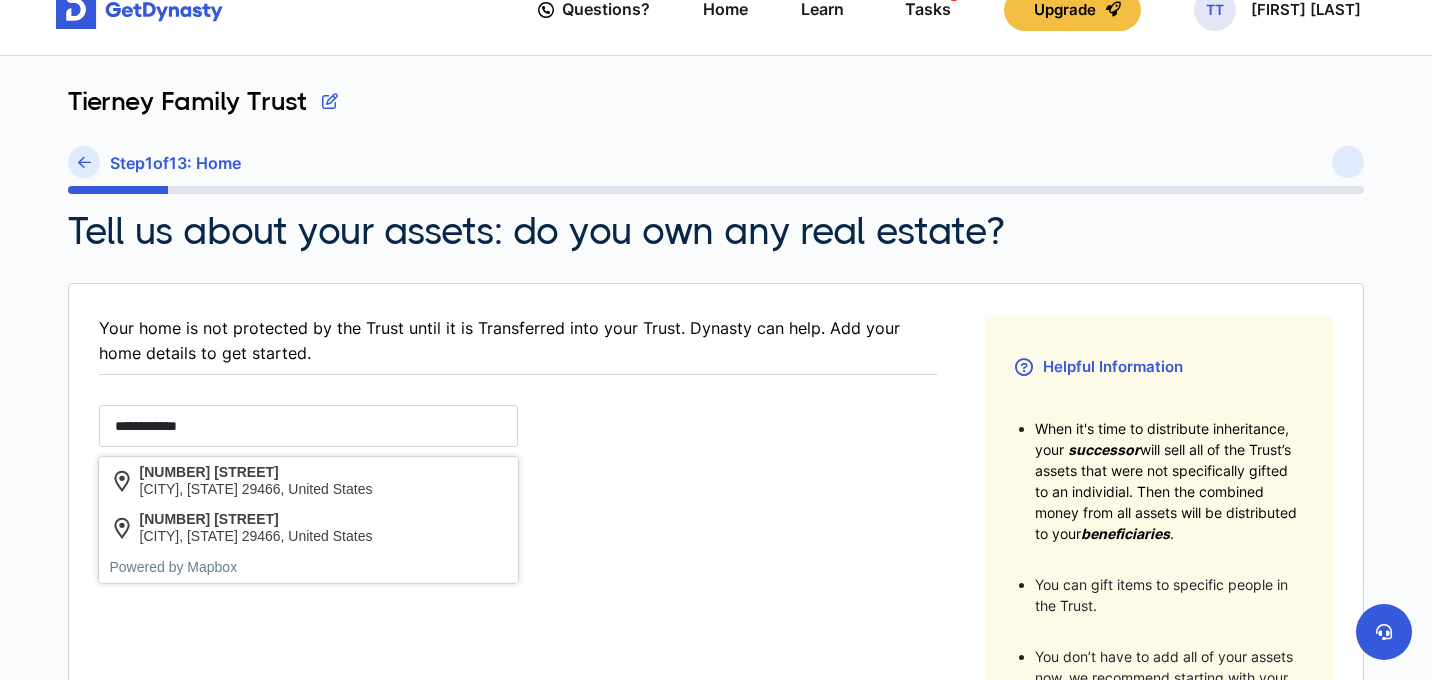 type on "**********" 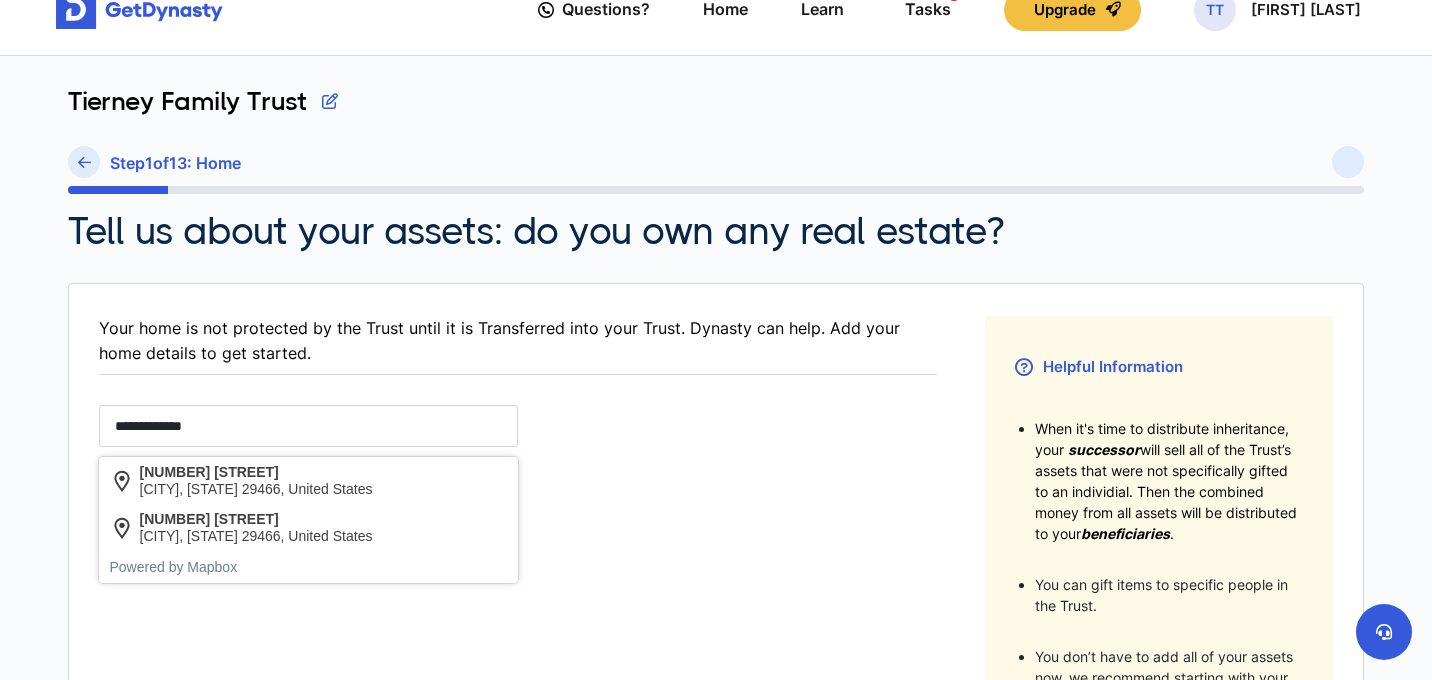 type on "**********" 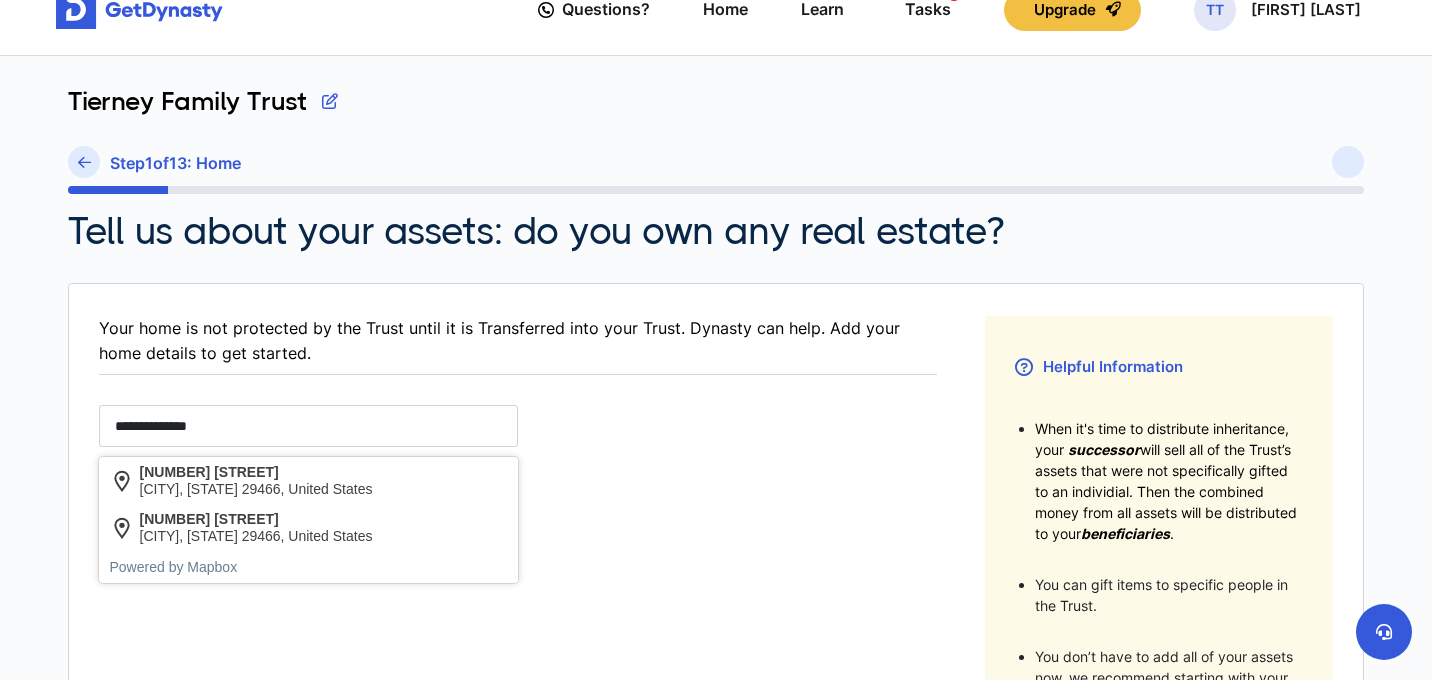 type on "**********" 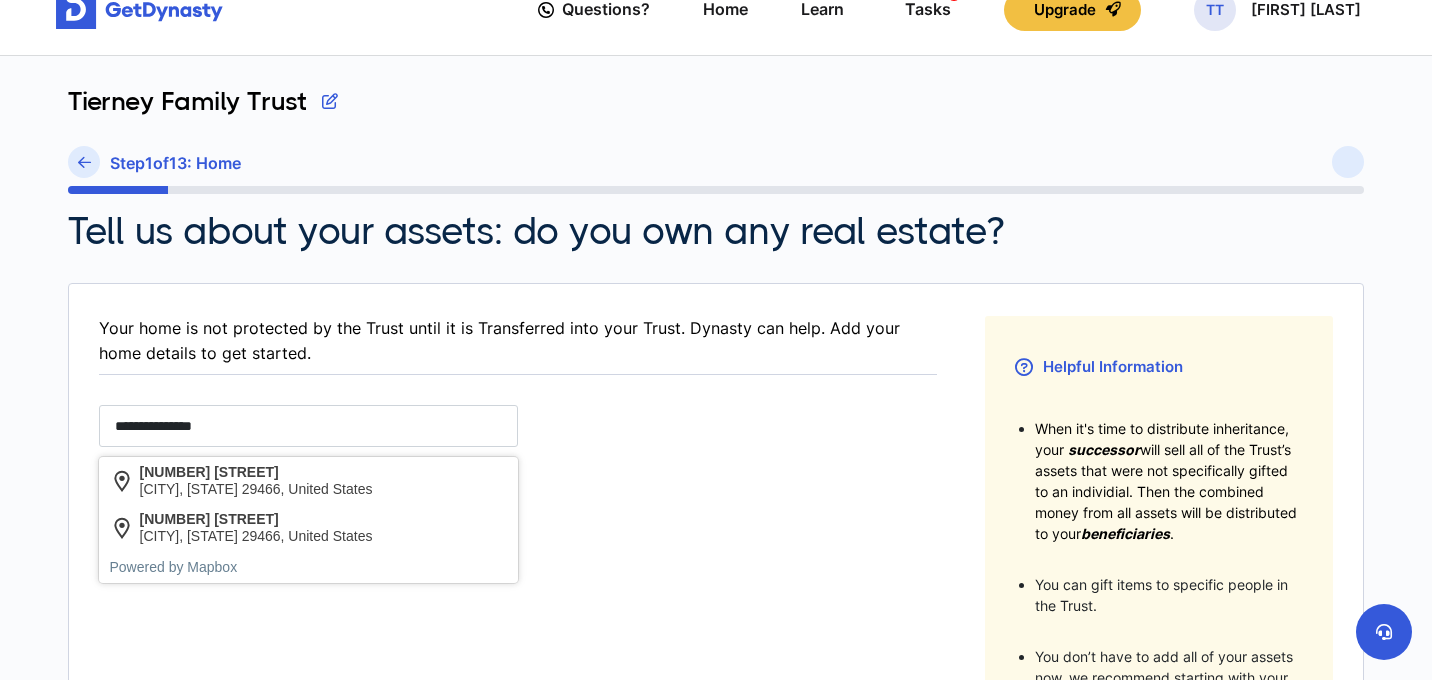 type on "**********" 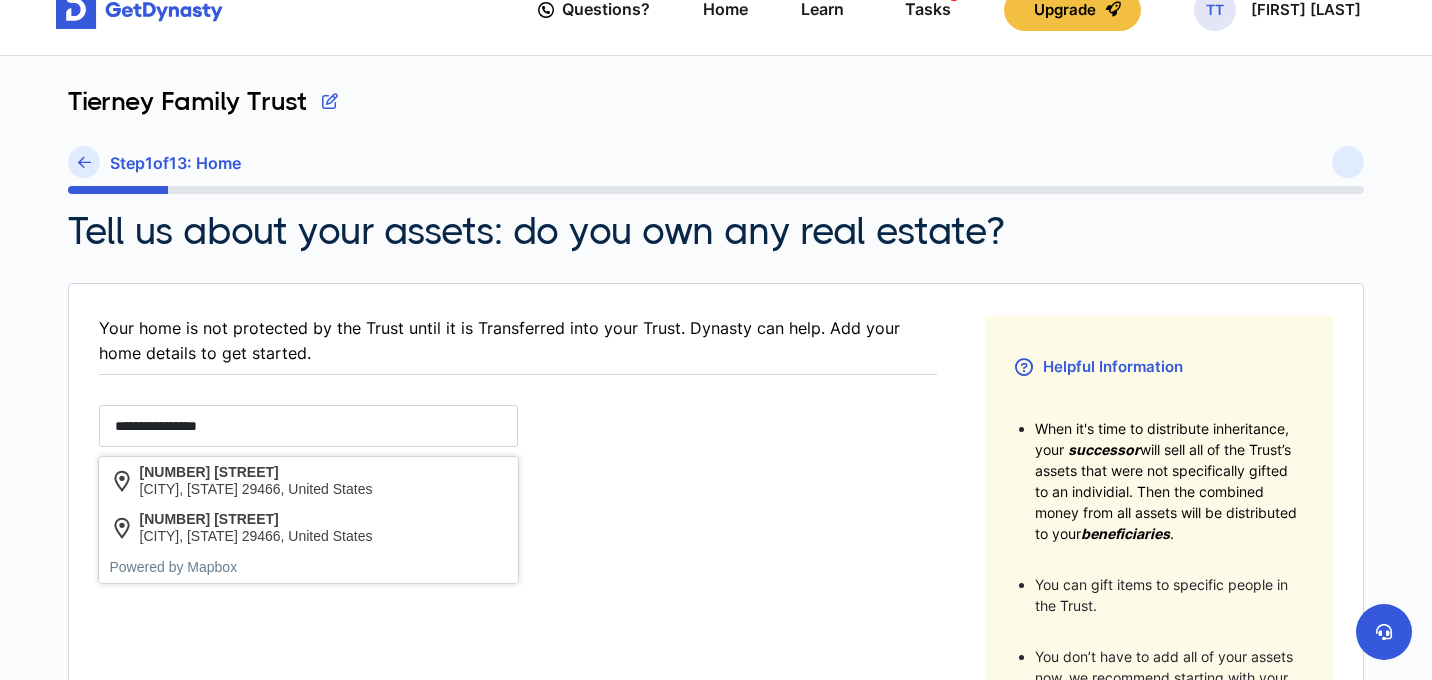 type on "**********" 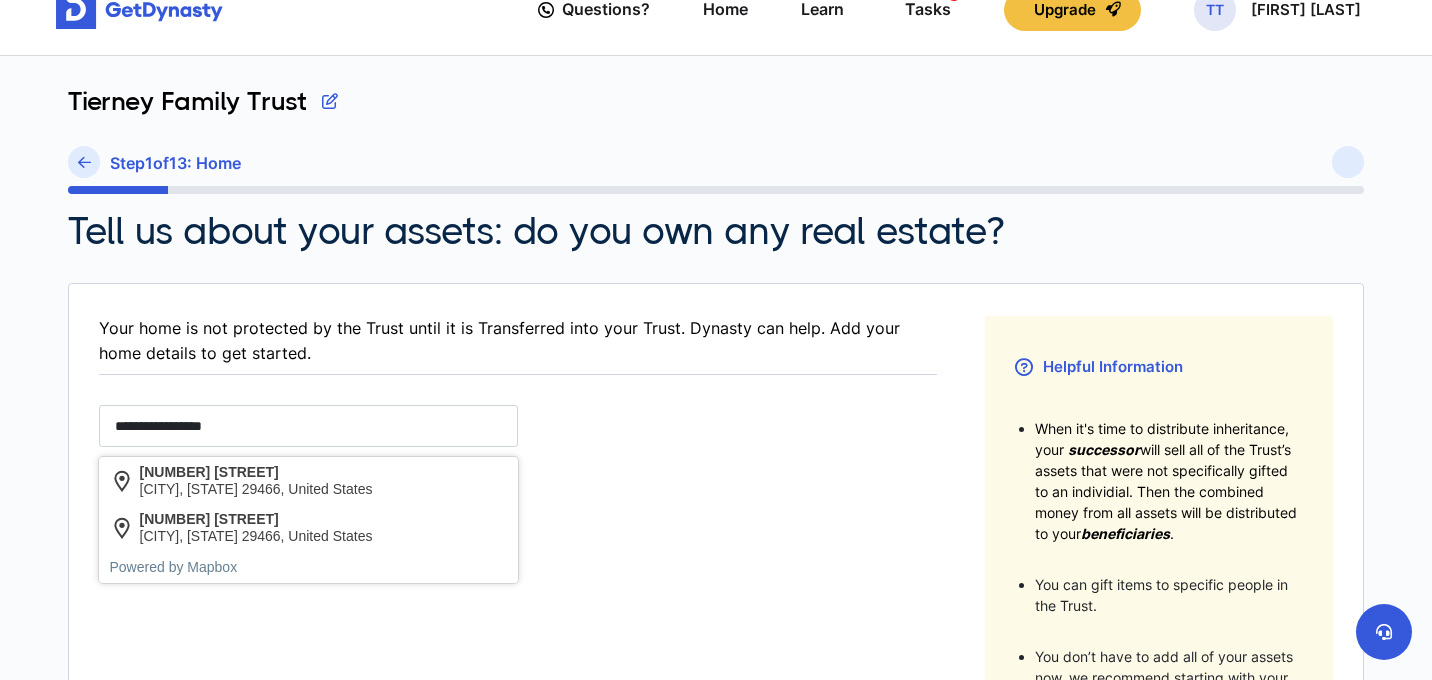 type on "**********" 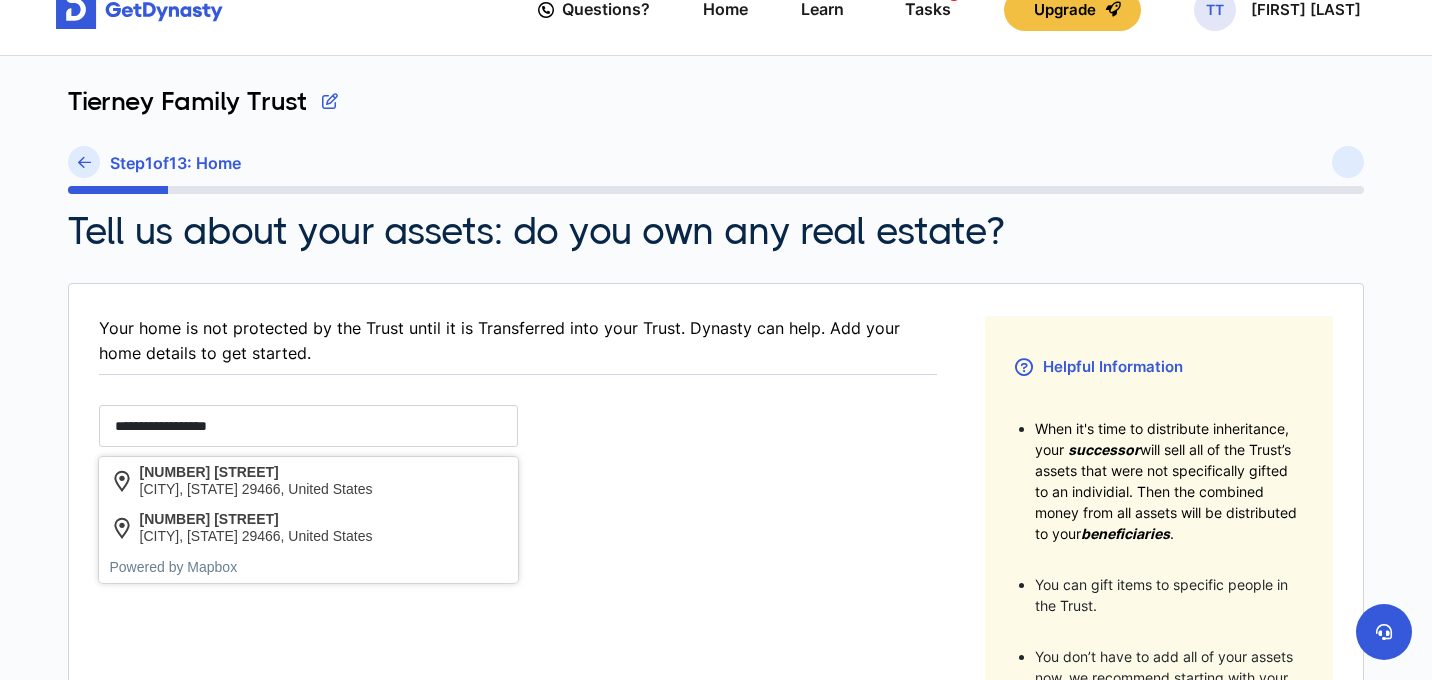 type on "**********" 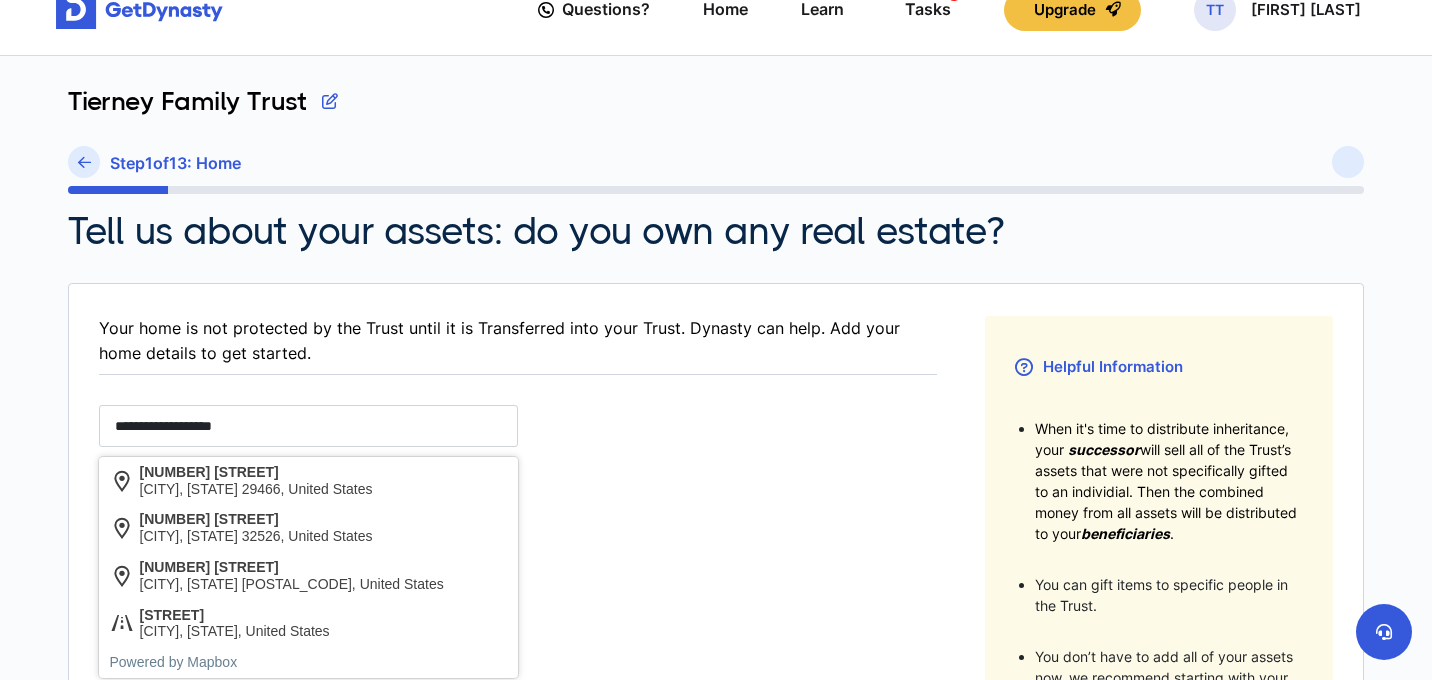 type on "**********" 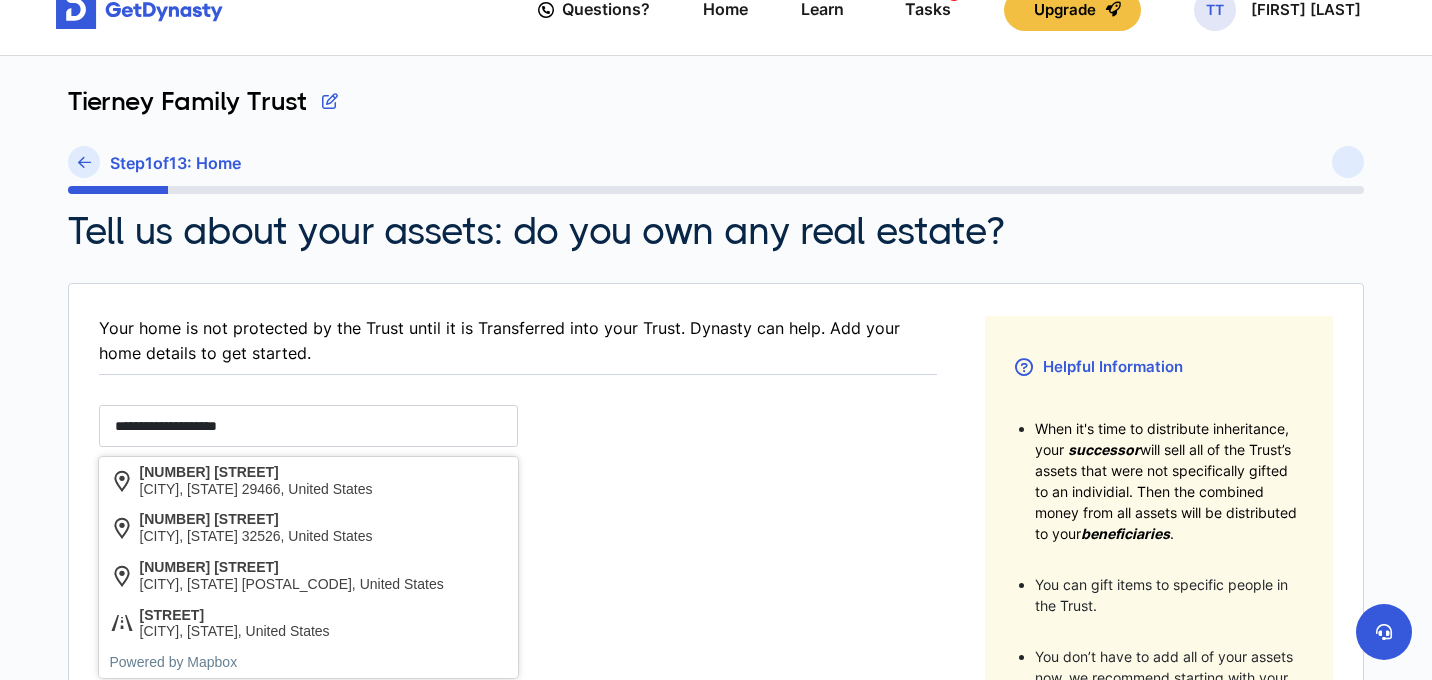 type on "**********" 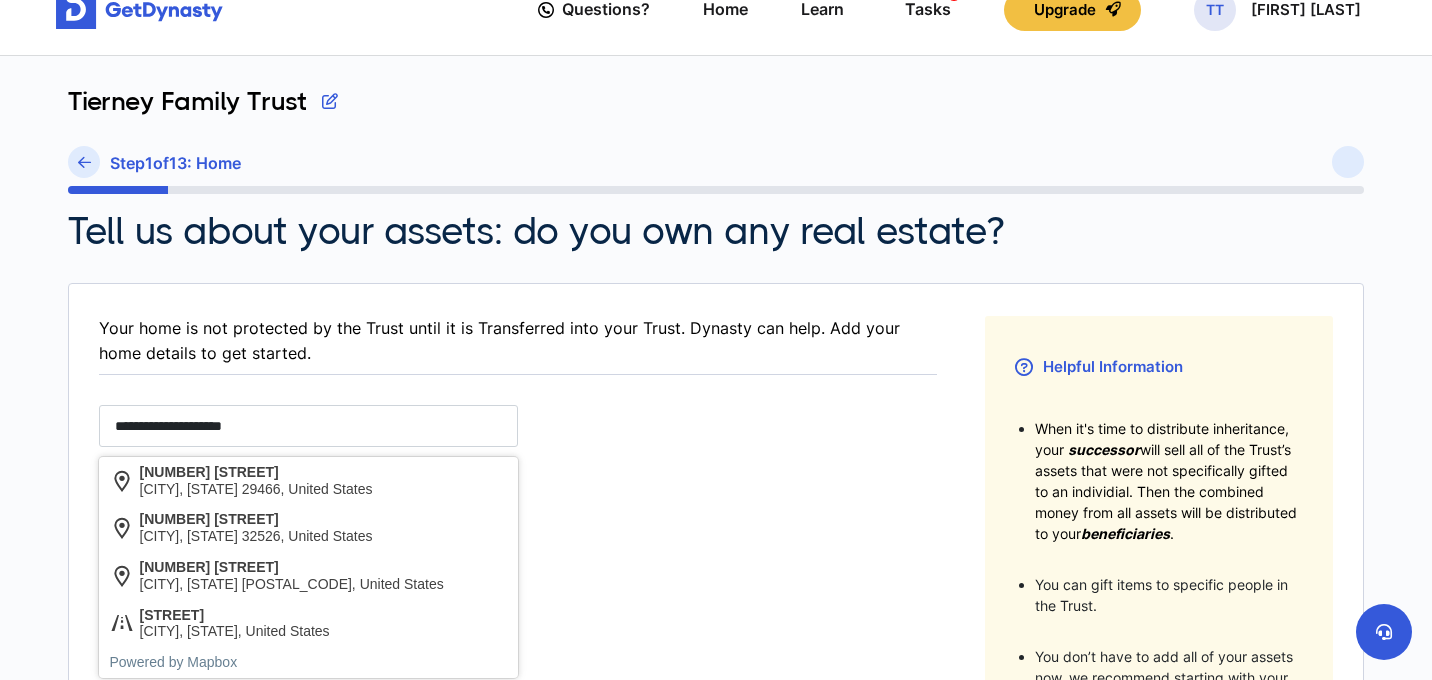 type on "**********" 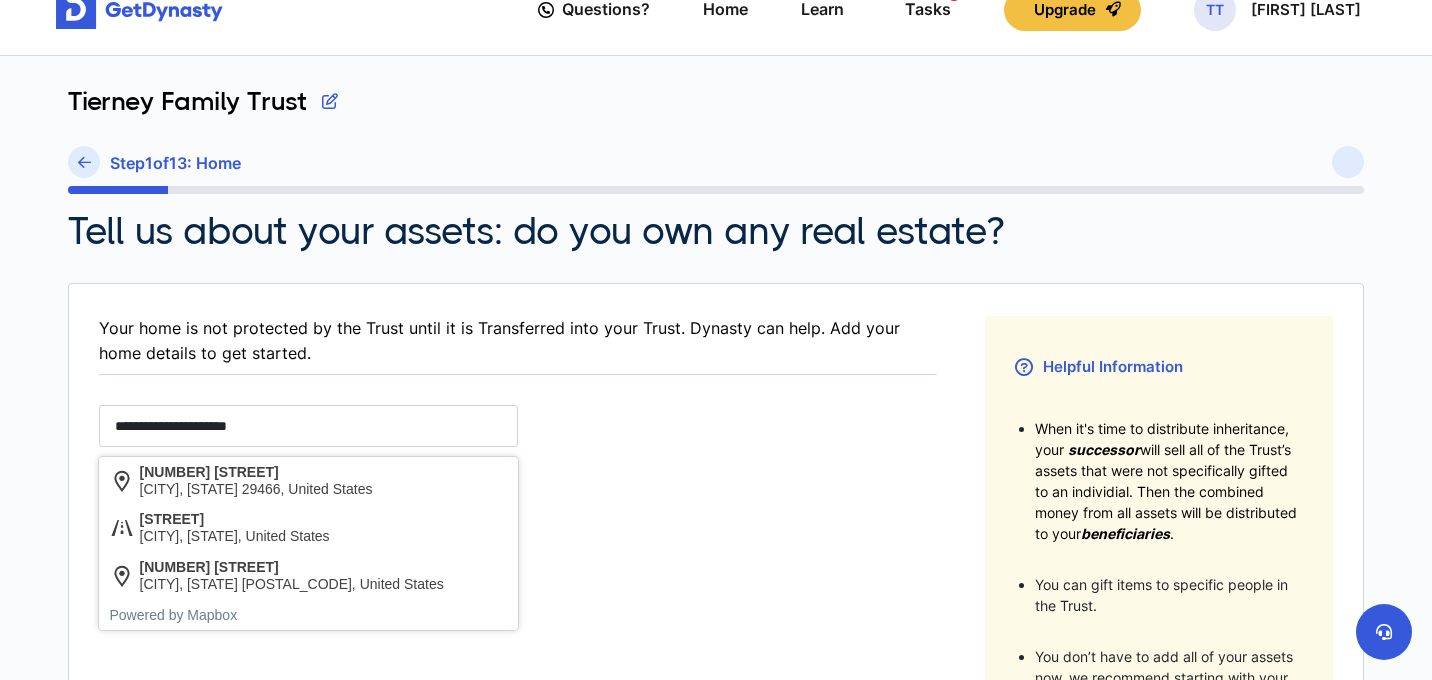 type on "**********" 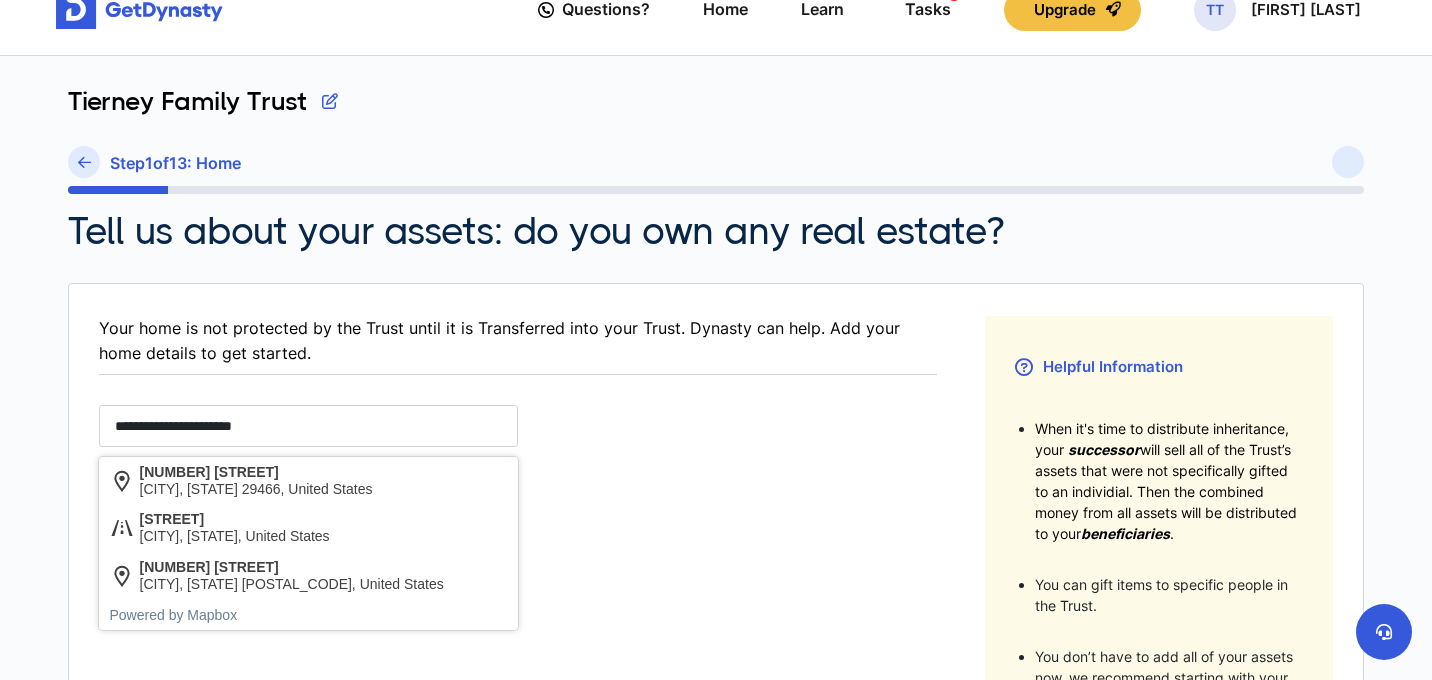 type on "**********" 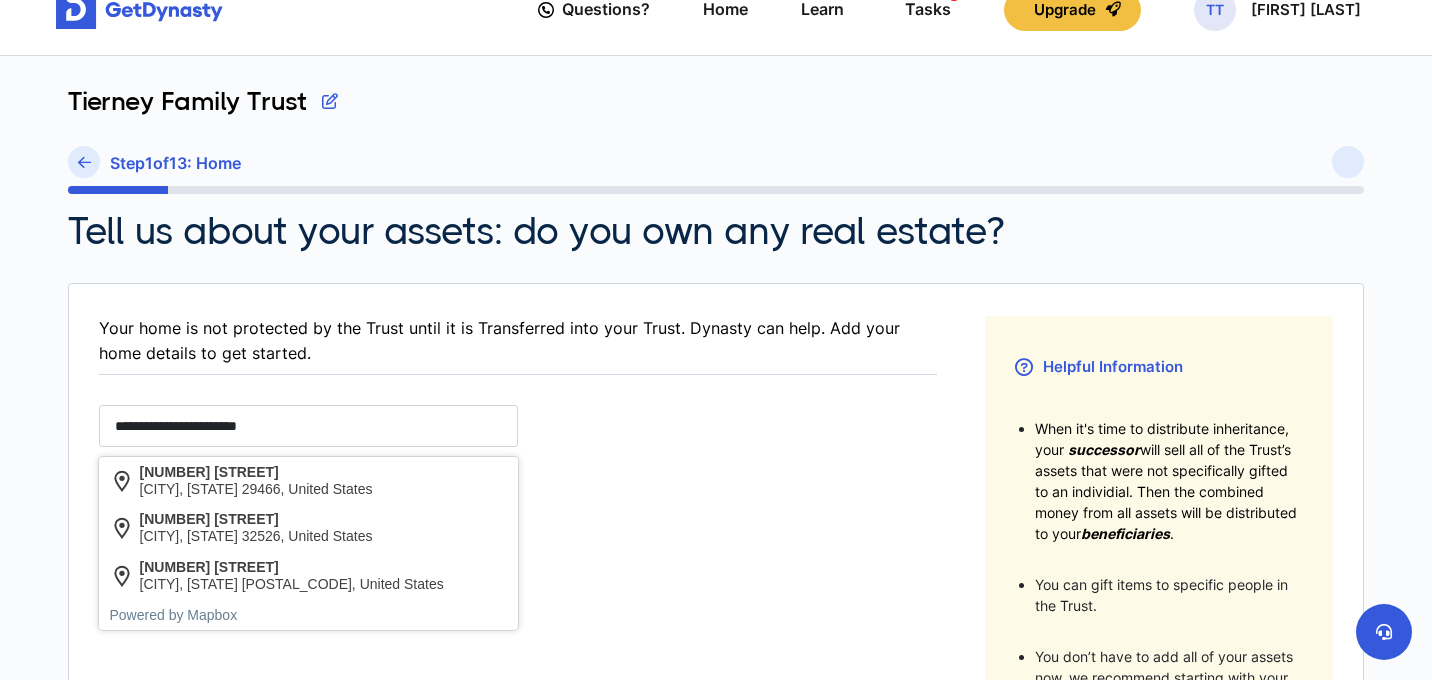 type on "**********" 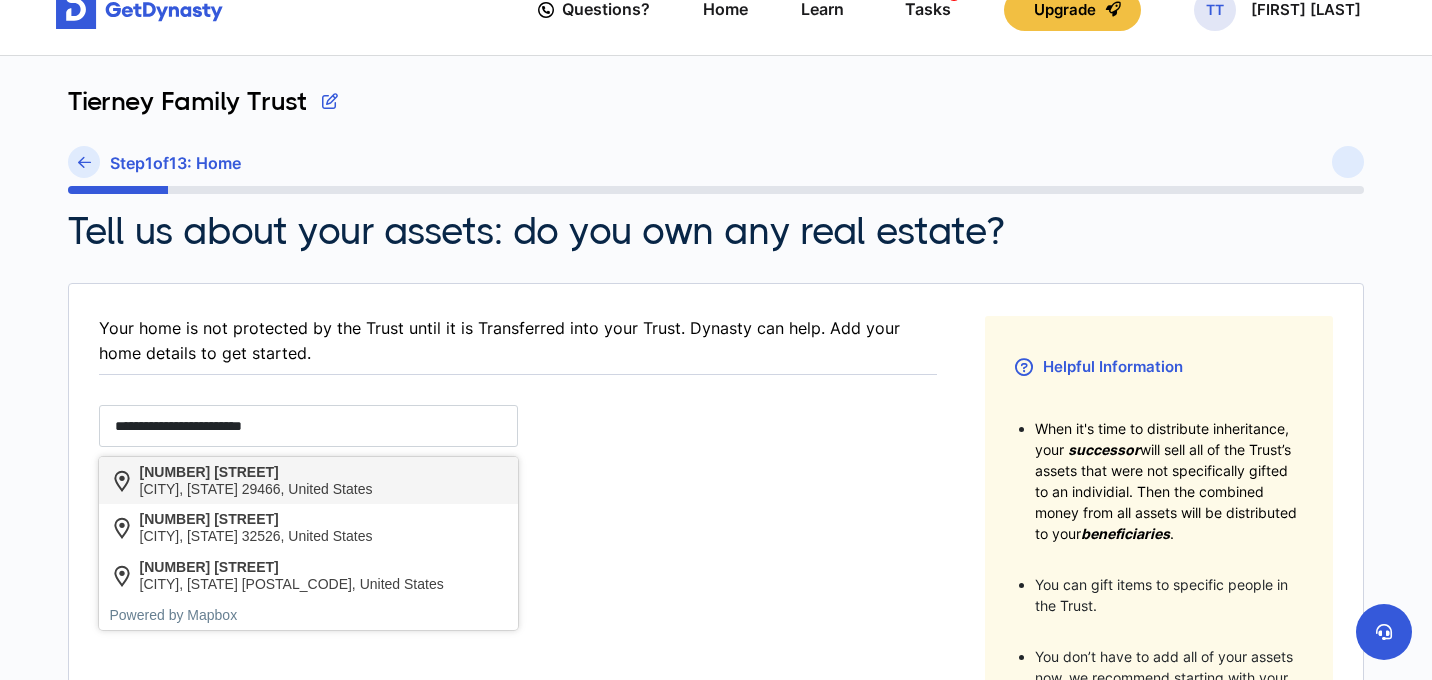 click on "[NUMBER] [STREET]" at bounding box center [256, 472] 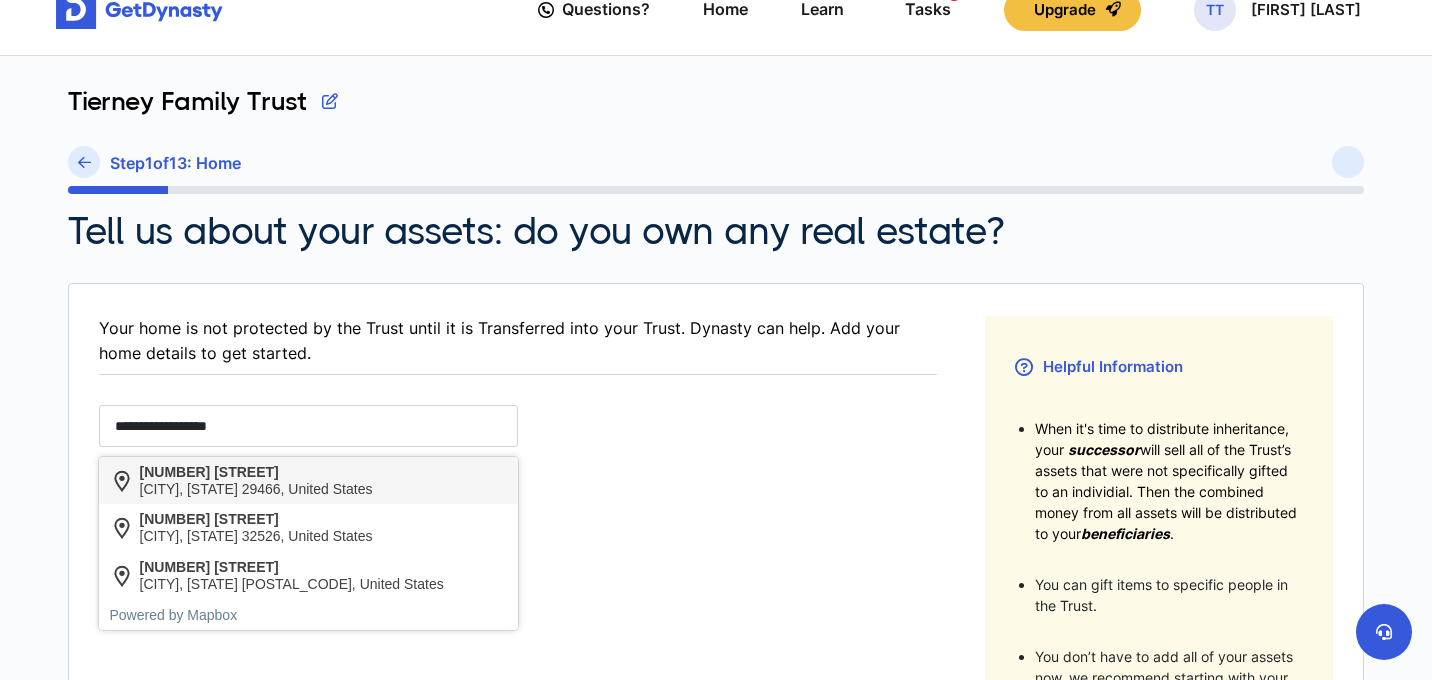 type on "**" 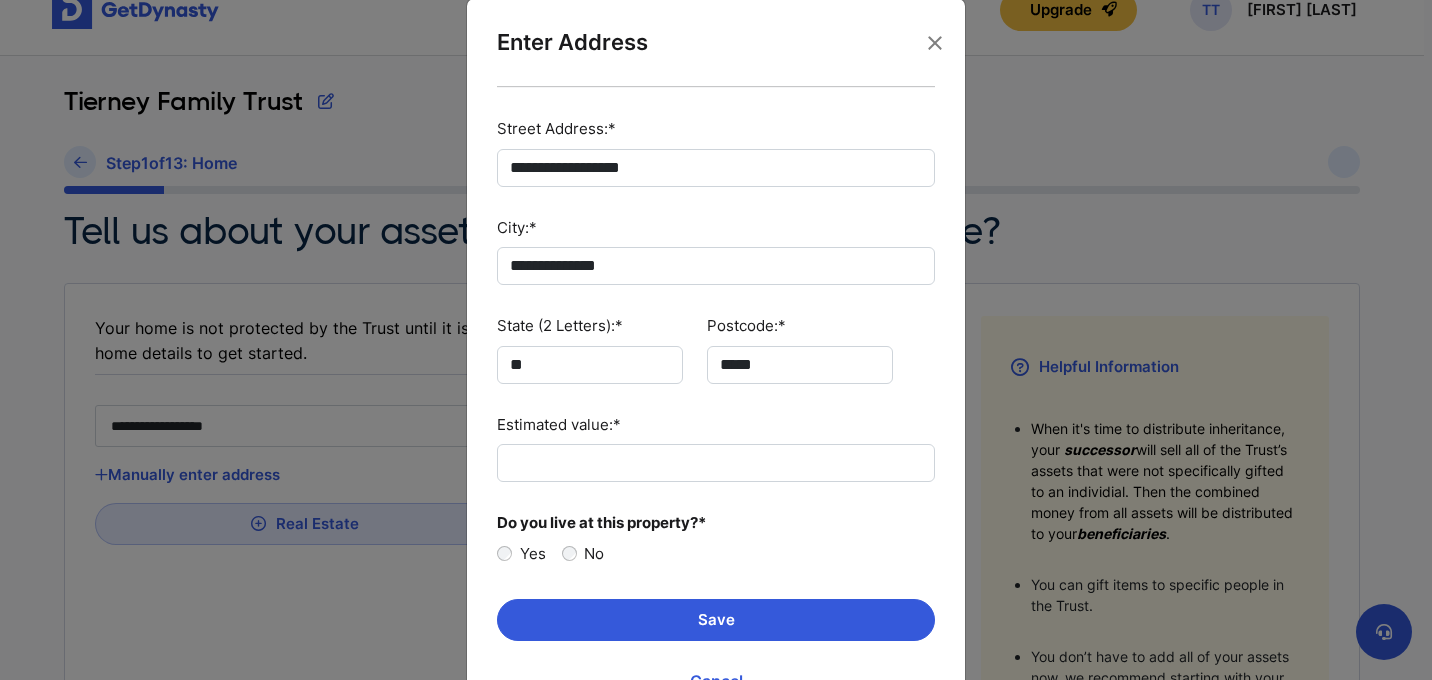 scroll, scrollTop: 45, scrollLeft: 0, axis: vertical 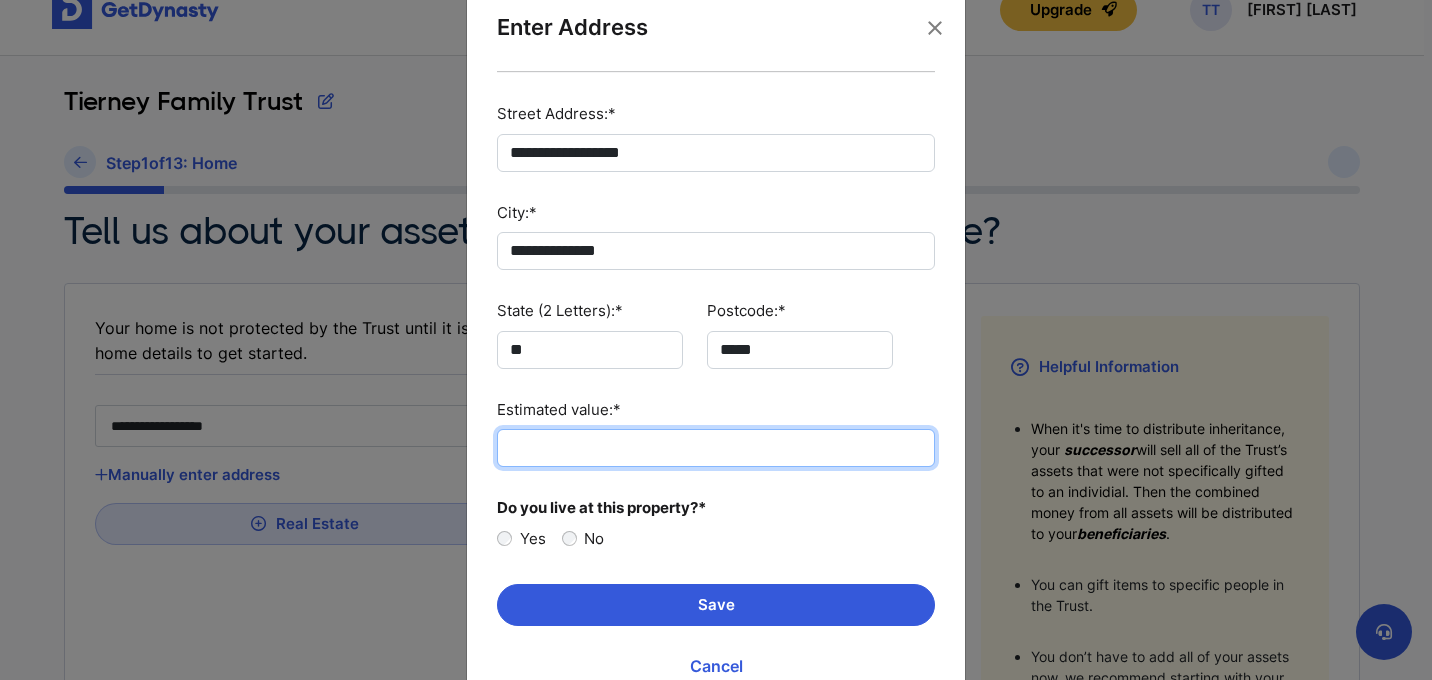 click on "Estimated value:*" at bounding box center (716, 448) 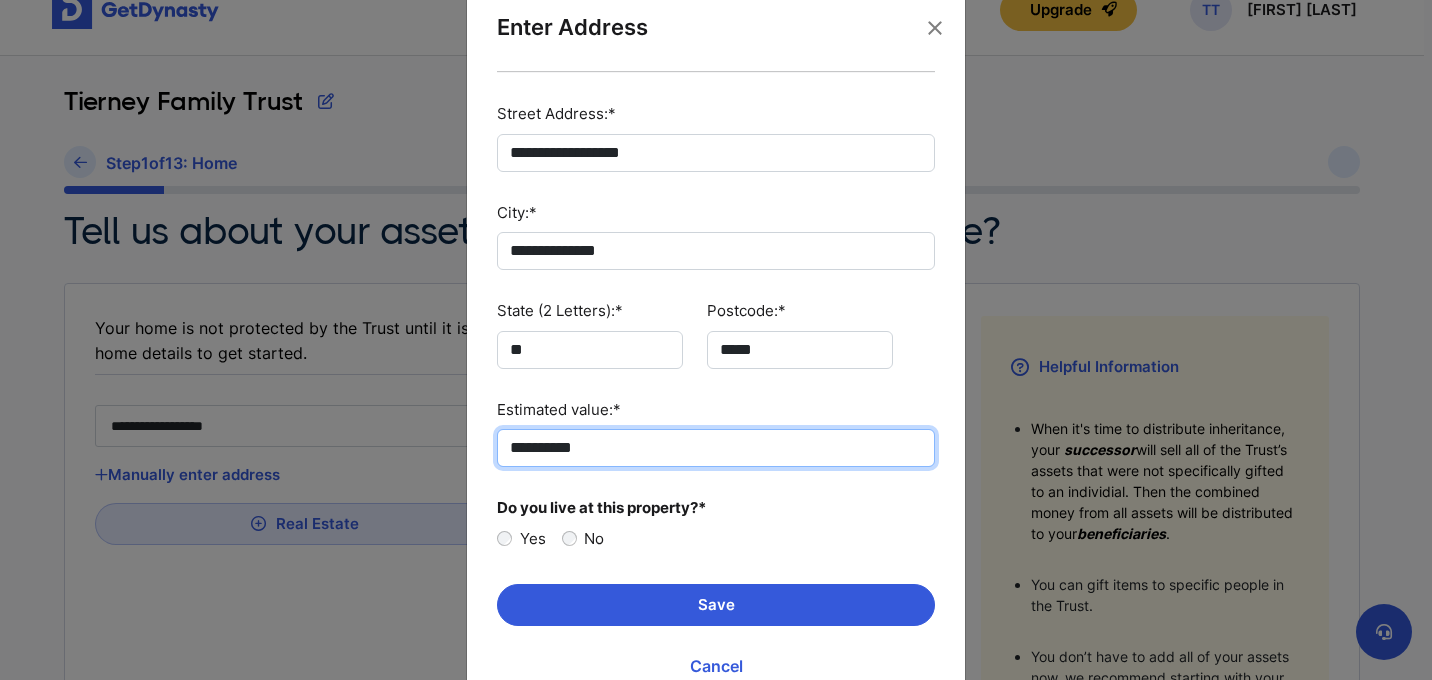 type on "**********" 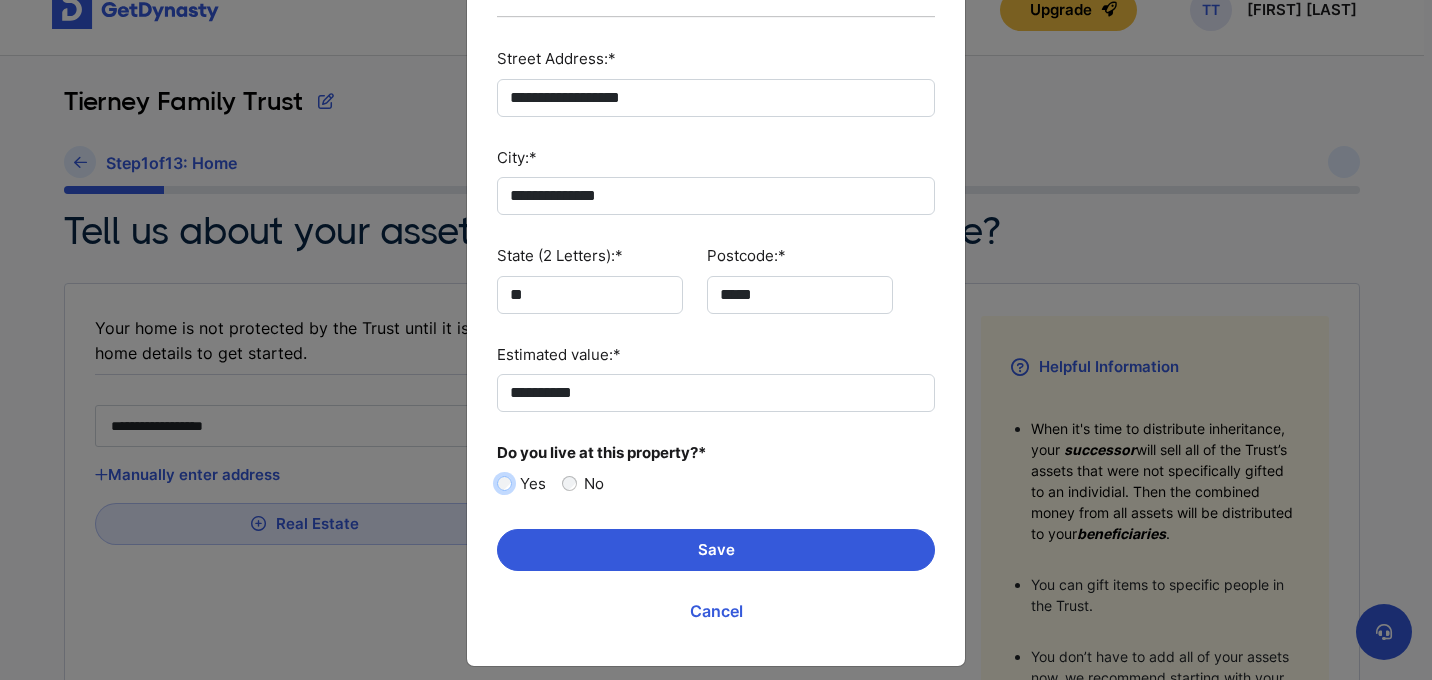 scroll, scrollTop: 110, scrollLeft: 0, axis: vertical 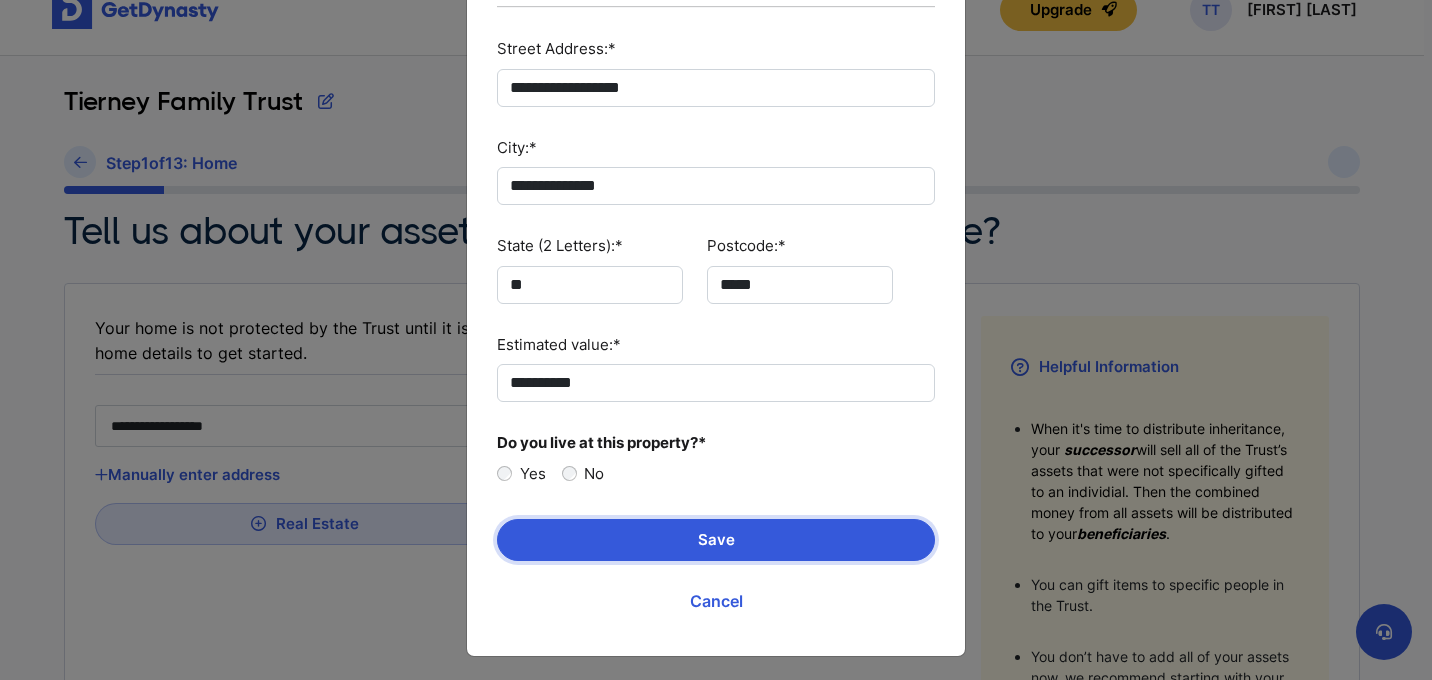 click on "Save" at bounding box center (716, 540) 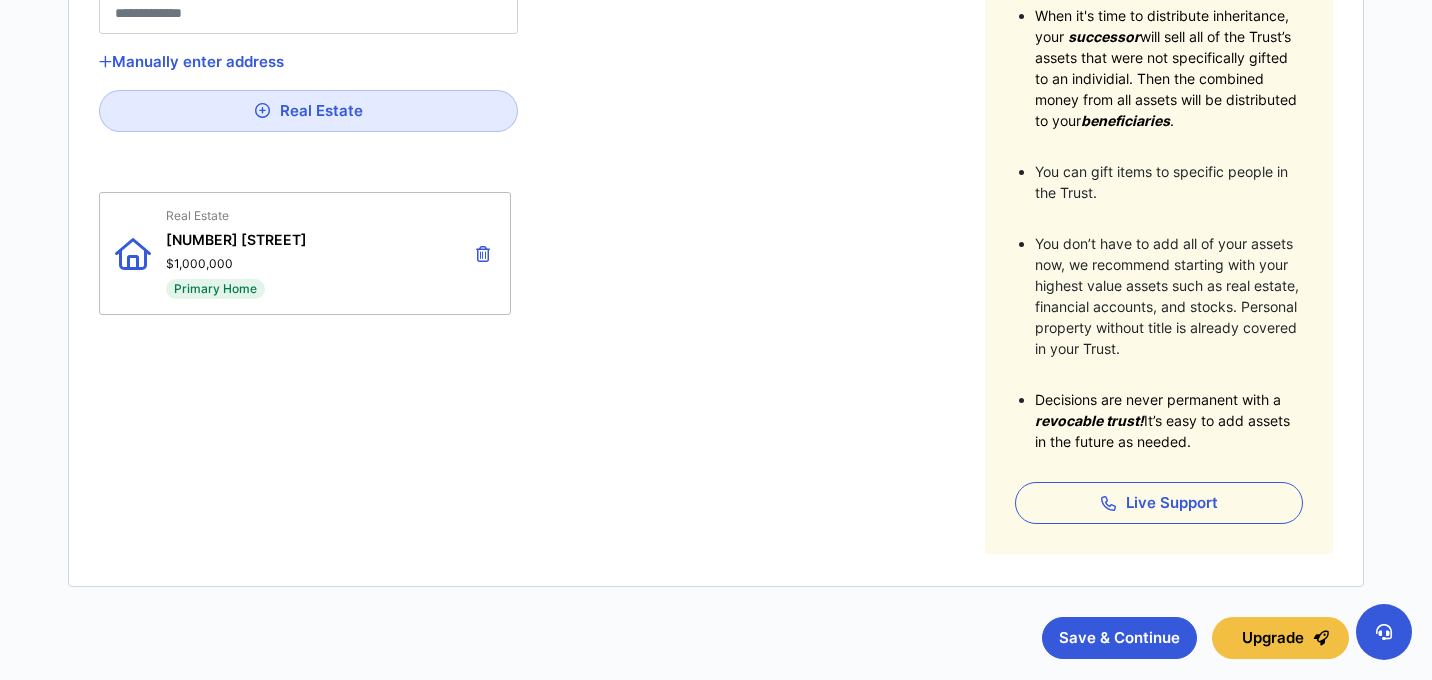 scroll, scrollTop: 571, scrollLeft: 0, axis: vertical 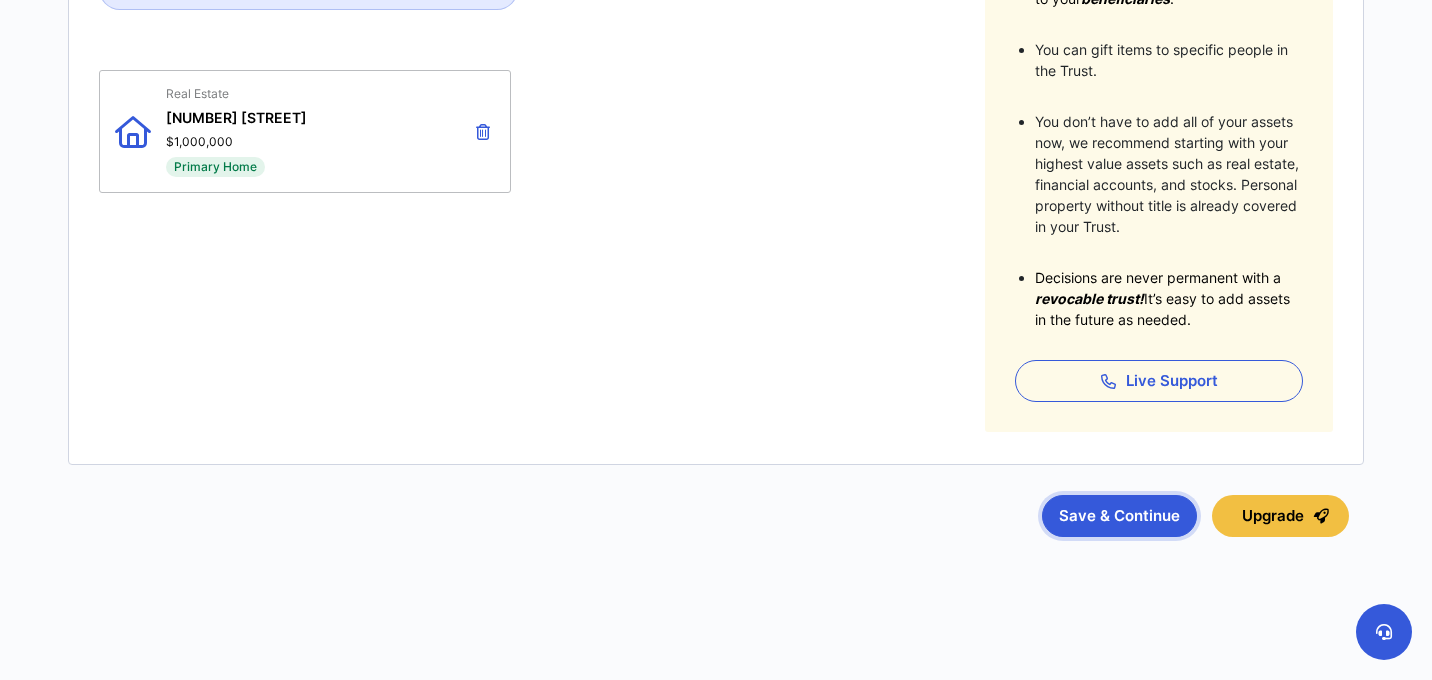 click on "Save & Continue" at bounding box center (1119, 516) 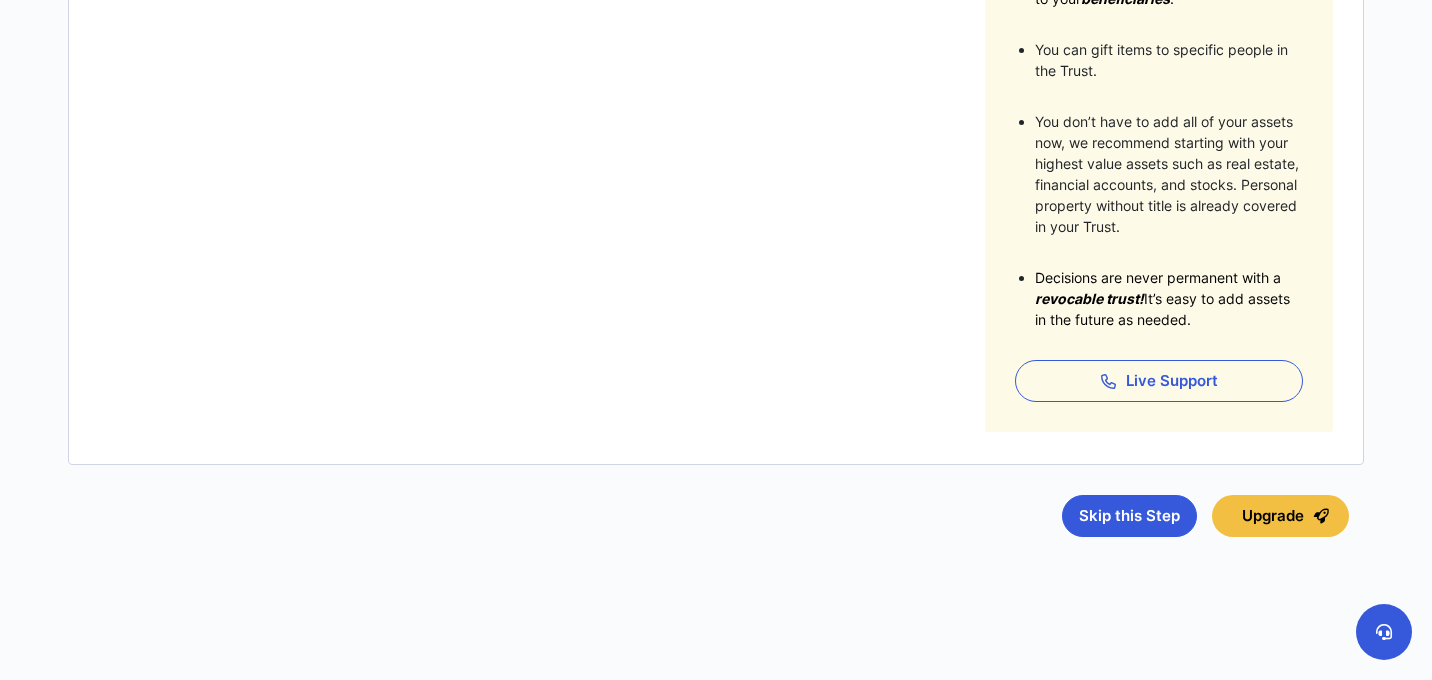 scroll, scrollTop: 0, scrollLeft: 0, axis: both 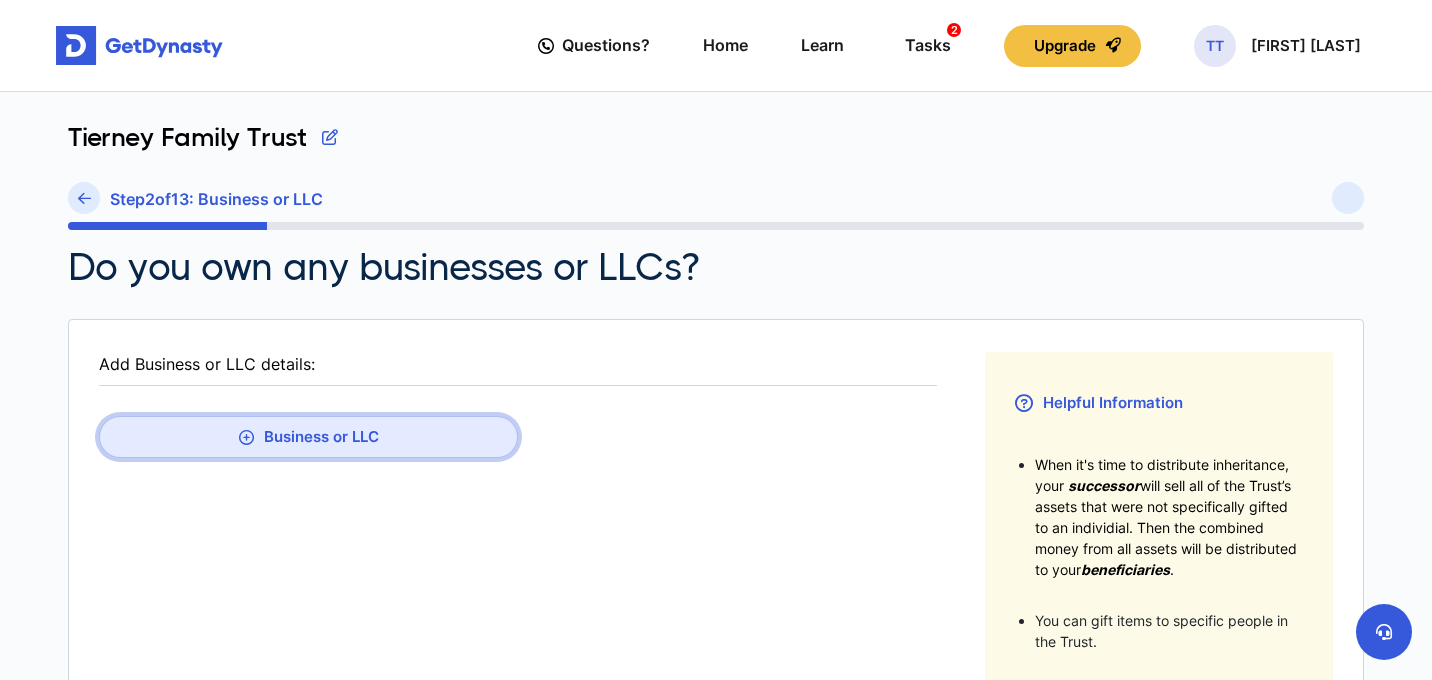 click on "Business or LLC" at bounding box center [308, 437] 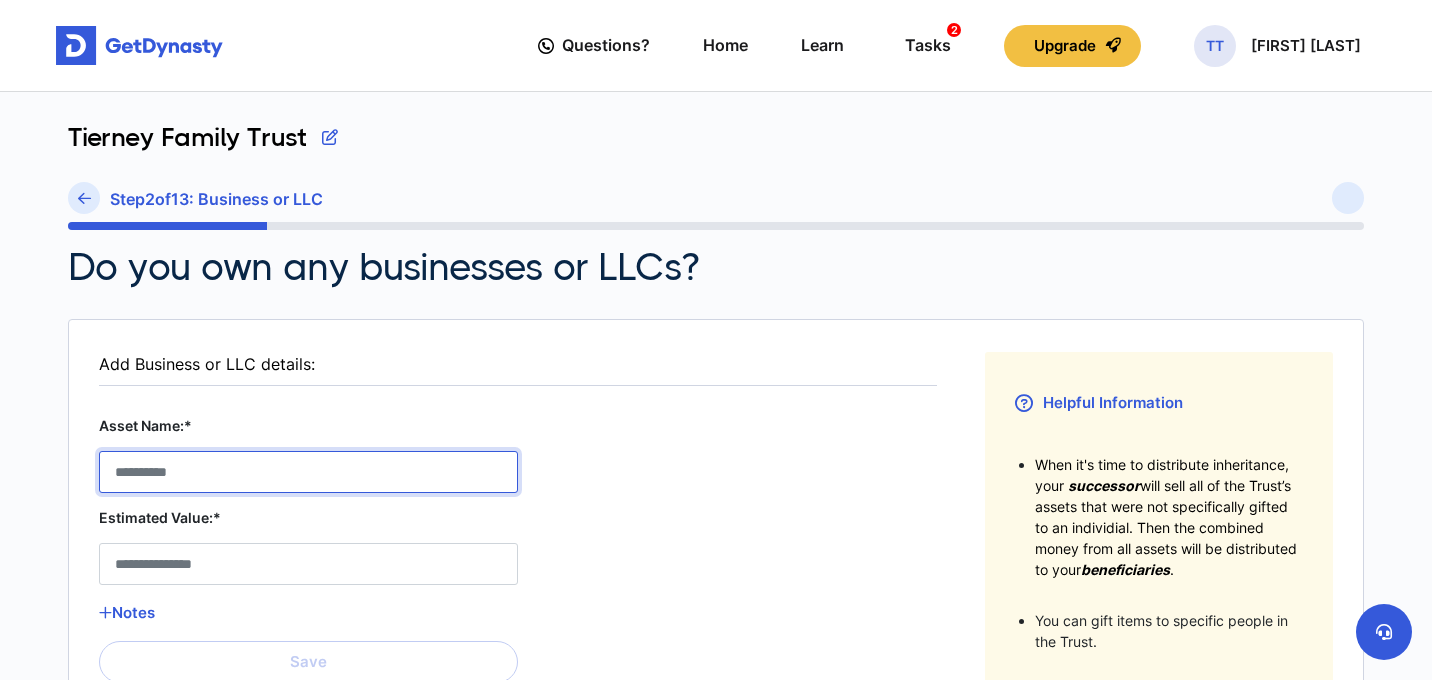 click on "Asset Name:*" at bounding box center (308, 472) 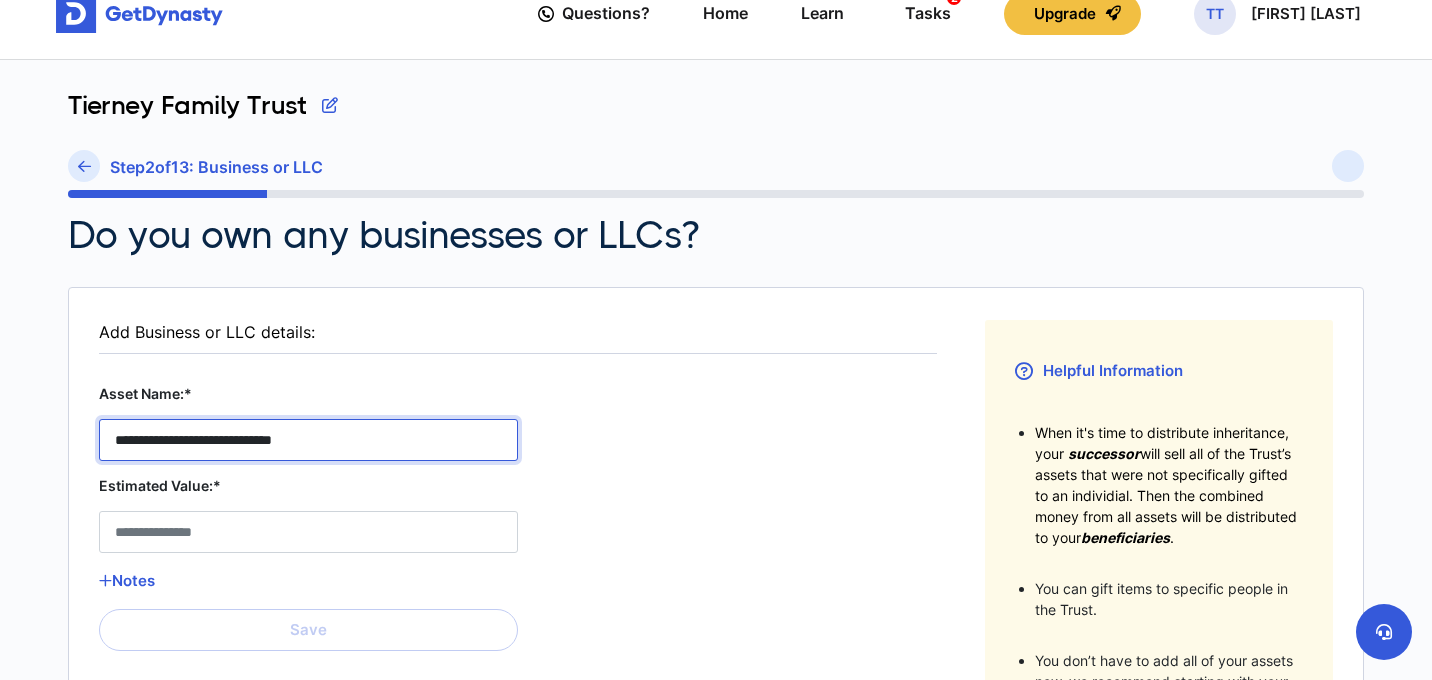 scroll, scrollTop: 73, scrollLeft: 0, axis: vertical 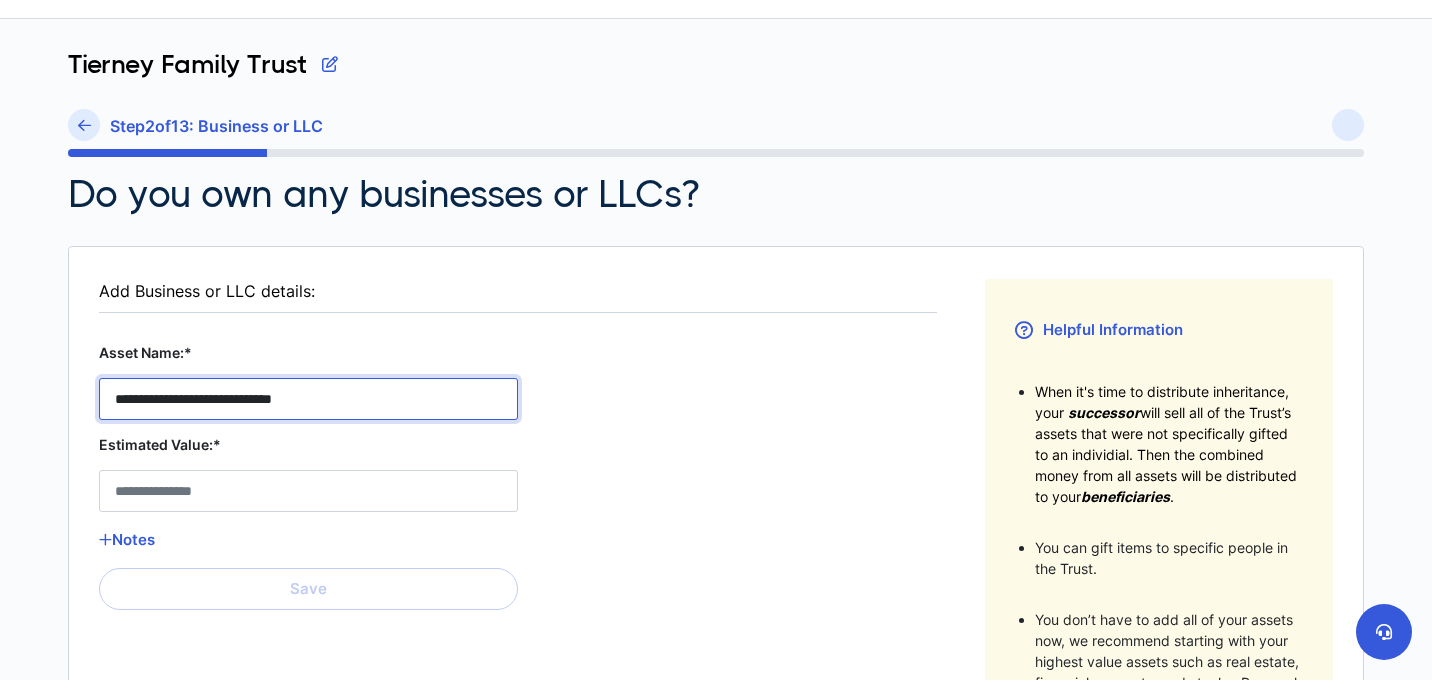 type on "**********" 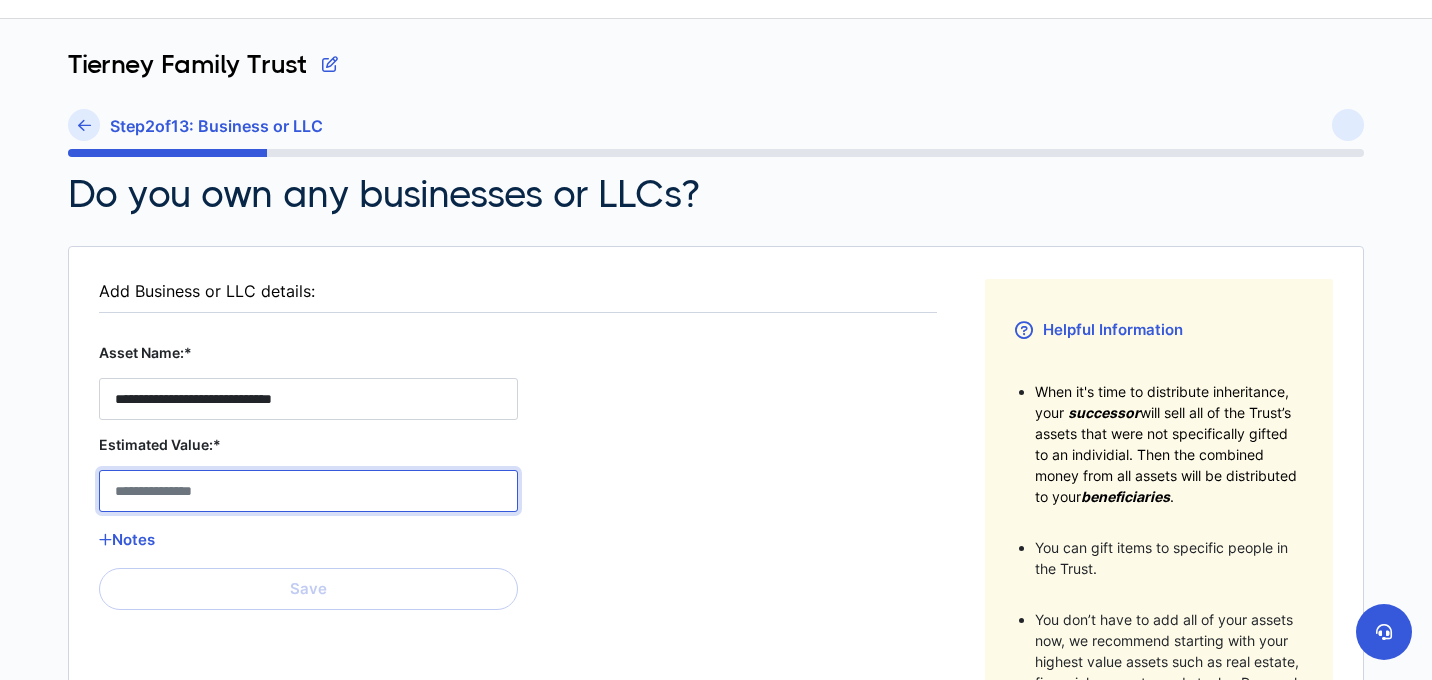 click on "Estimated Value:*" at bounding box center (308, 491) 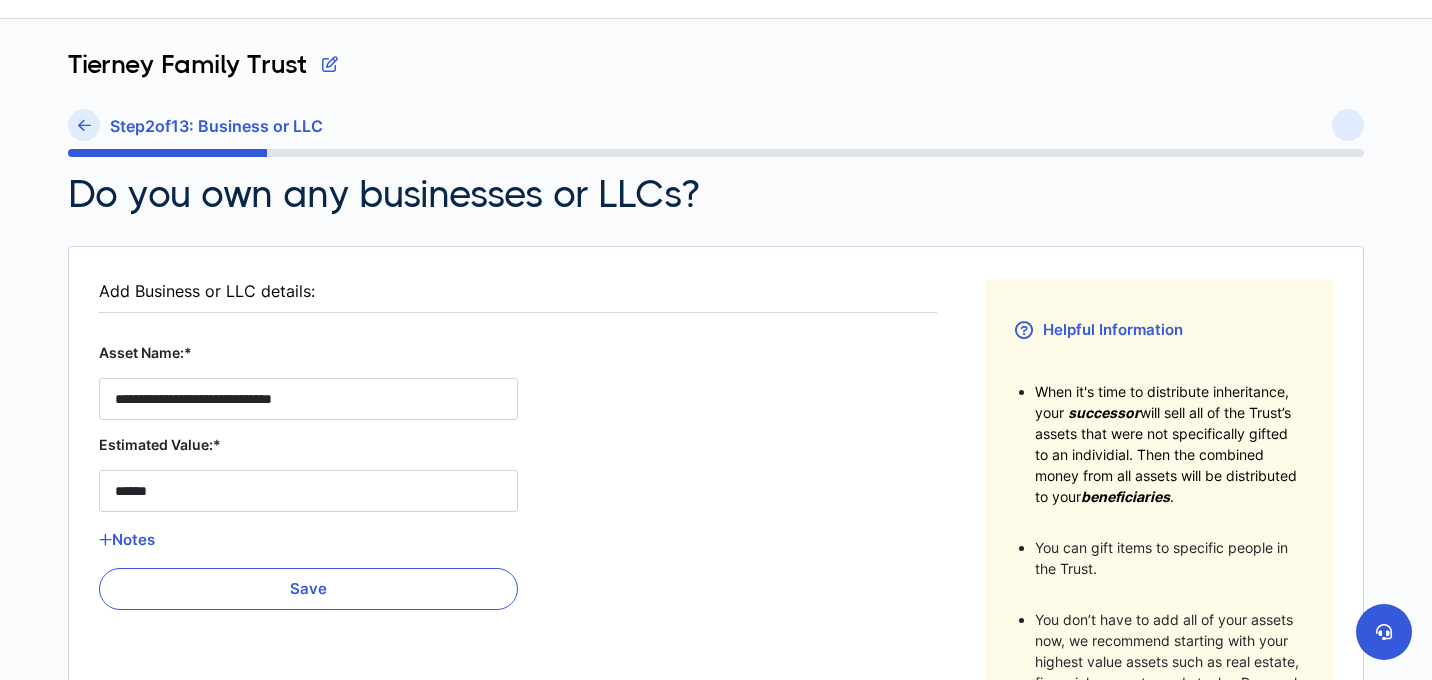 click on "**********" at bounding box center [518, 604] 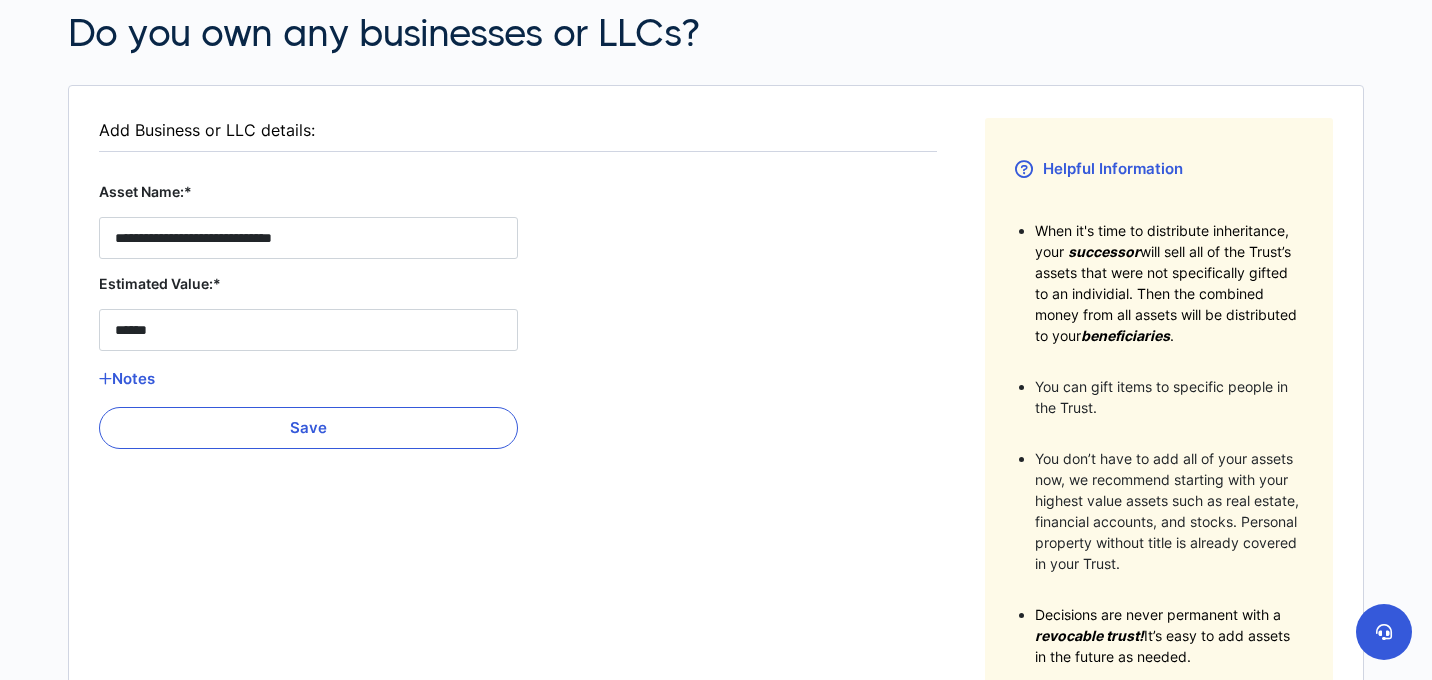 scroll, scrollTop: 235, scrollLeft: 0, axis: vertical 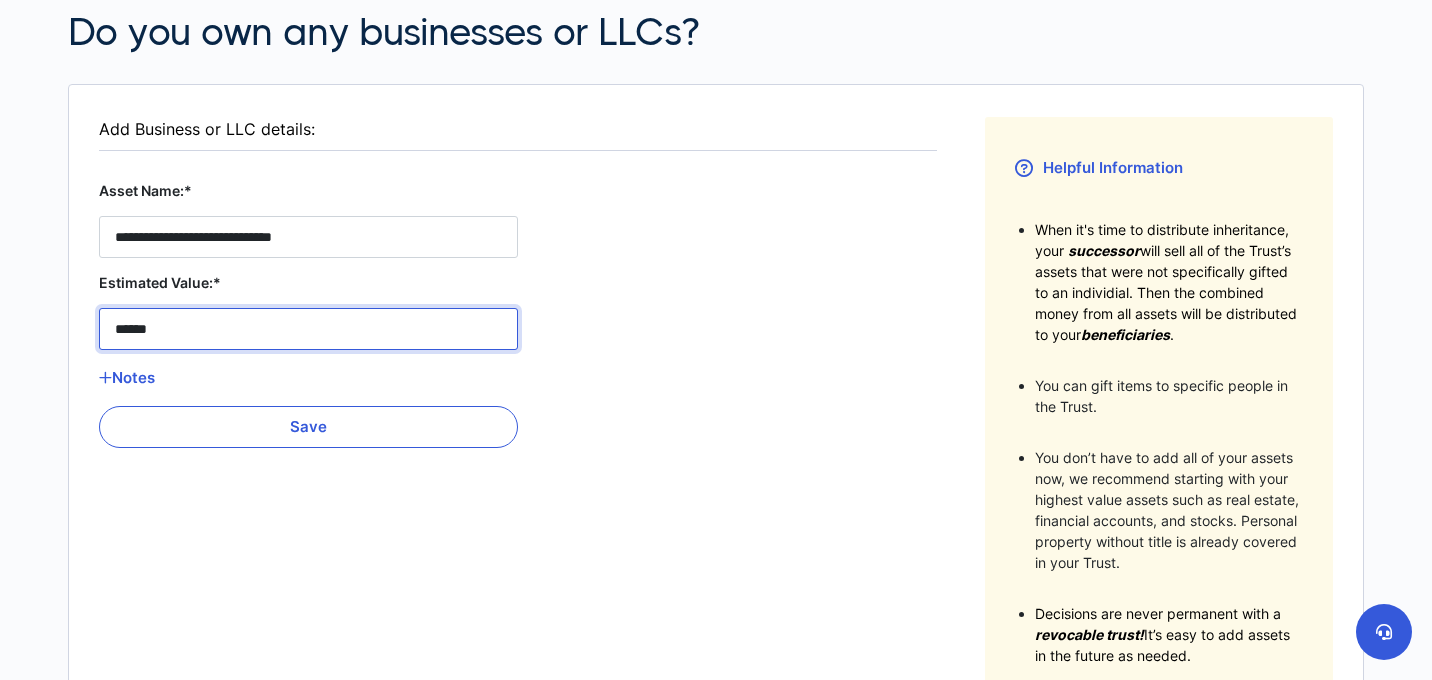 click on "******" at bounding box center [308, 329] 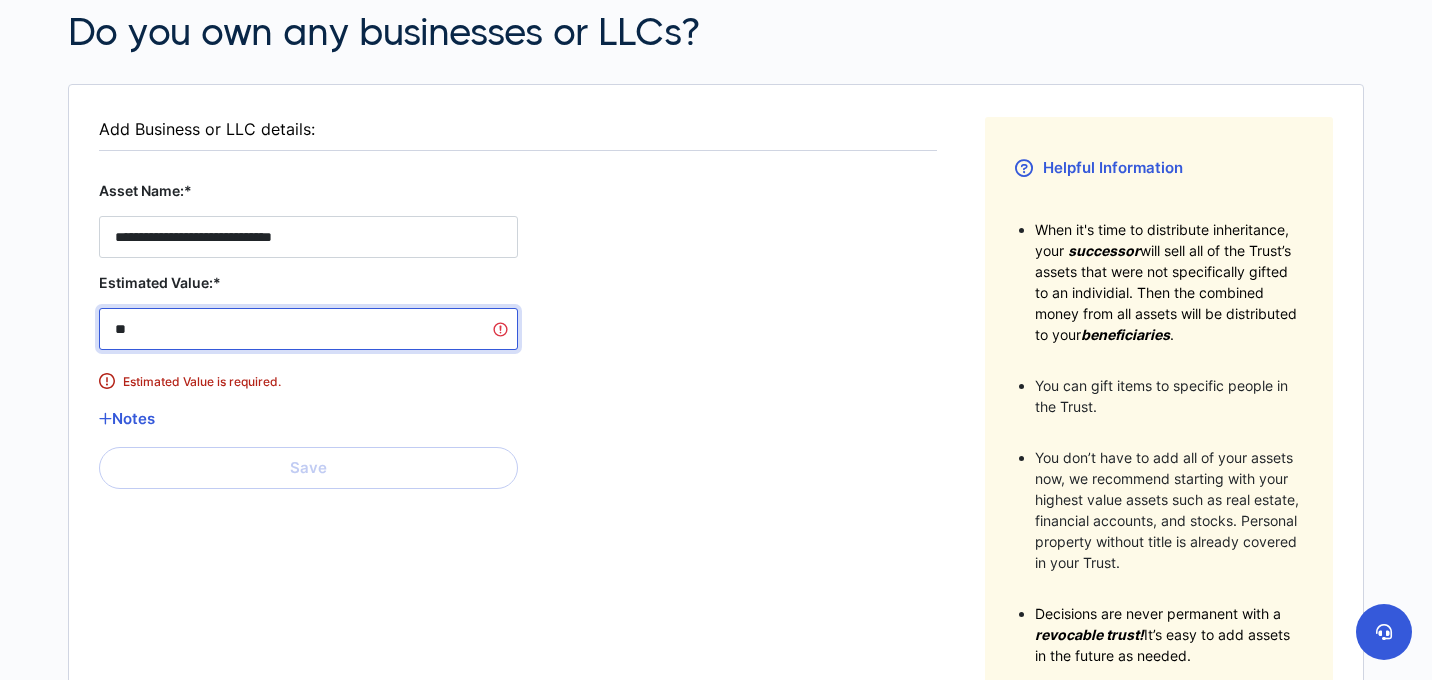 type on "**" 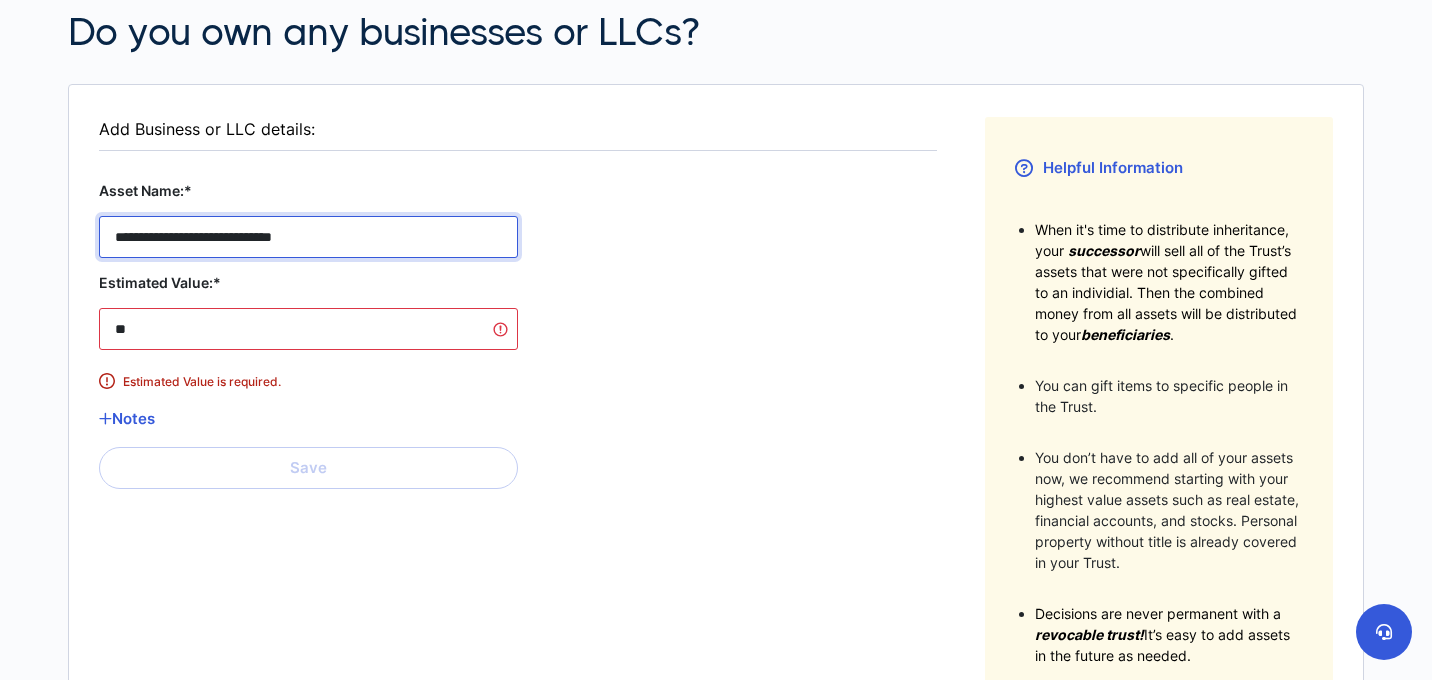 click on "**********" at bounding box center [308, 237] 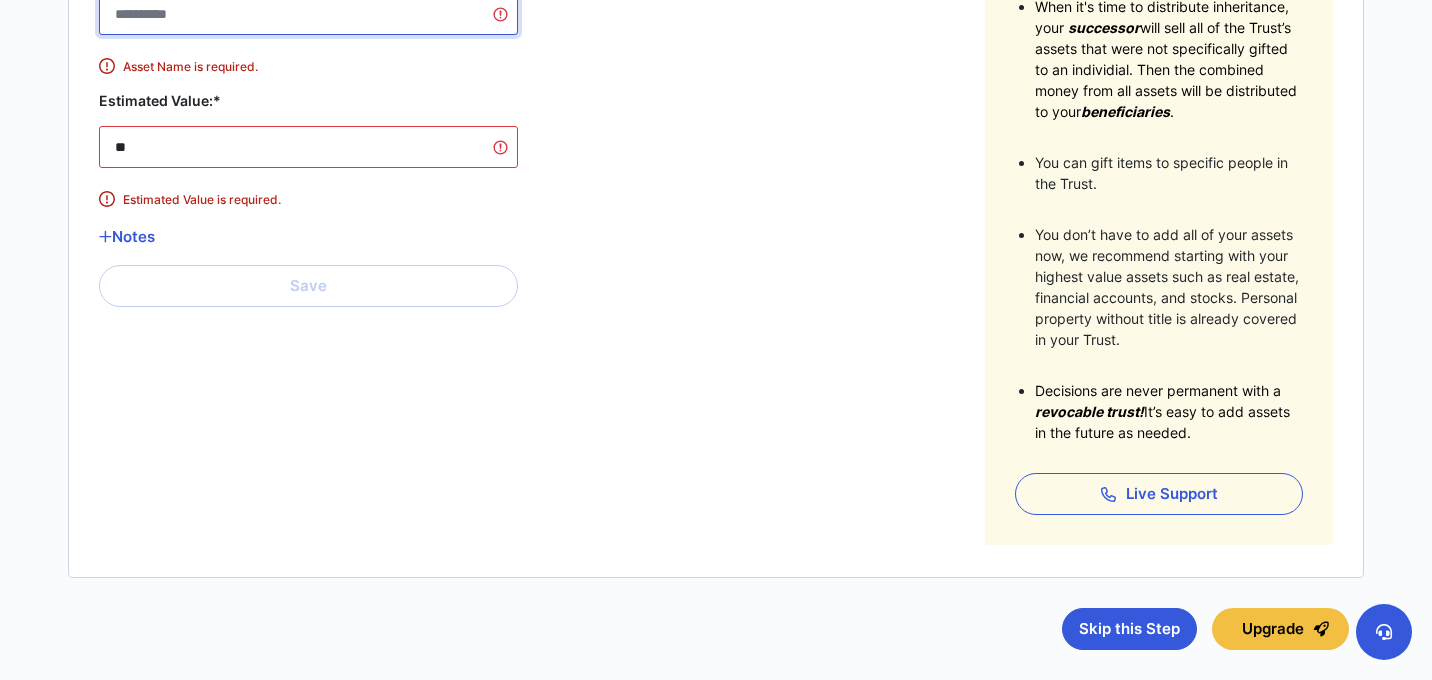 scroll, scrollTop: 571, scrollLeft: 0, axis: vertical 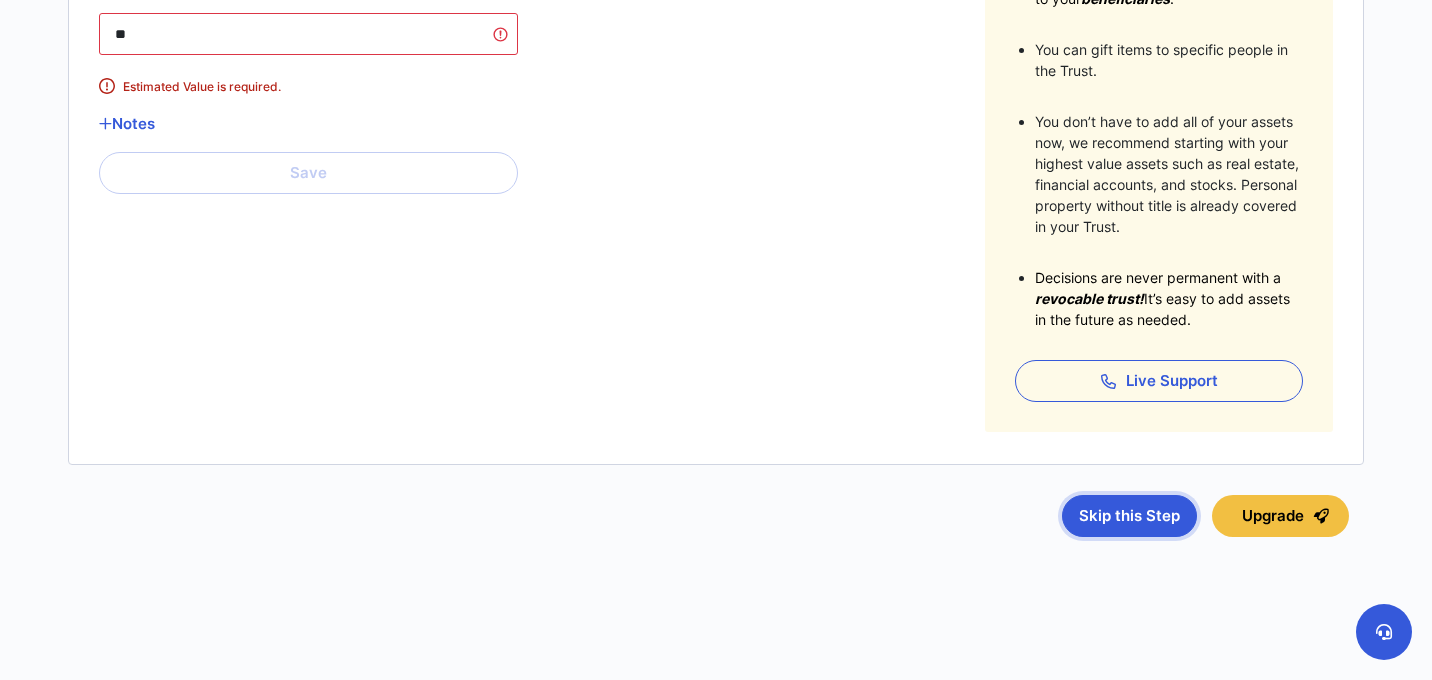 type 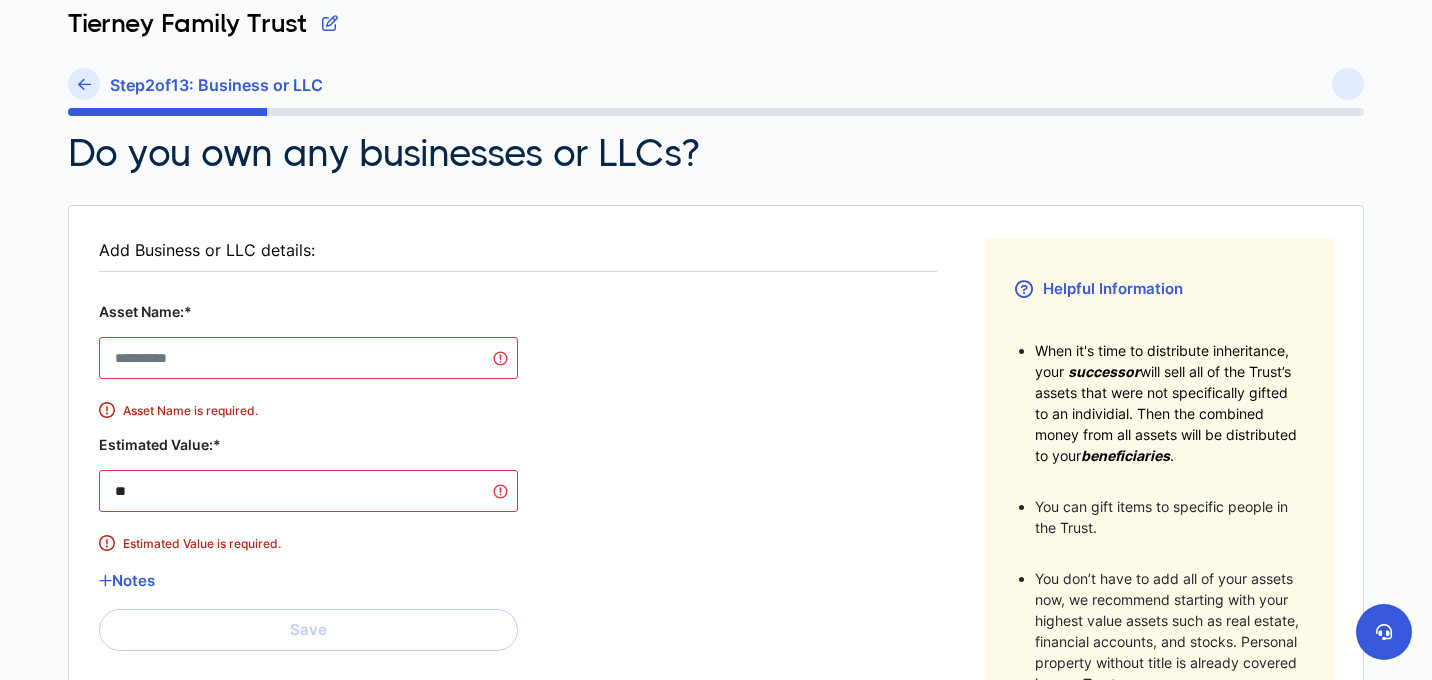 scroll, scrollTop: 156, scrollLeft: 0, axis: vertical 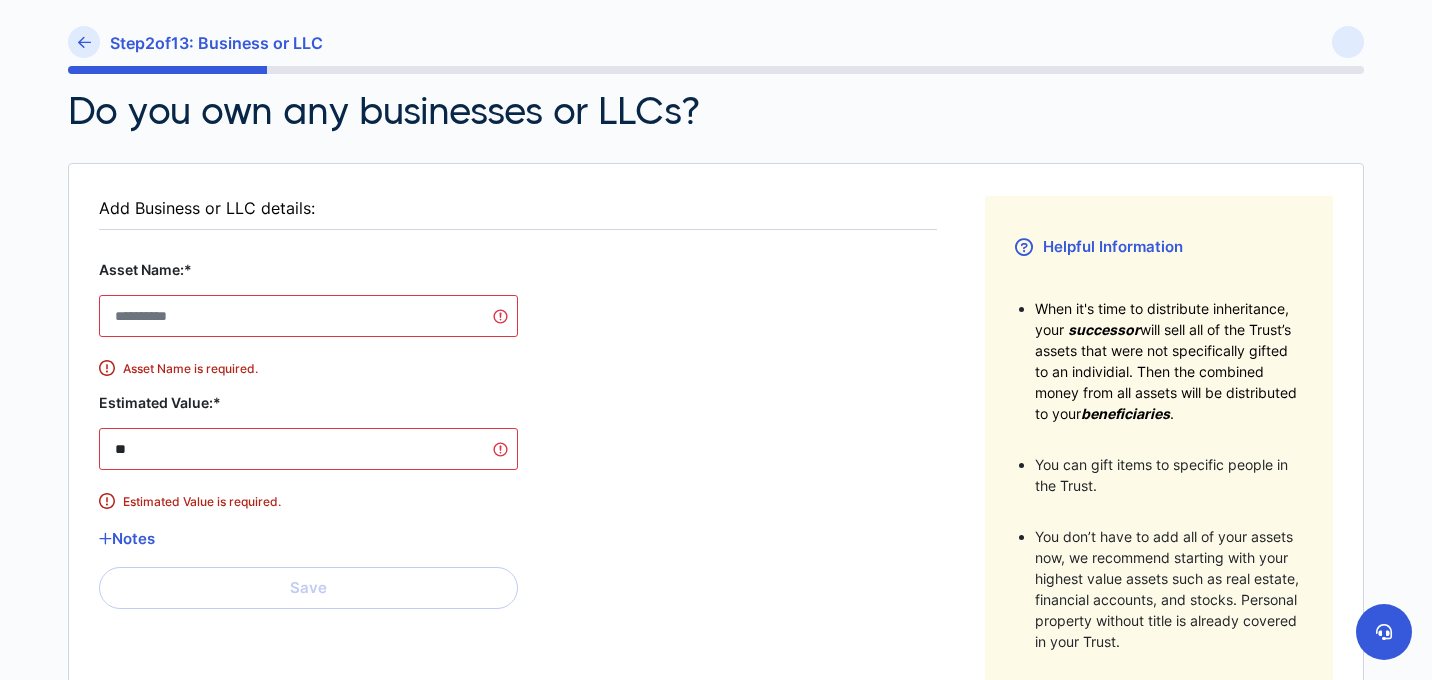 click on "Add Business or LLC details: Asset Name:* Asset Name is required. Estimated Value:* ** Estimated Value is required.  Notes Save" at bounding box center [518, 521] 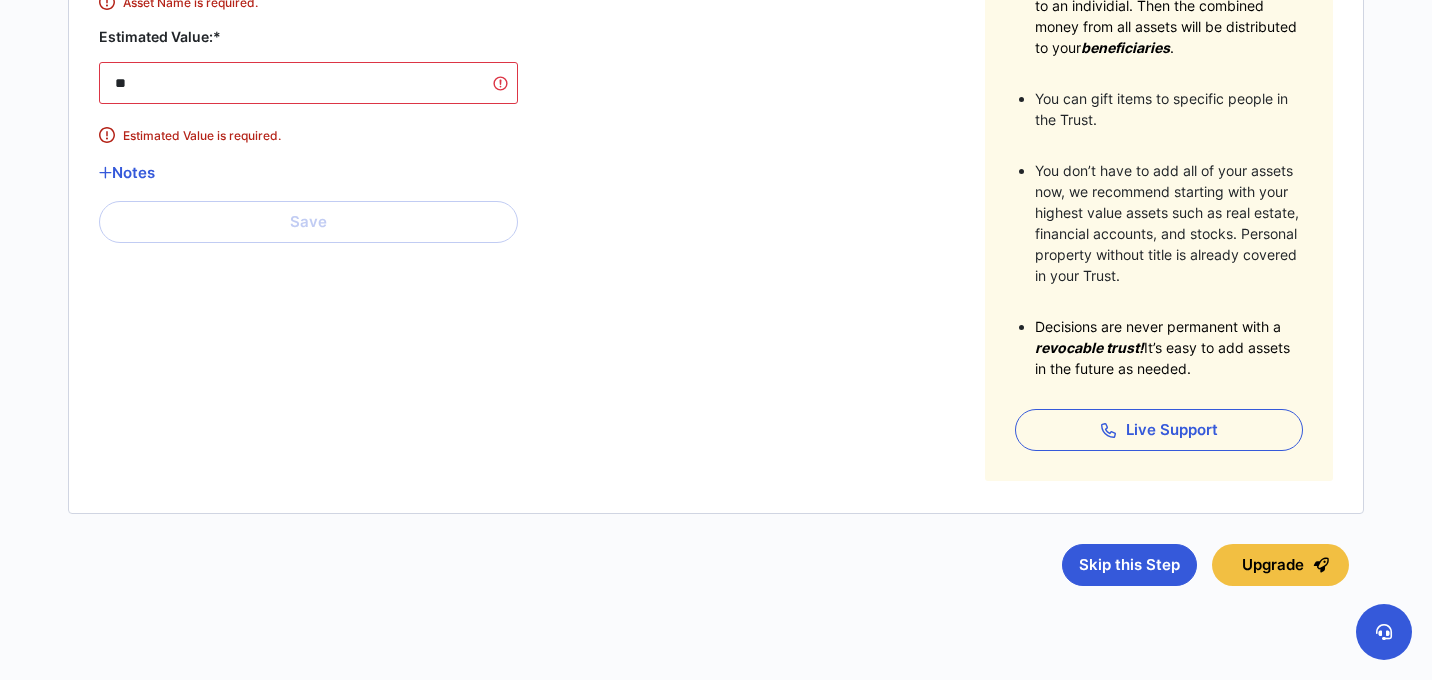 scroll, scrollTop: 537, scrollLeft: 0, axis: vertical 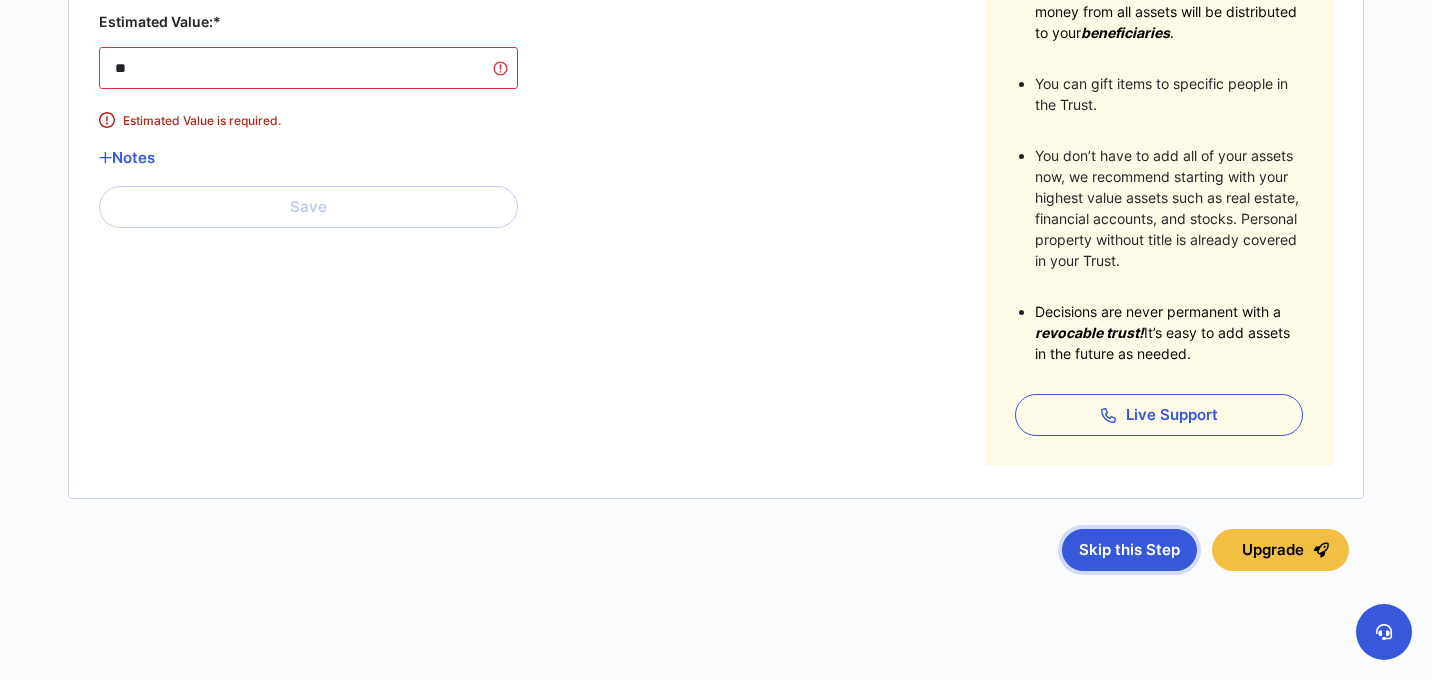 click on "Skip this Step" at bounding box center (1129, 550) 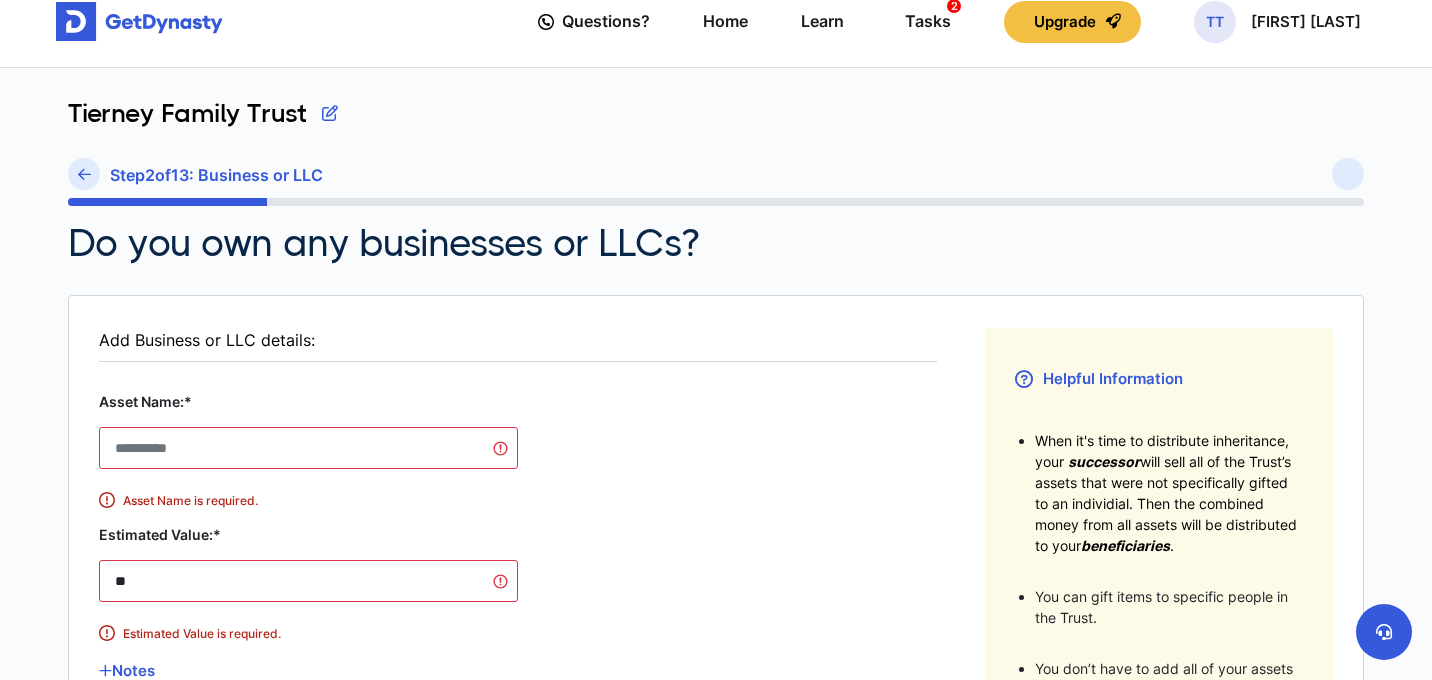 scroll, scrollTop: 0, scrollLeft: 0, axis: both 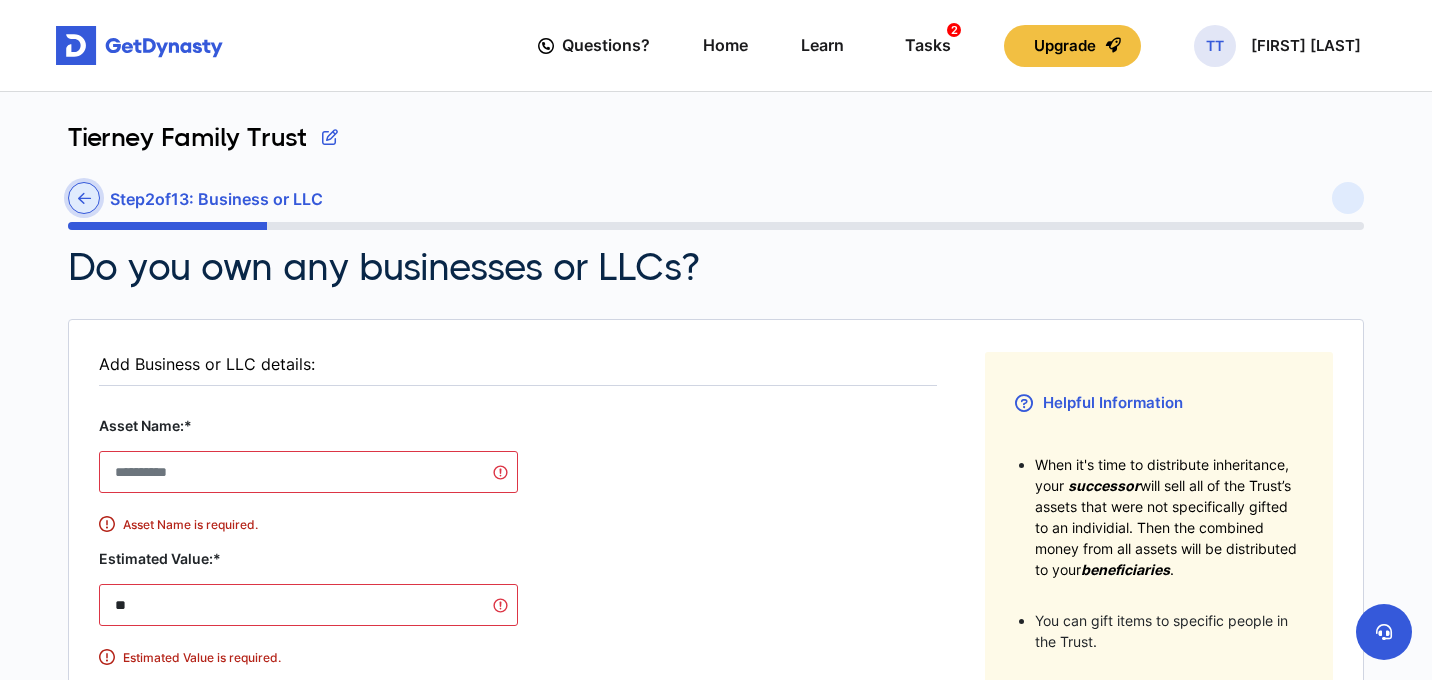 click at bounding box center [84, 198] 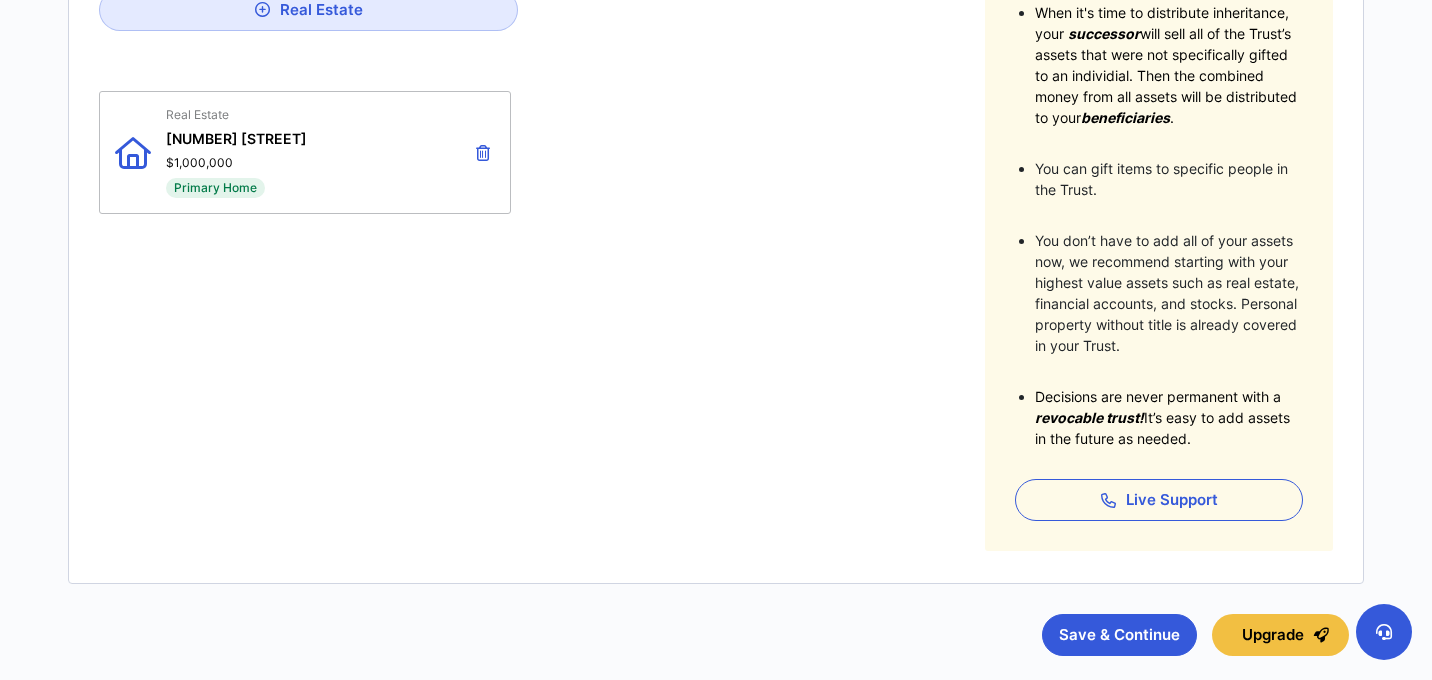 scroll, scrollTop: 571, scrollLeft: 0, axis: vertical 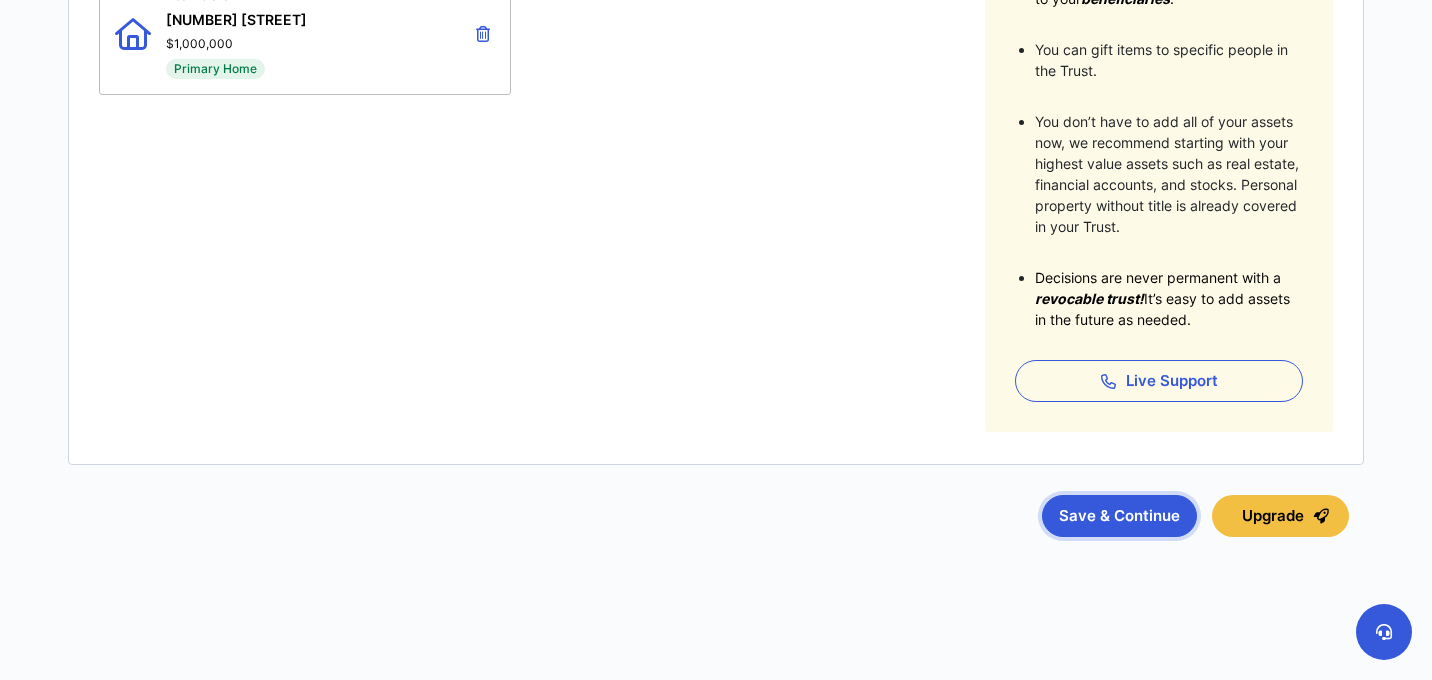 click on "Save & Continue" at bounding box center [1119, 516] 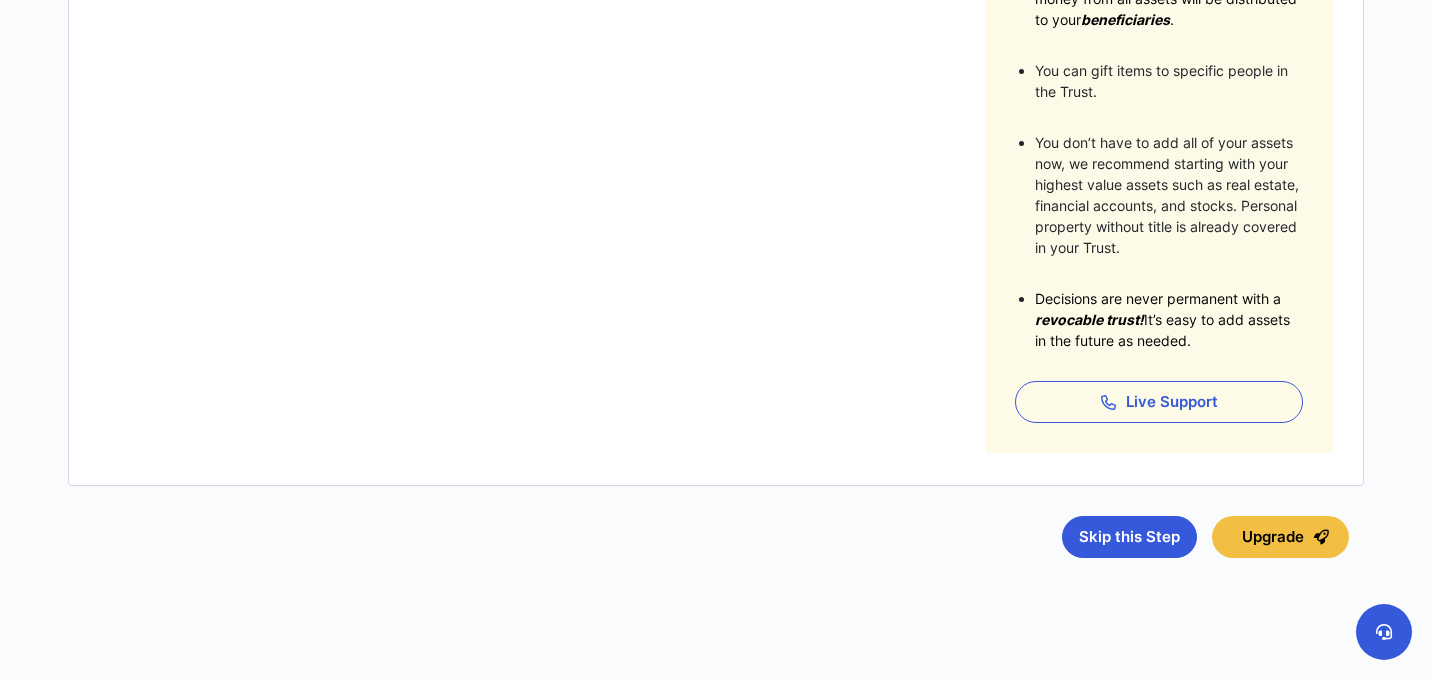 scroll, scrollTop: 571, scrollLeft: 0, axis: vertical 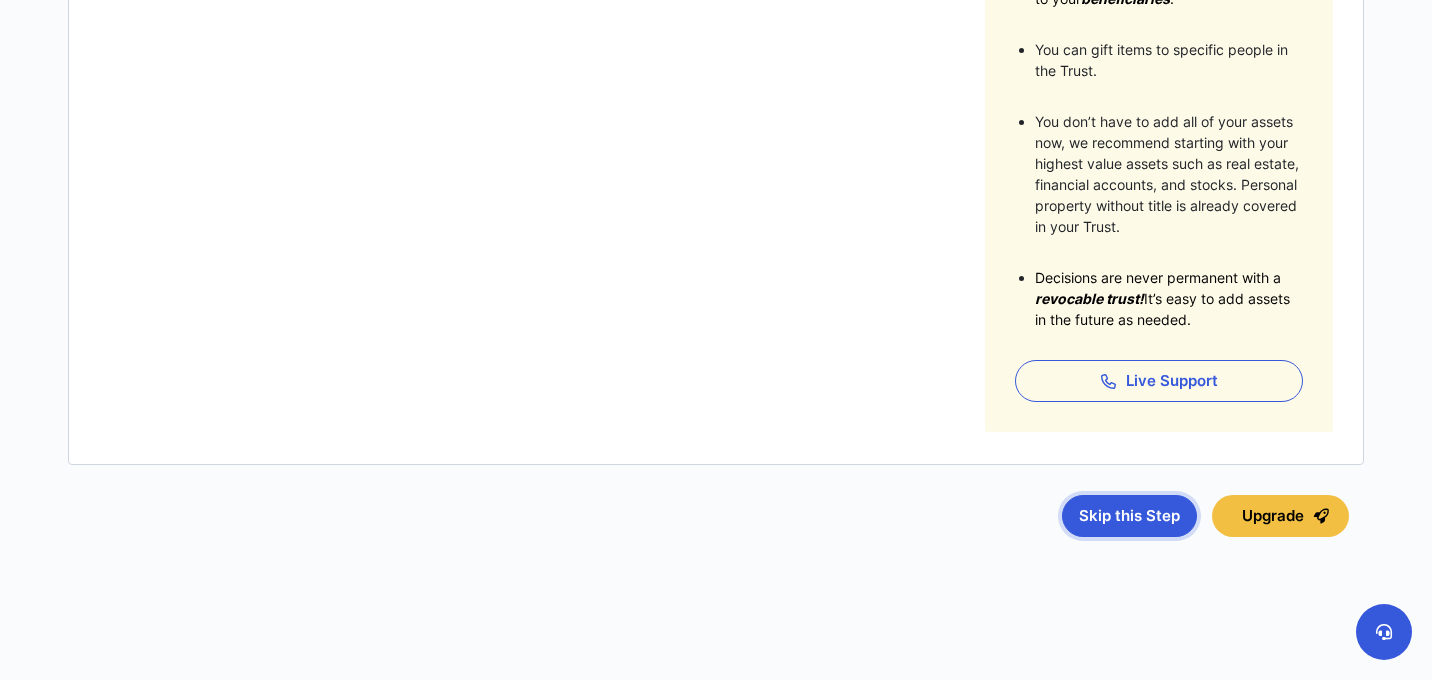 click on "Skip this Step" at bounding box center [1129, 516] 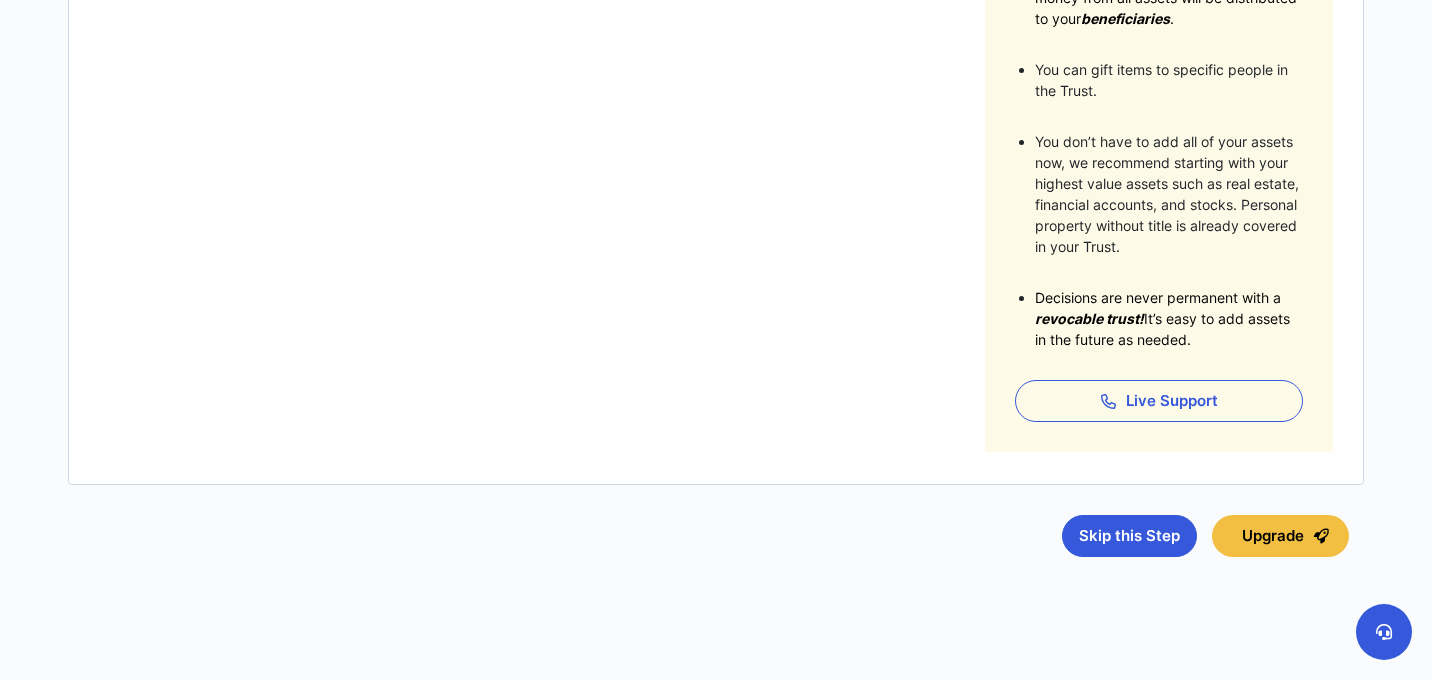 scroll, scrollTop: 553, scrollLeft: 0, axis: vertical 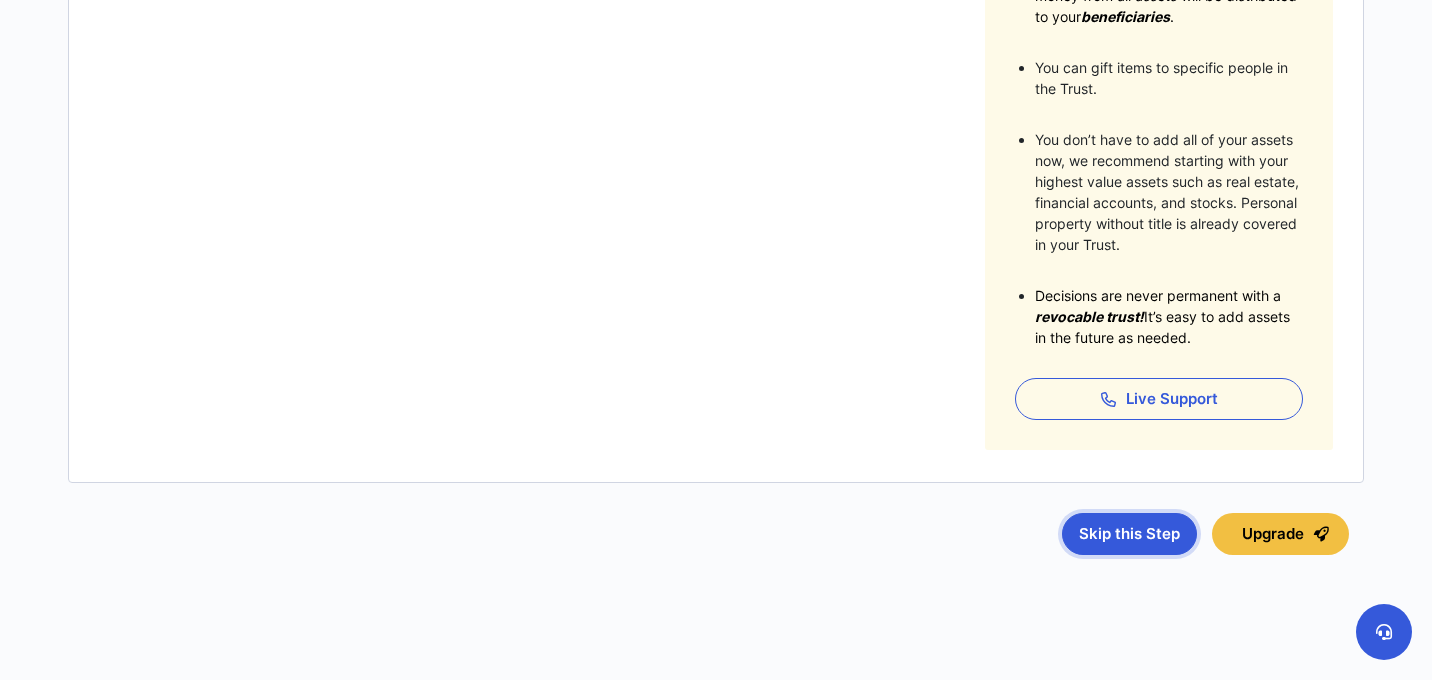 click on "Skip this Step" at bounding box center (1129, 534) 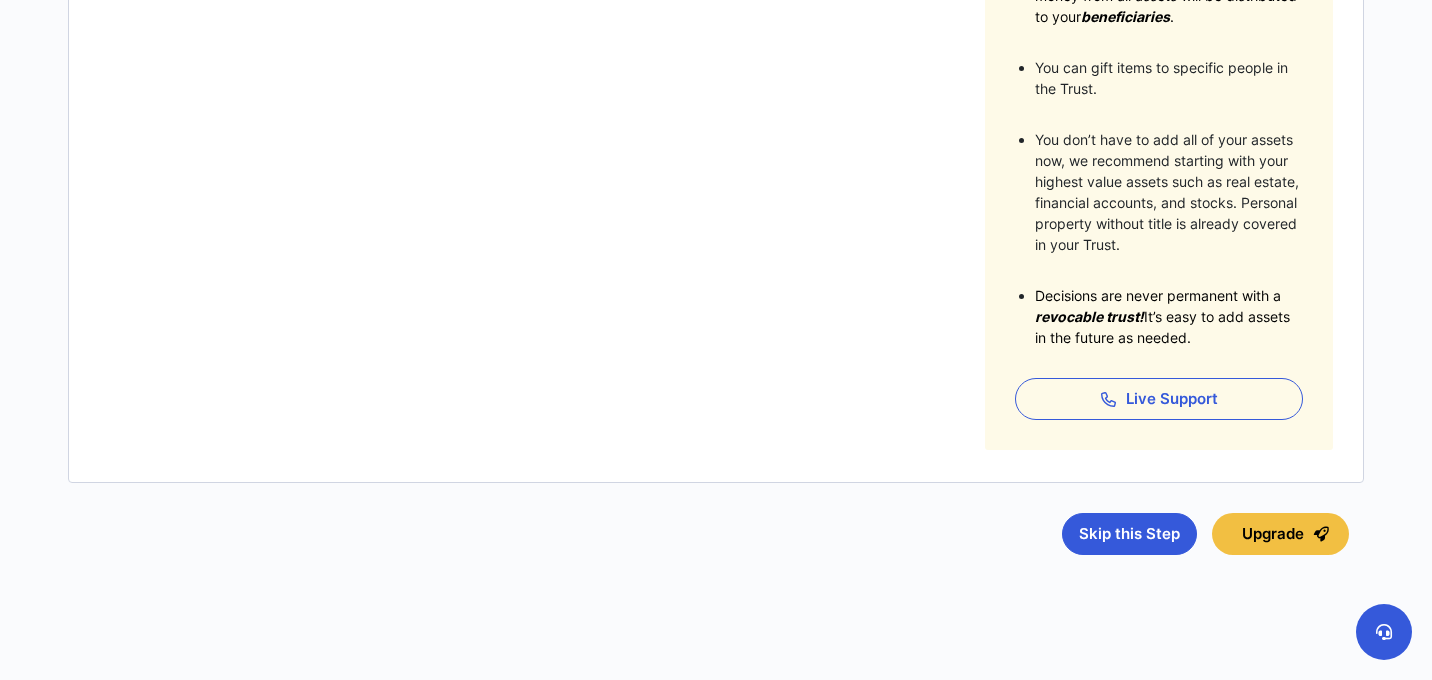 scroll, scrollTop: 0, scrollLeft: 0, axis: both 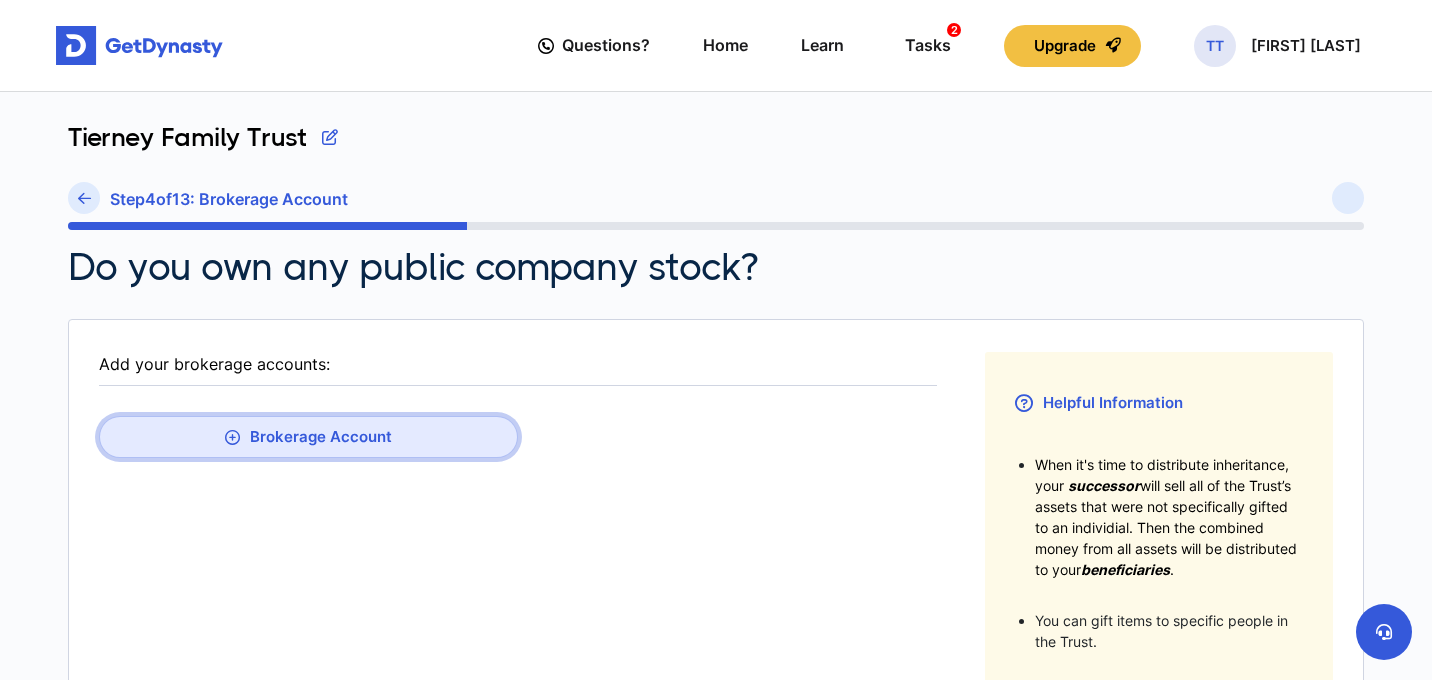 click on "Brokerage Account" at bounding box center (308, 437) 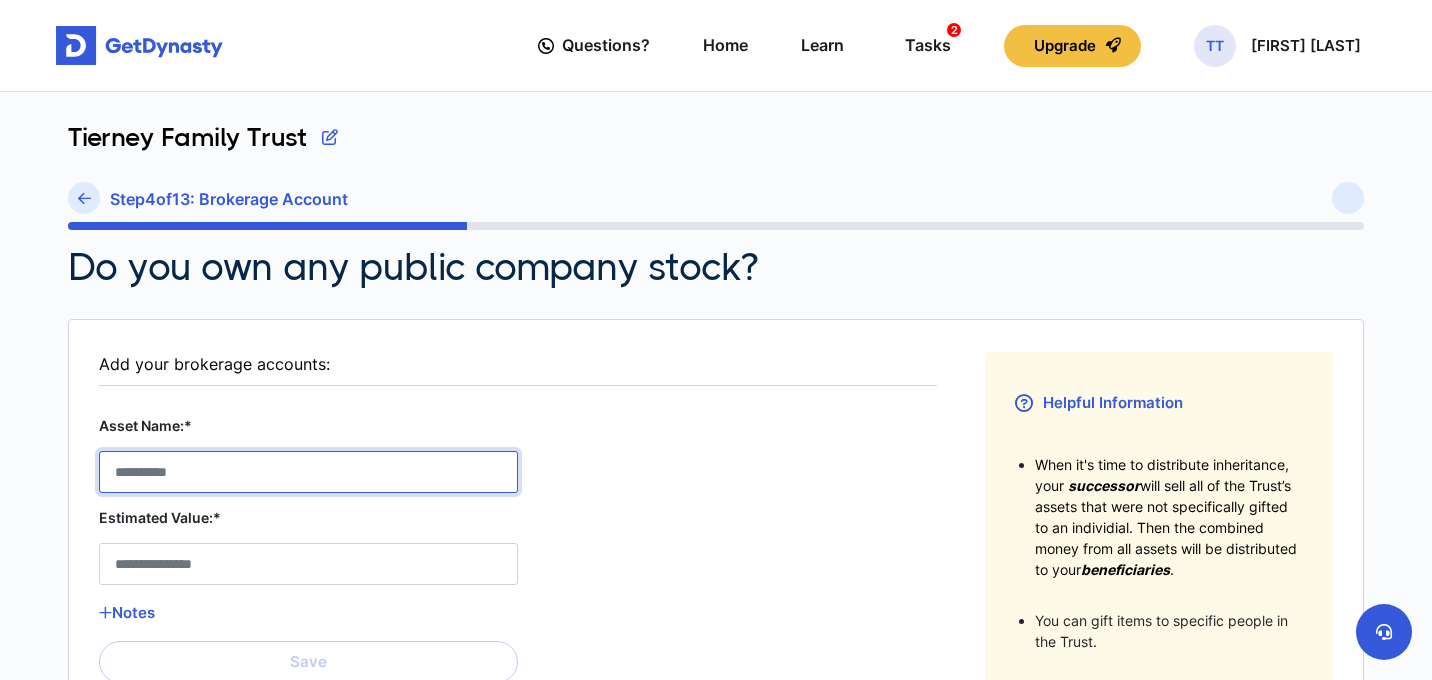 click on "Asset Name:*" at bounding box center [308, 472] 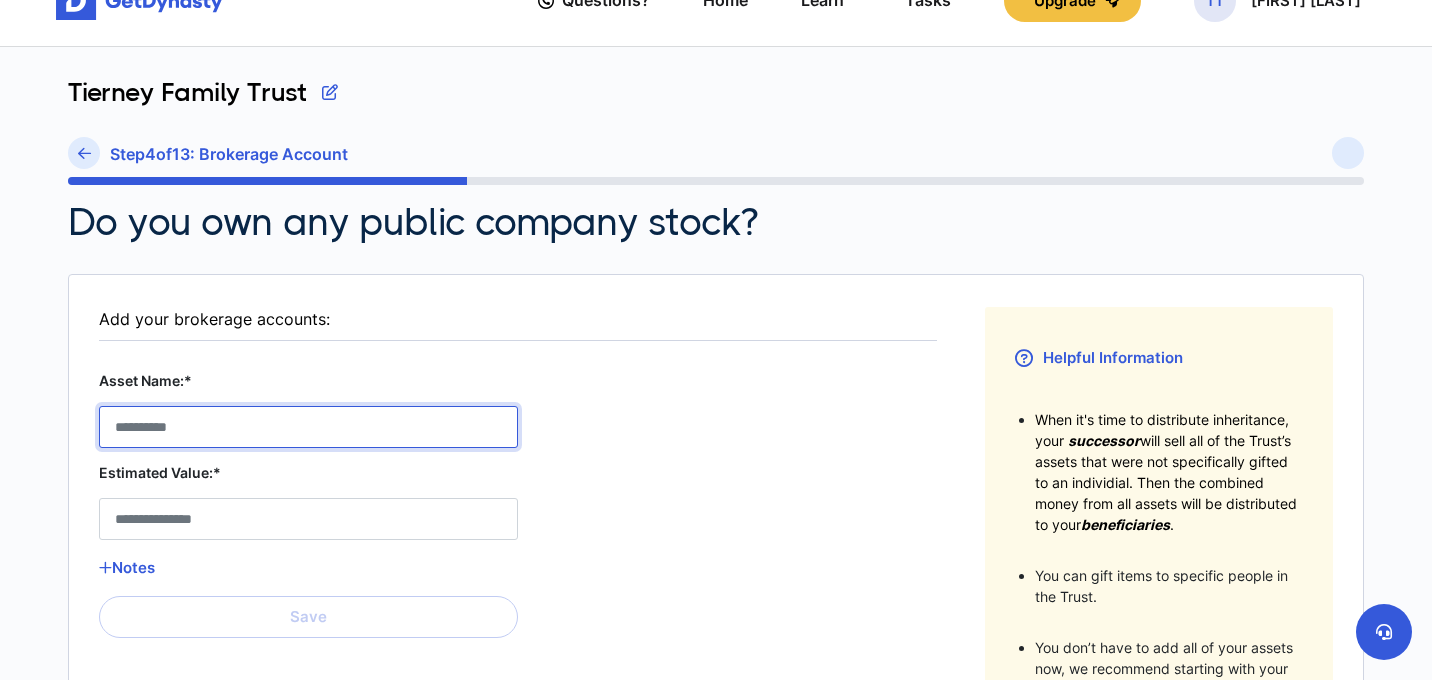 scroll, scrollTop: 63, scrollLeft: 0, axis: vertical 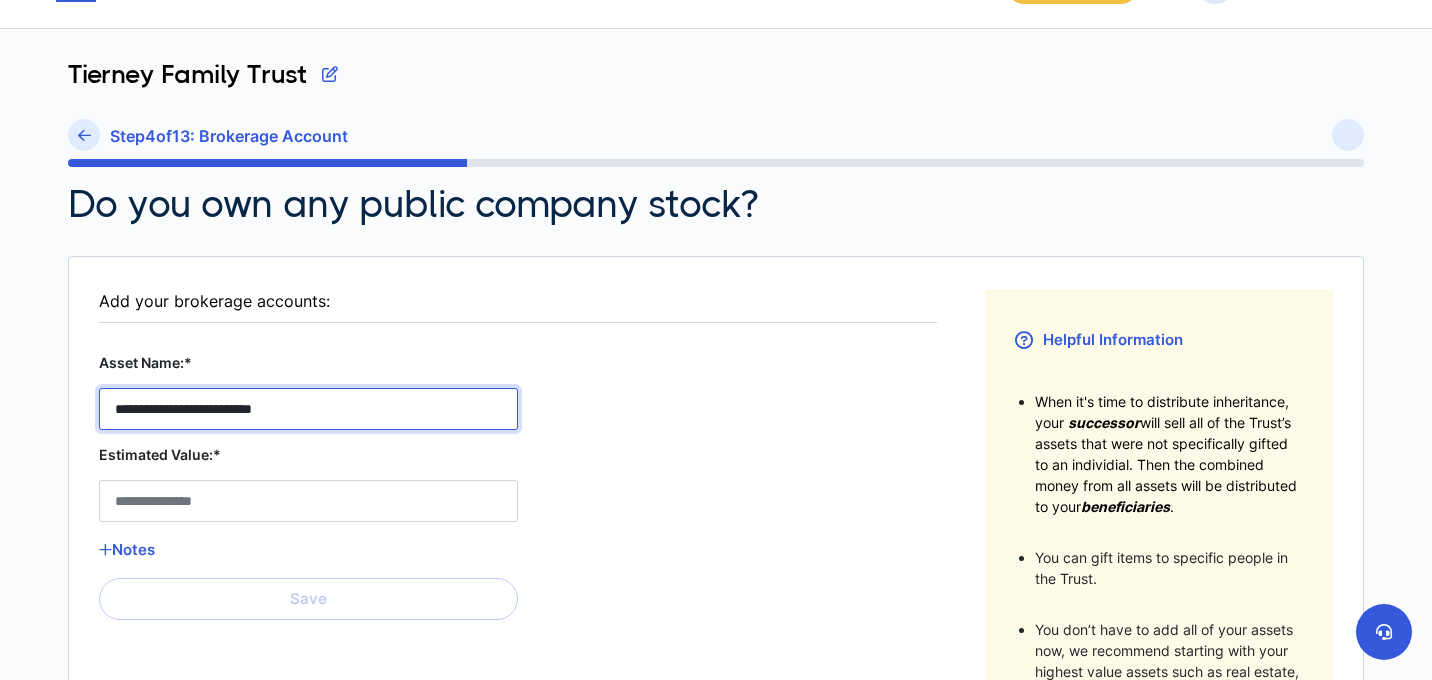 type on "**********" 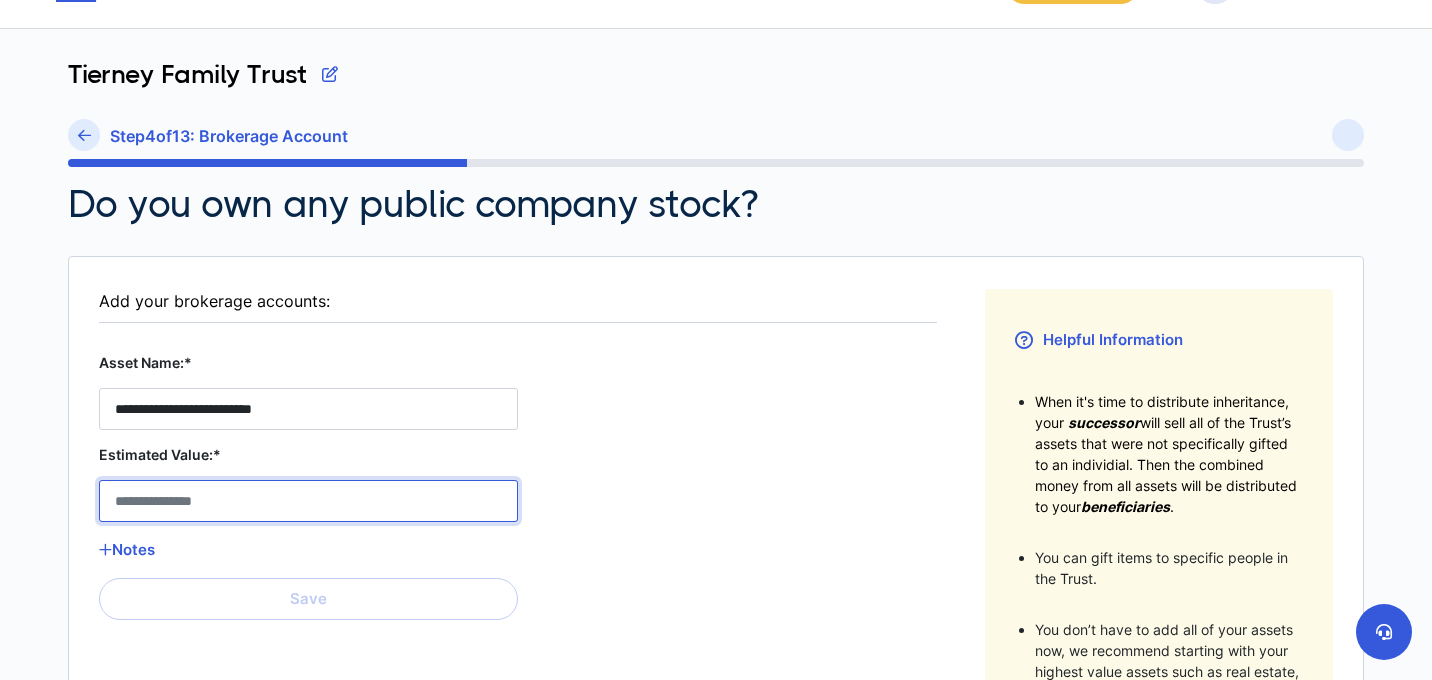 click on "Estimated Value:*" at bounding box center (308, 501) 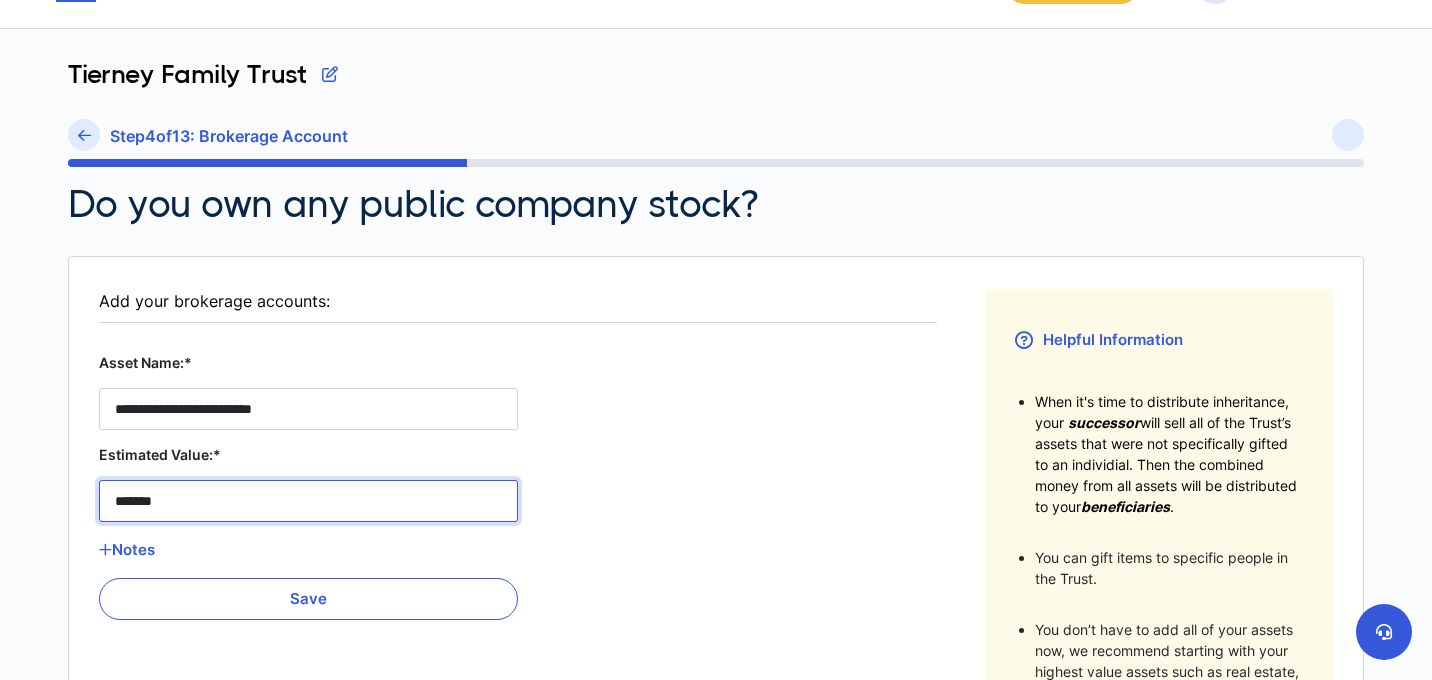 type on "*******" 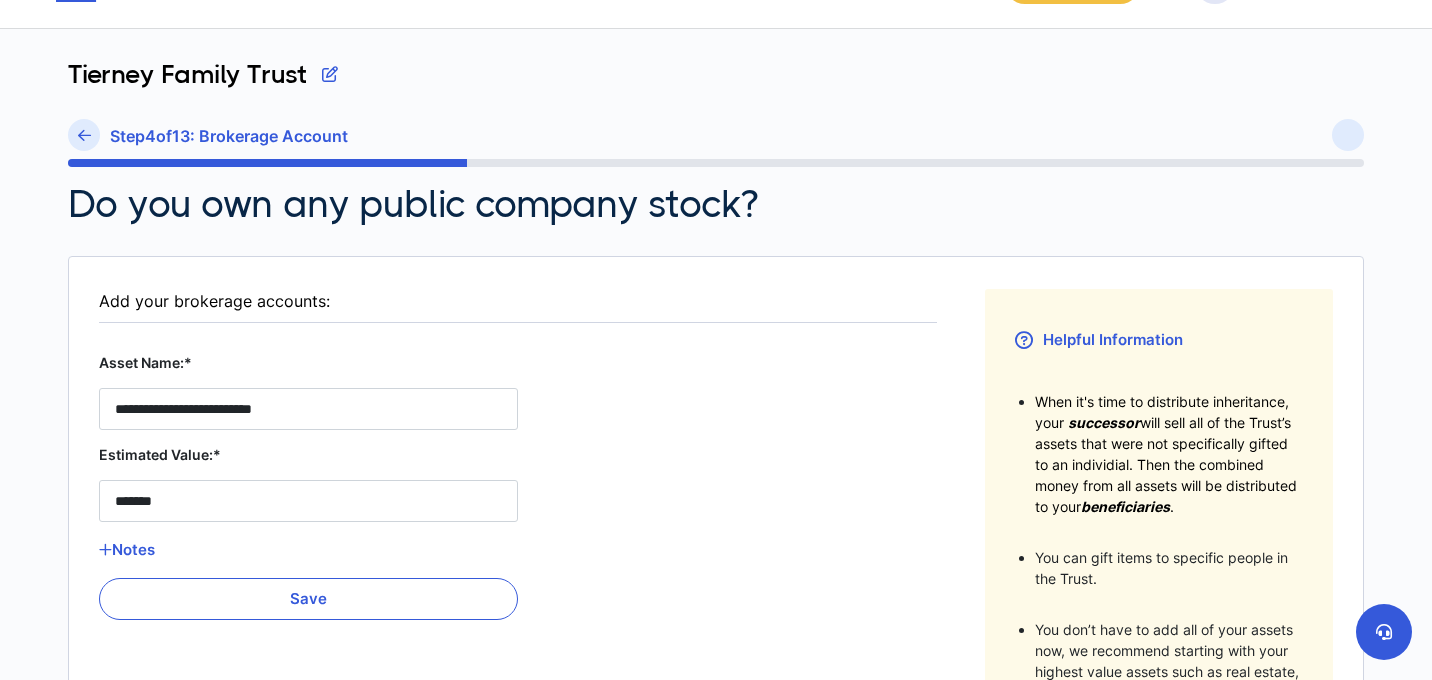 click on "**********" at bounding box center [518, 614] 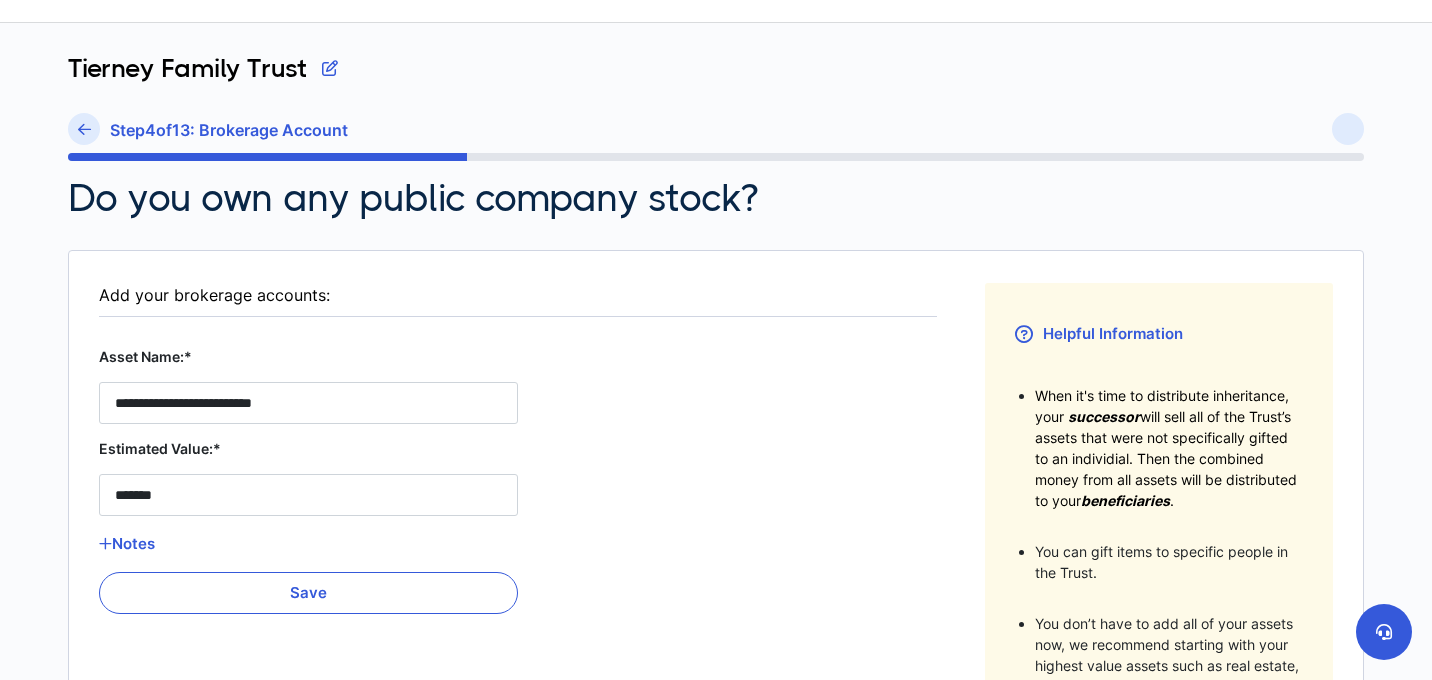 scroll, scrollTop: 75, scrollLeft: 0, axis: vertical 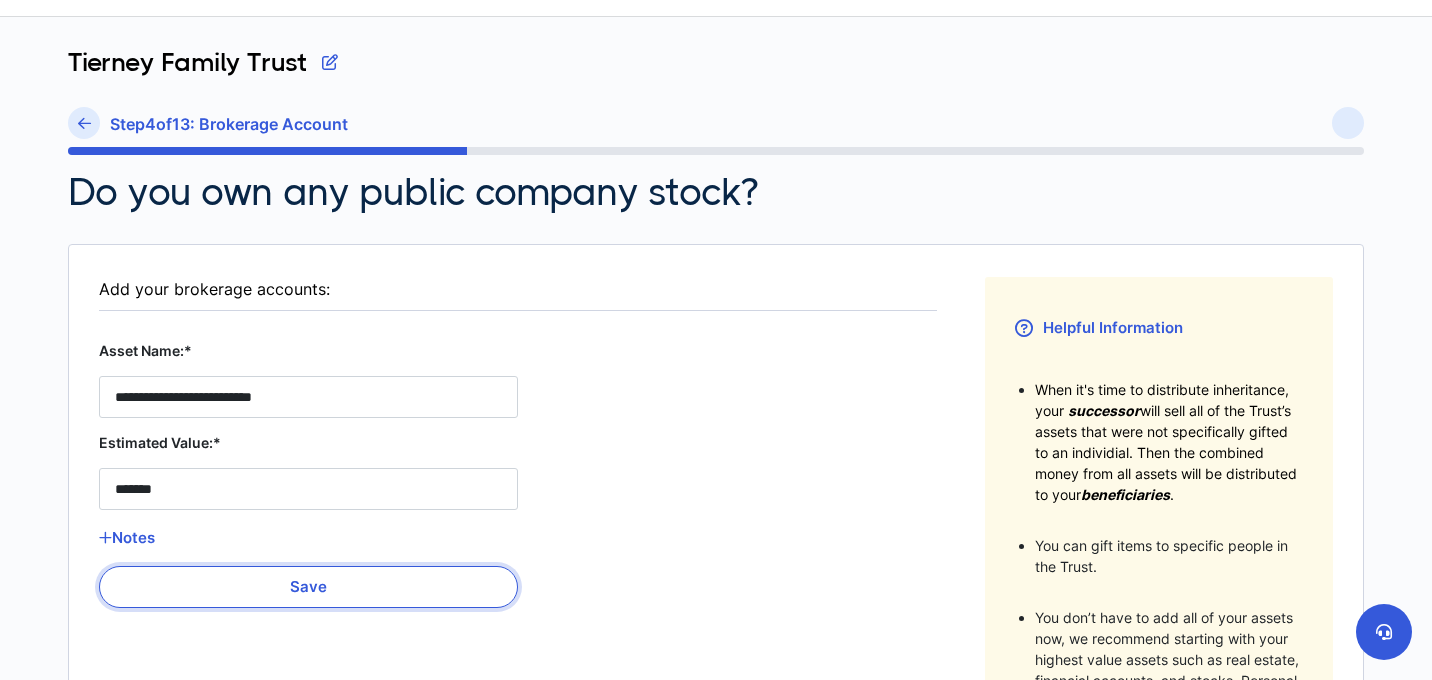 click on "Save" at bounding box center [308, 587] 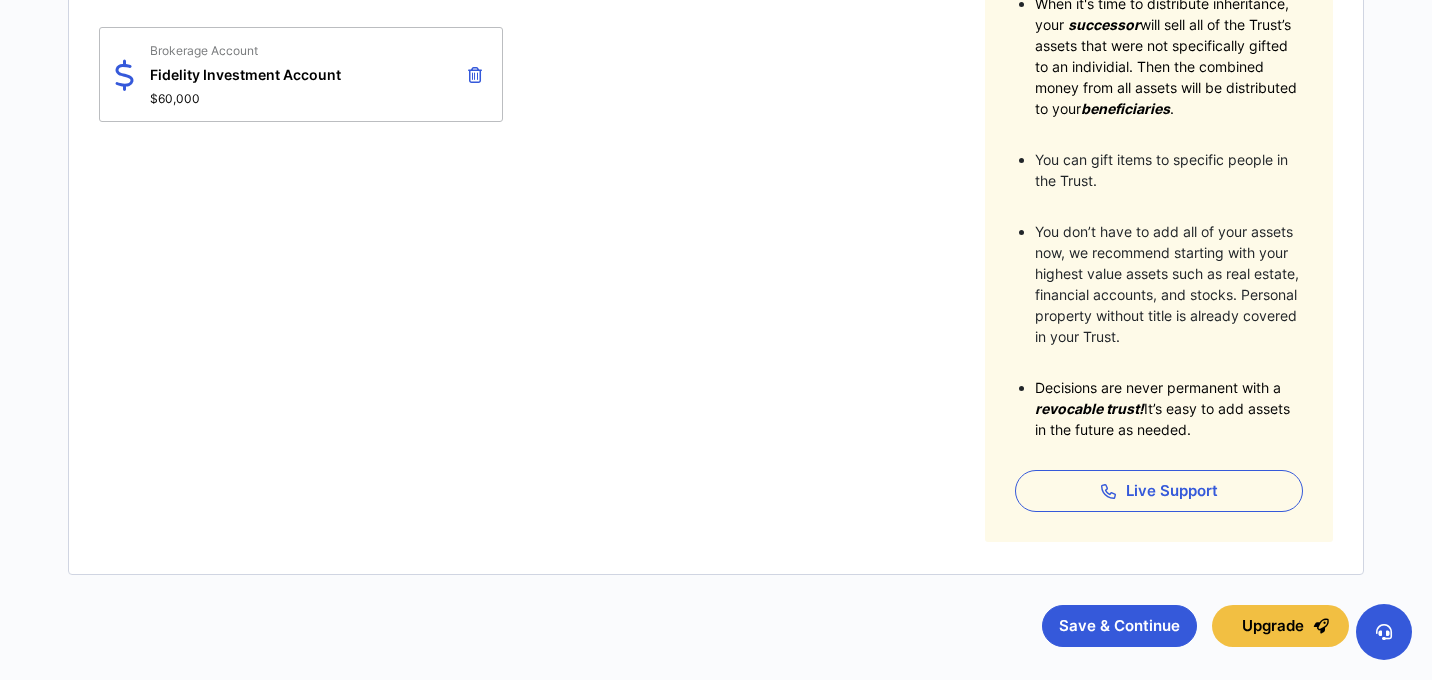 scroll, scrollTop: 463, scrollLeft: 0, axis: vertical 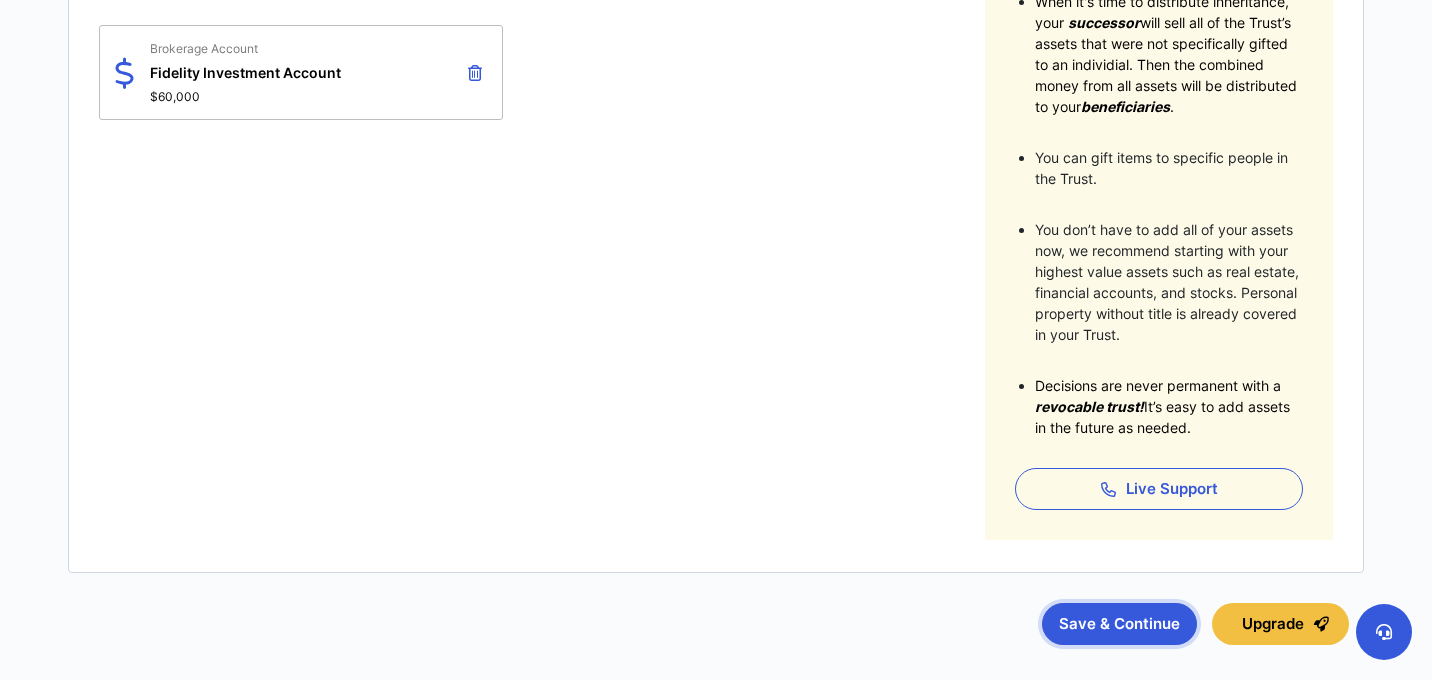 click on "Save & Continue" at bounding box center [1119, 624] 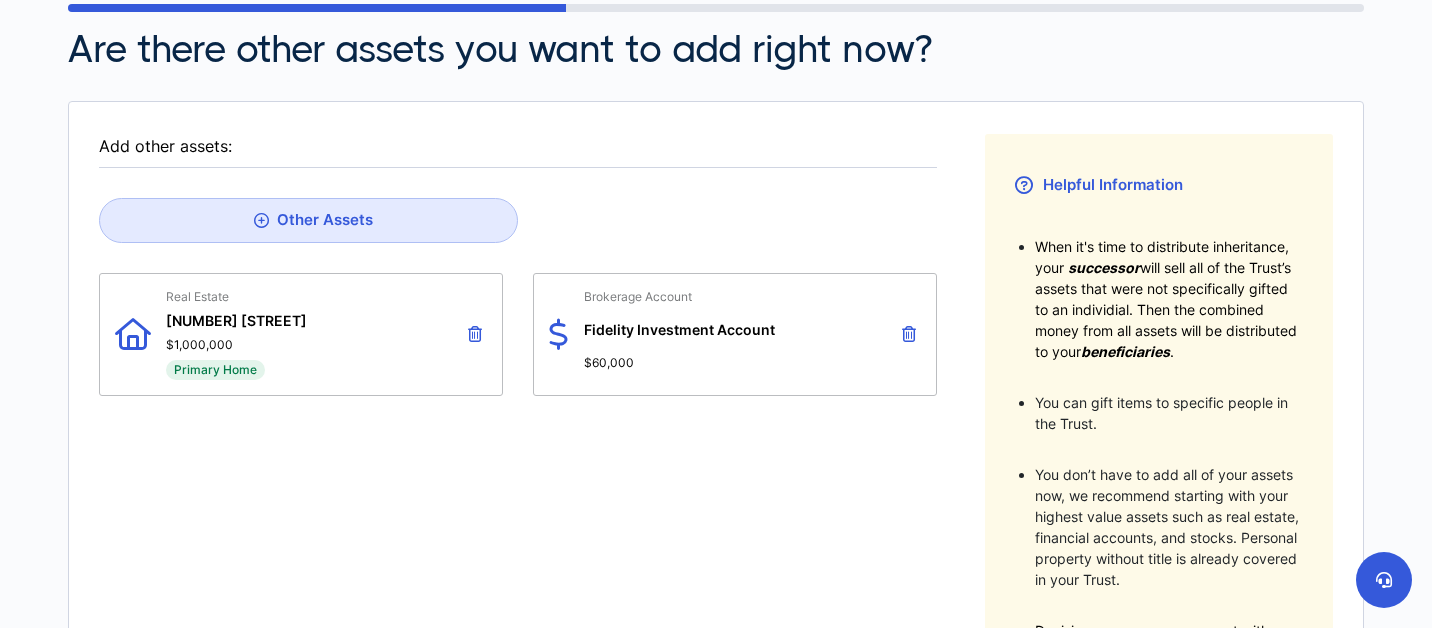 scroll, scrollTop: 220, scrollLeft: 0, axis: vertical 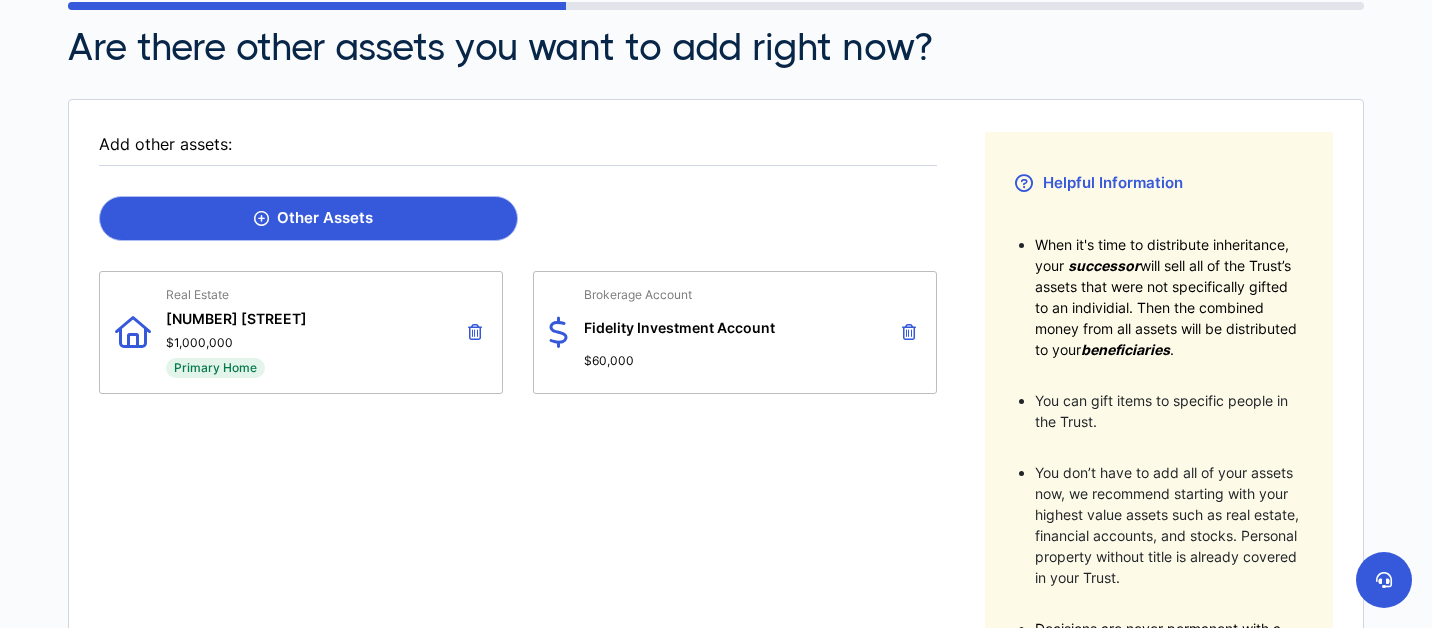 click on "Other Assets" at bounding box center (308, 218) 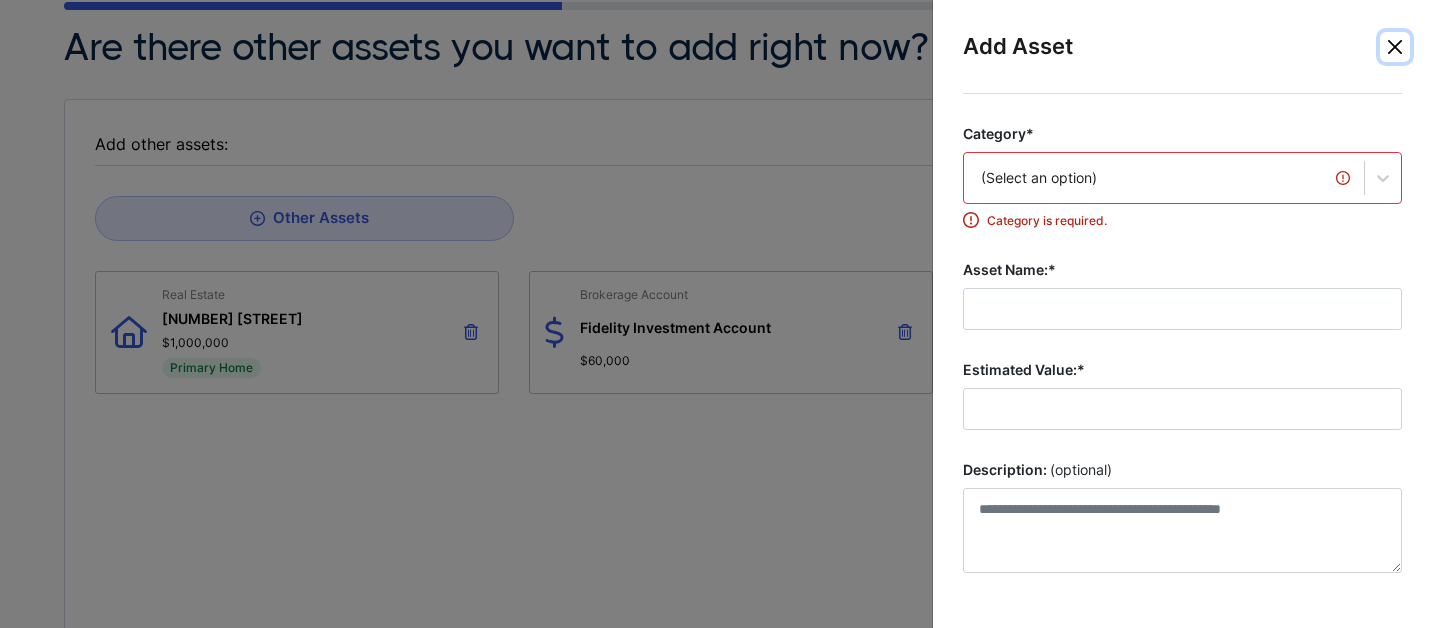 click at bounding box center (1395, 47) 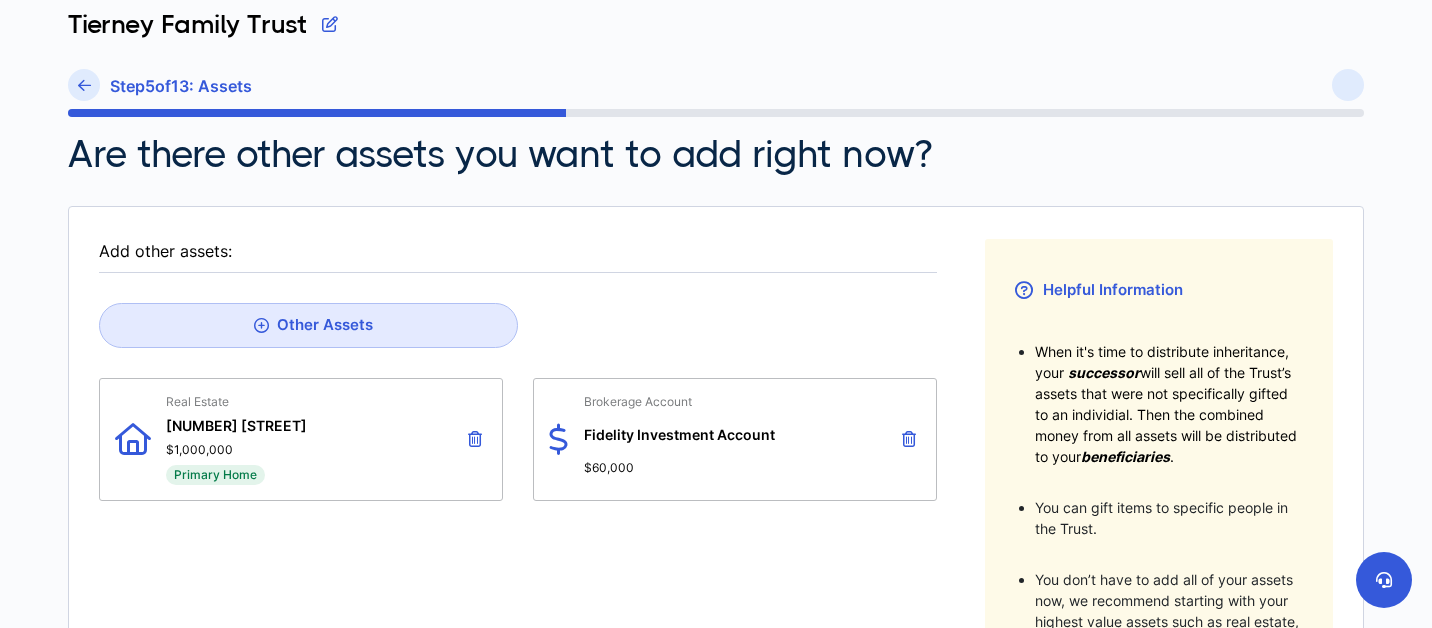 scroll, scrollTop: 110, scrollLeft: 0, axis: vertical 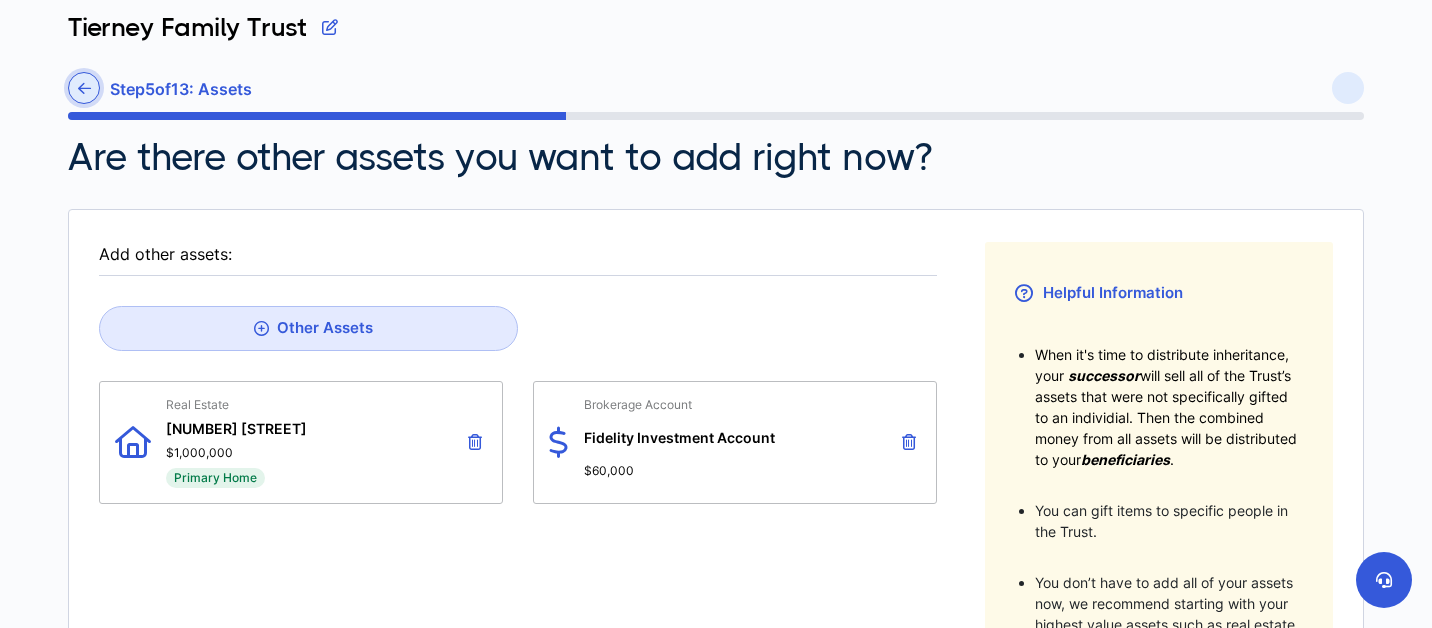click at bounding box center (84, 88) 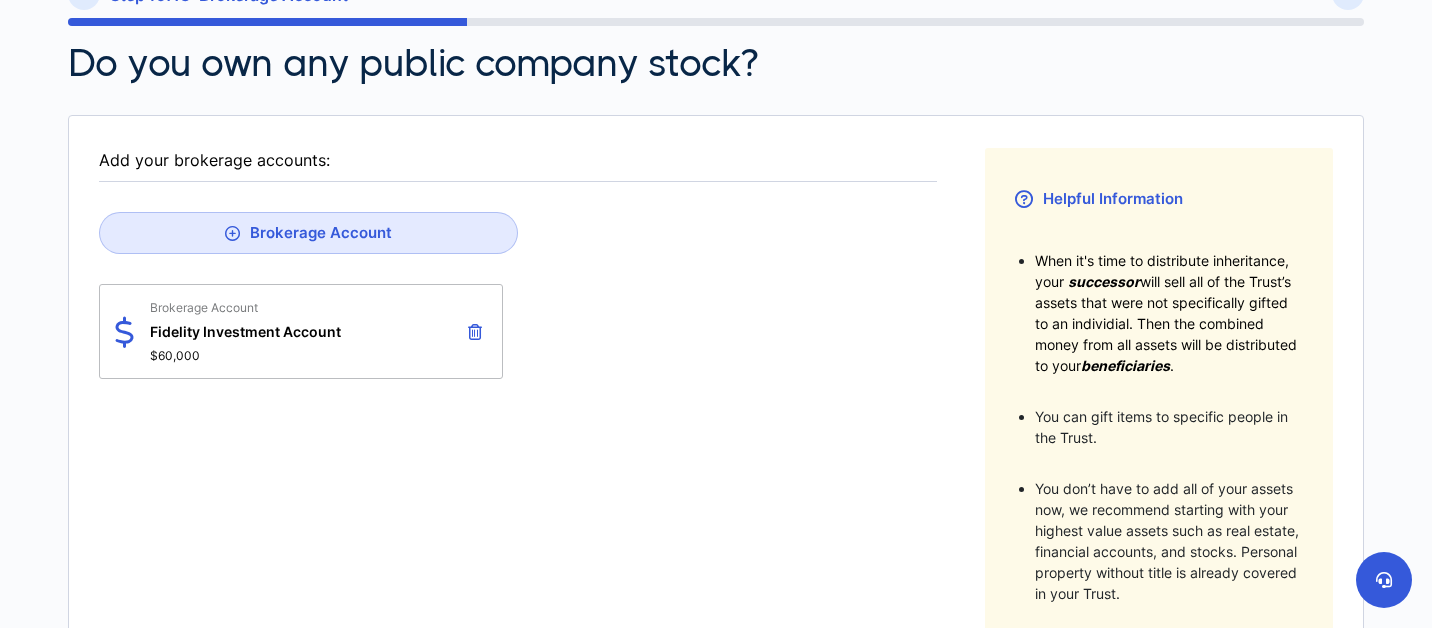 scroll, scrollTop: 214, scrollLeft: 0, axis: vertical 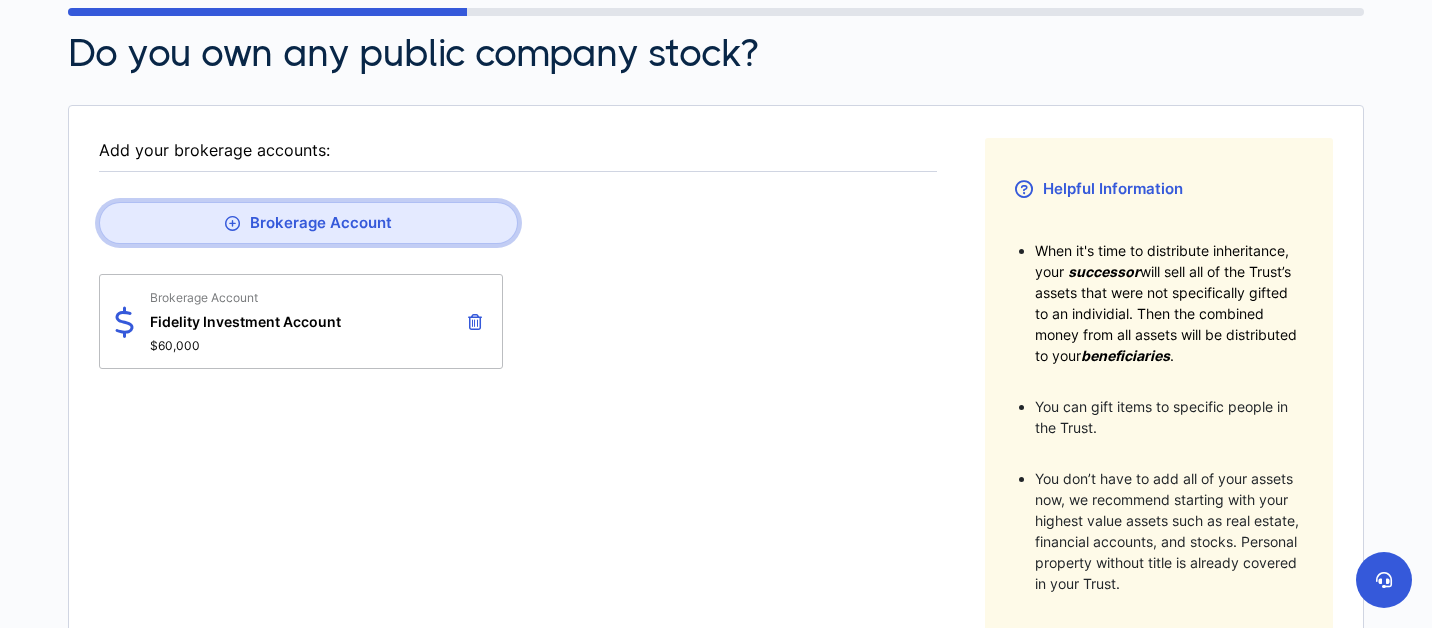 click on "Brokerage Account" at bounding box center [308, 223] 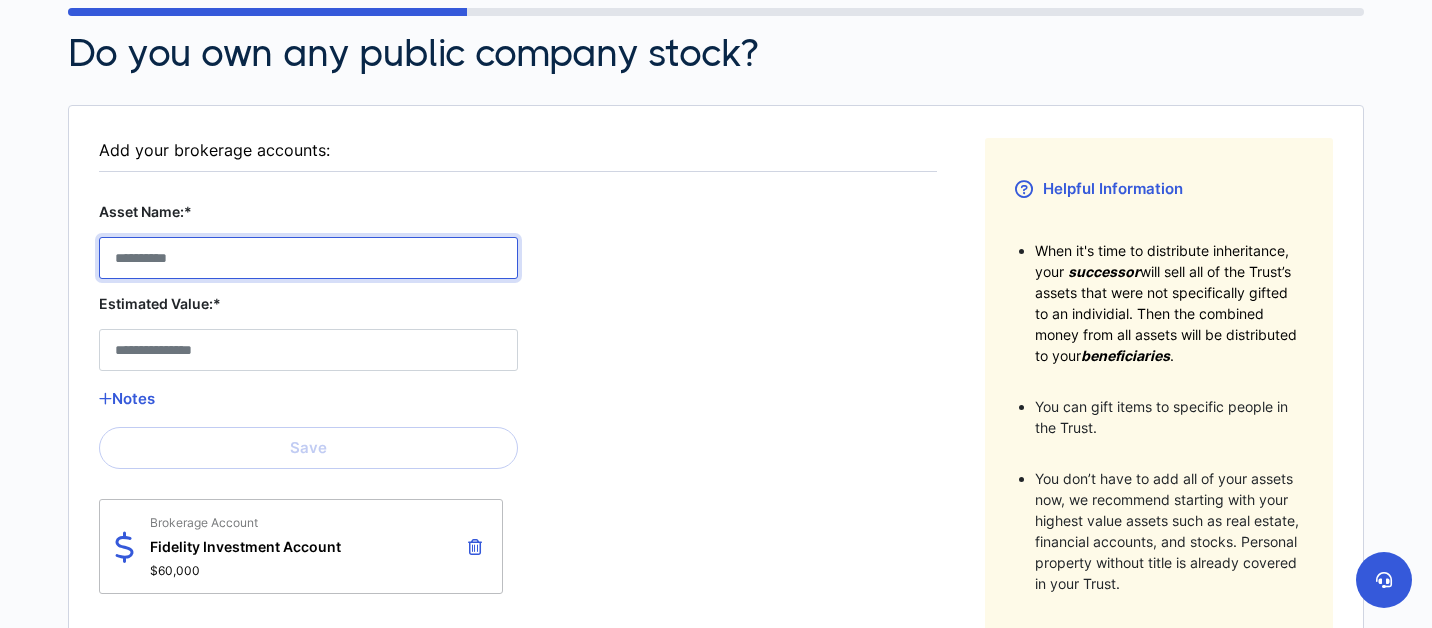 click on "Asset Name:*" at bounding box center [308, 258] 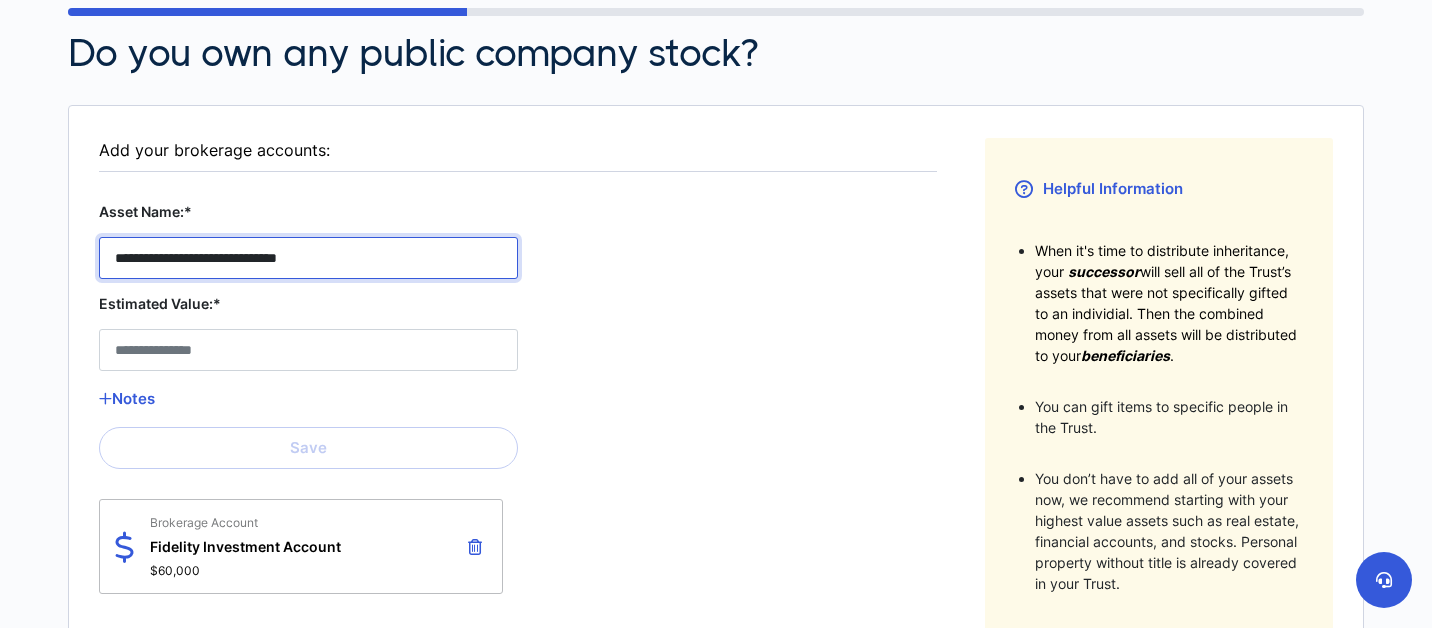 type on "**********" 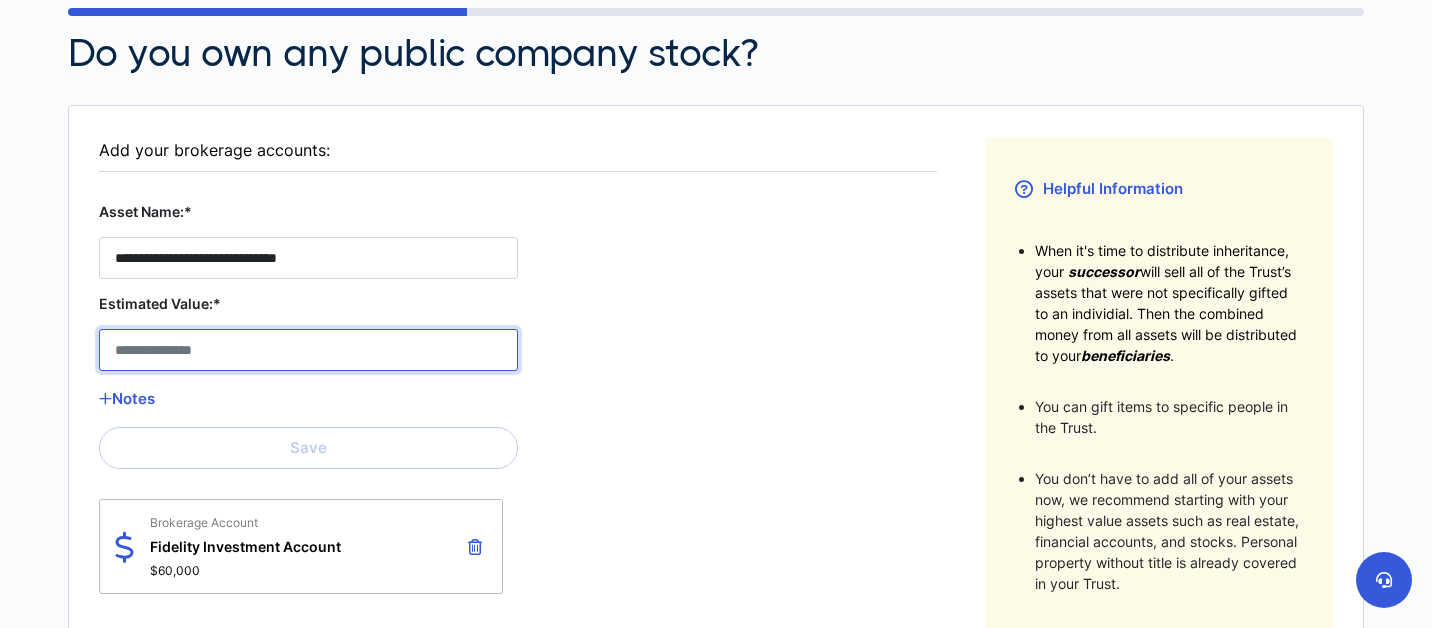 click on "Estimated Value:*" at bounding box center [308, 350] 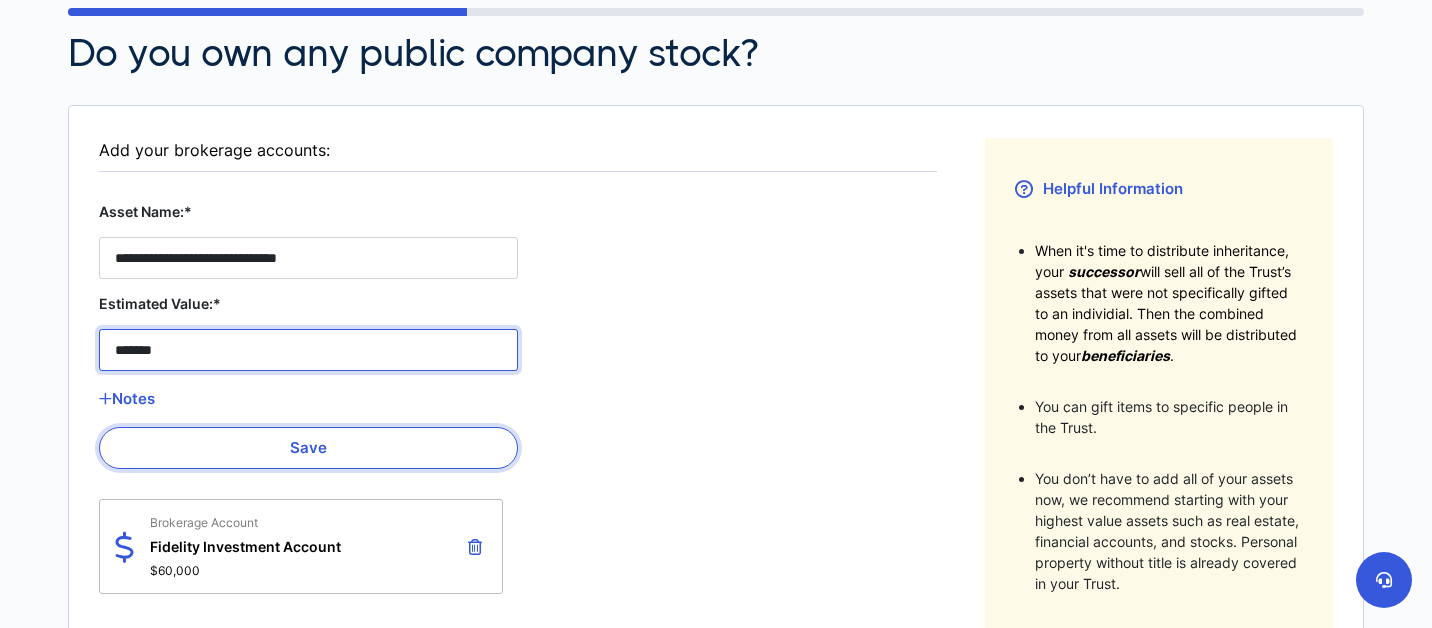 type on "*******" 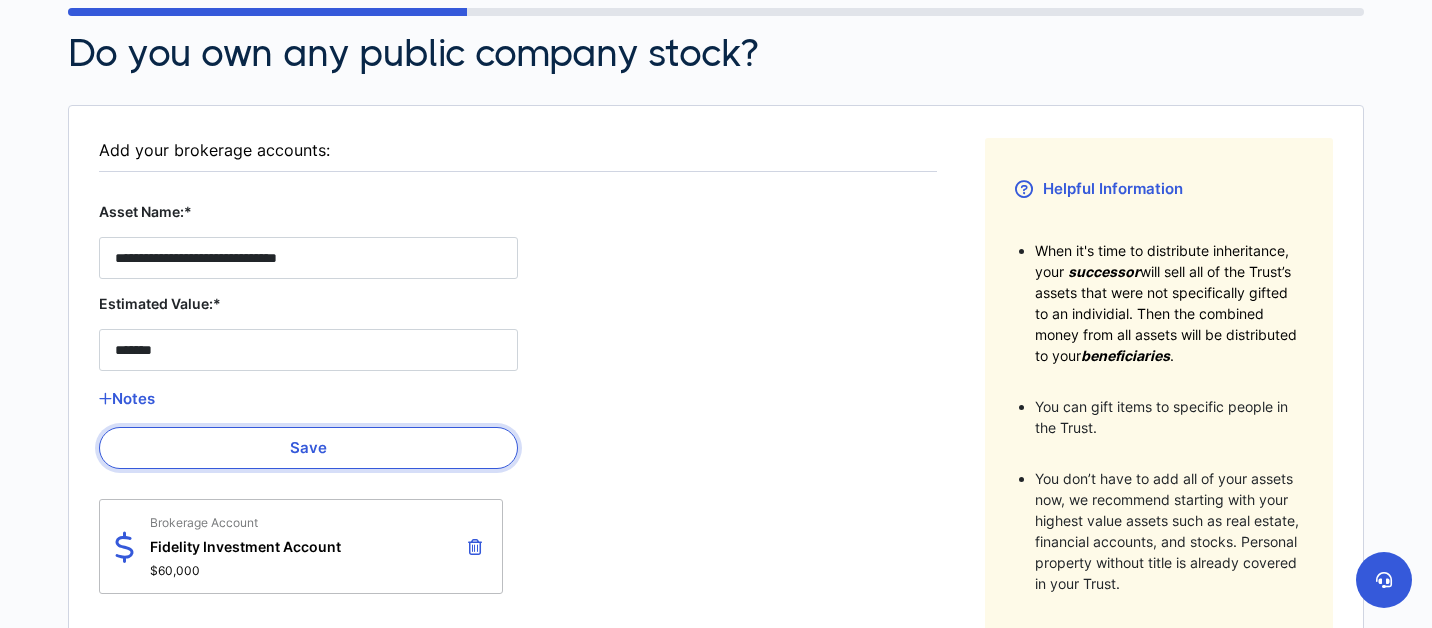 click on "Save" at bounding box center (308, 448) 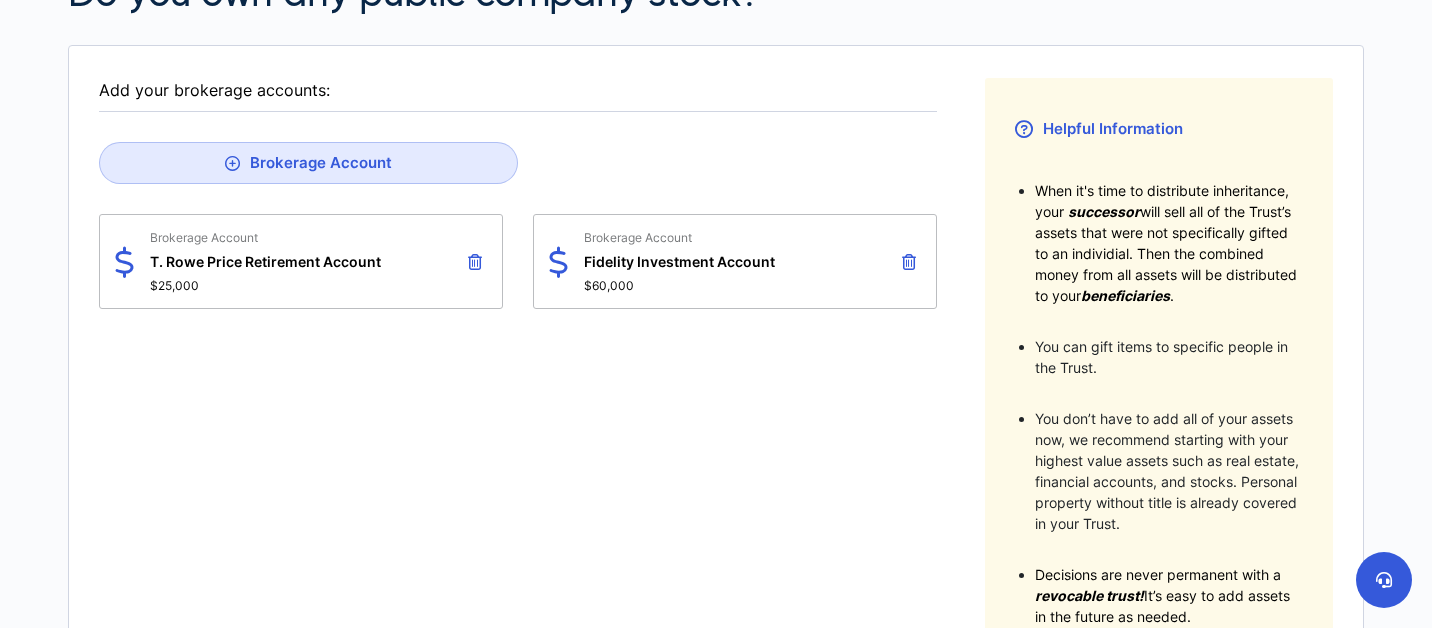 scroll, scrollTop: 264, scrollLeft: 0, axis: vertical 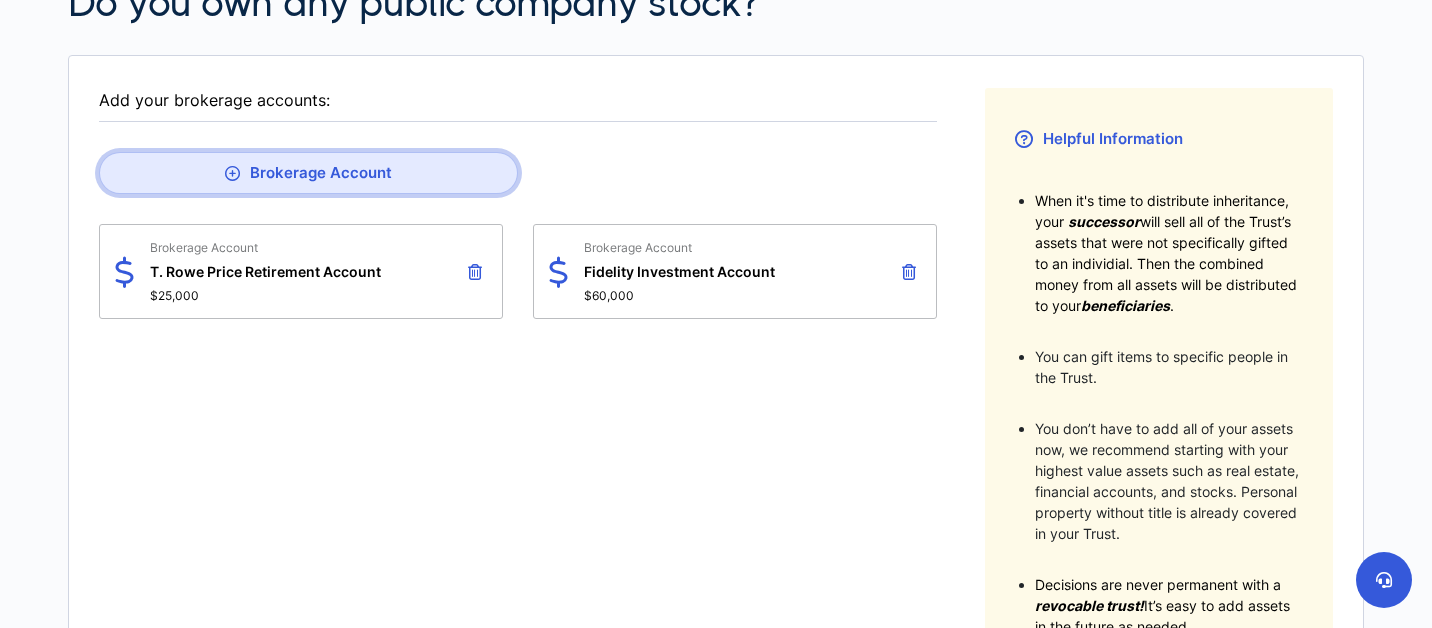 click on "Brokerage Account" at bounding box center (308, 173) 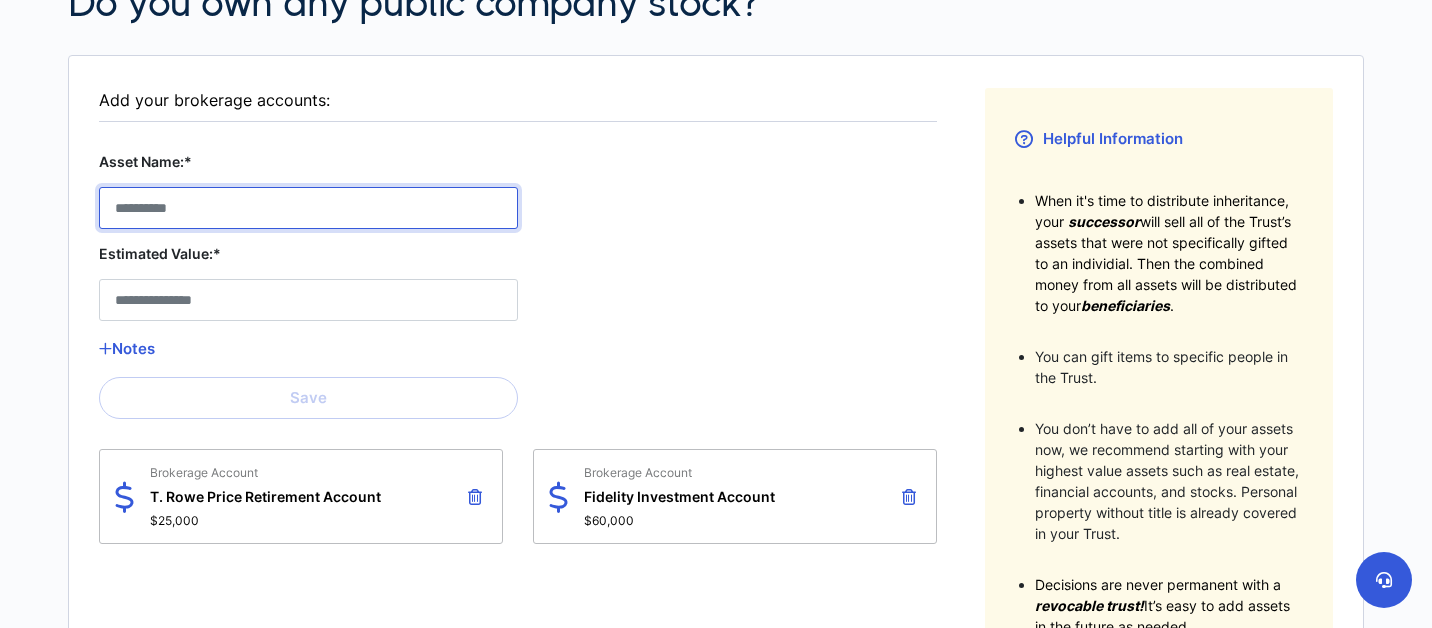 click on "Asset Name:*" at bounding box center [308, 208] 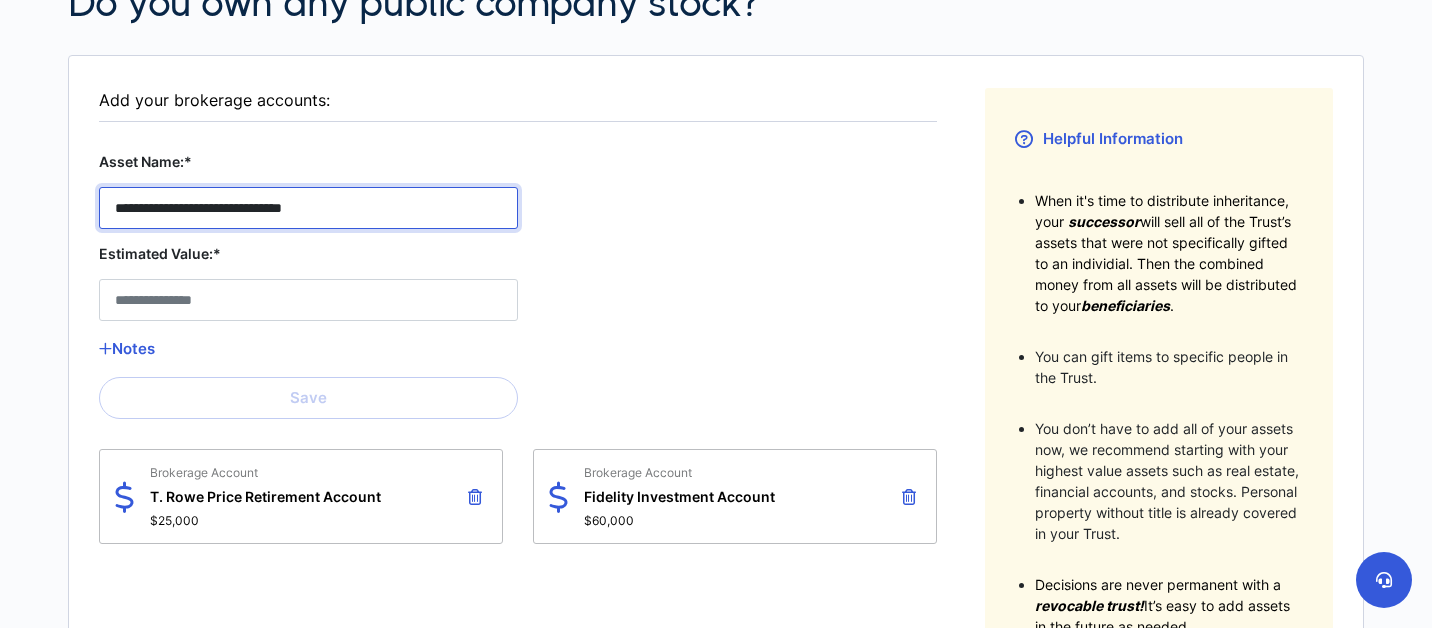 type on "**********" 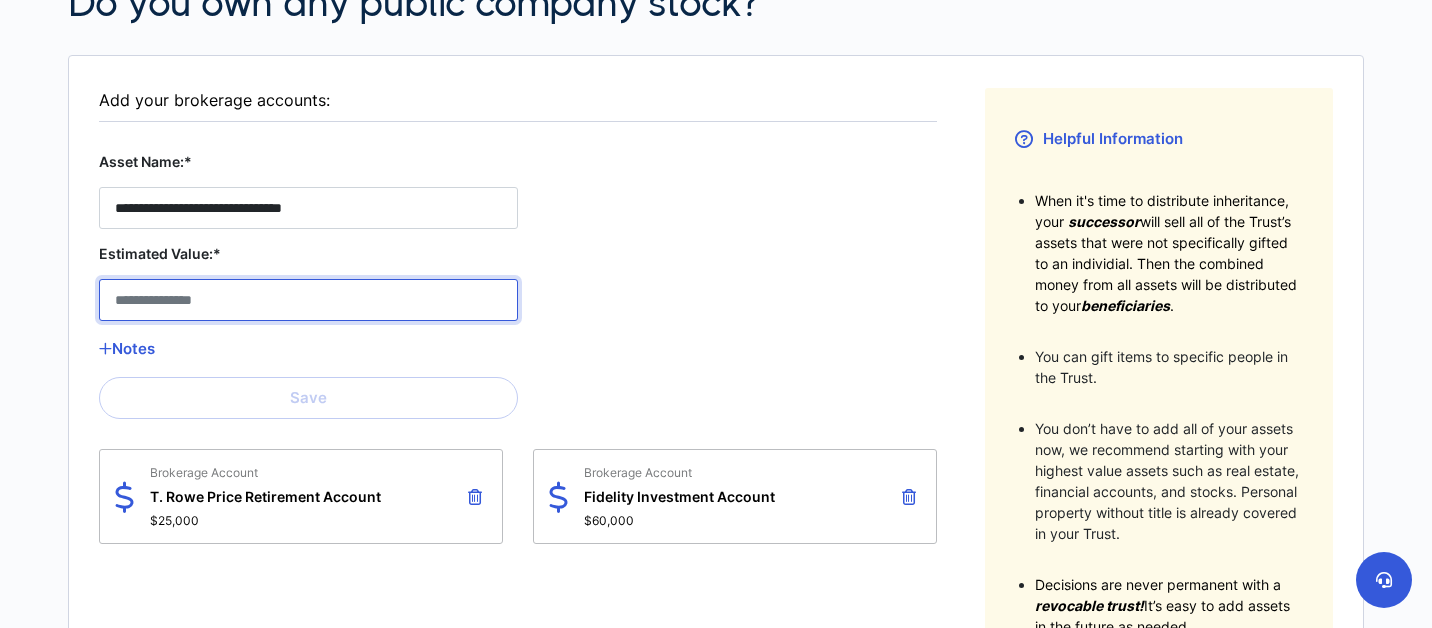 click on "Estimated Value:*" at bounding box center (308, 300) 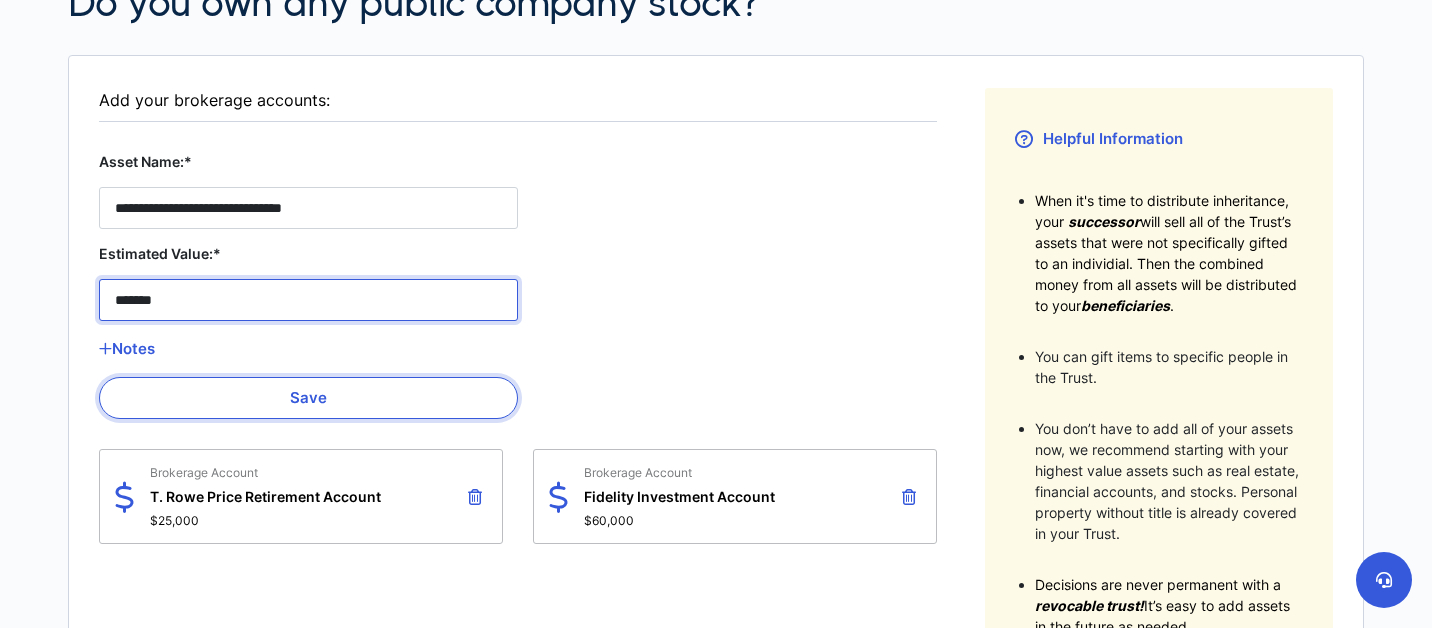 type on "*******" 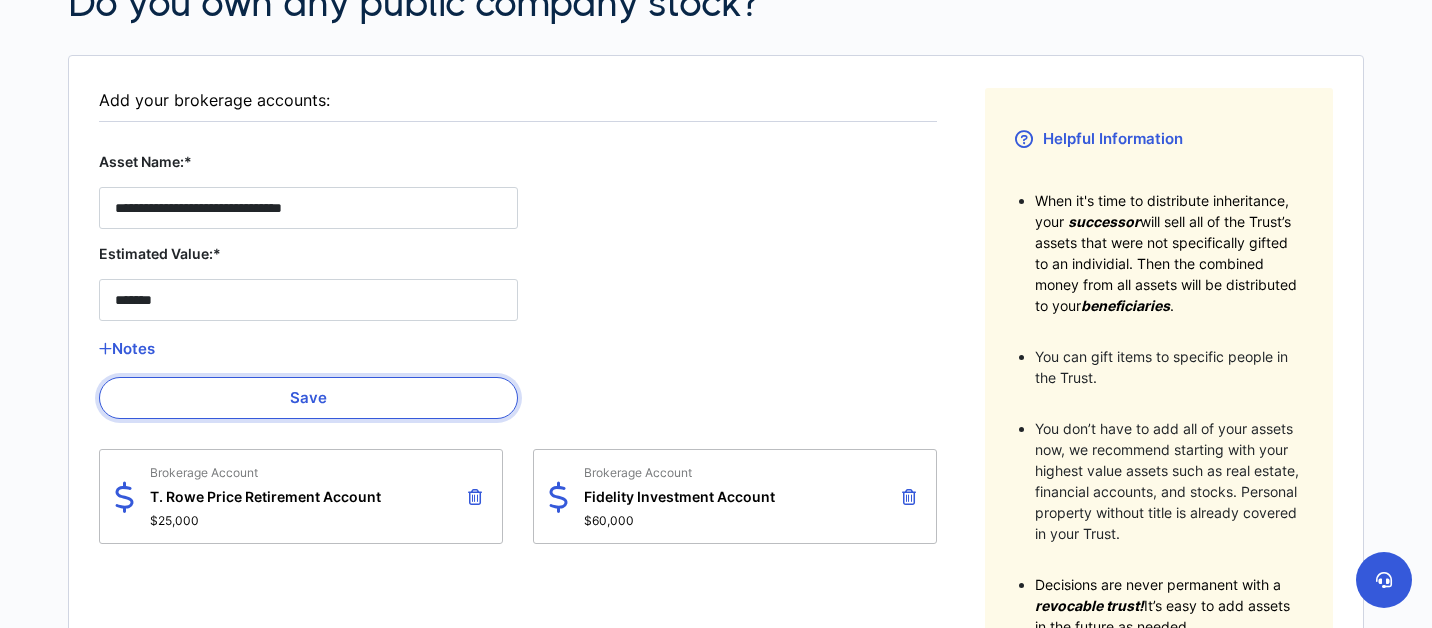 click on "Save" at bounding box center (308, 398) 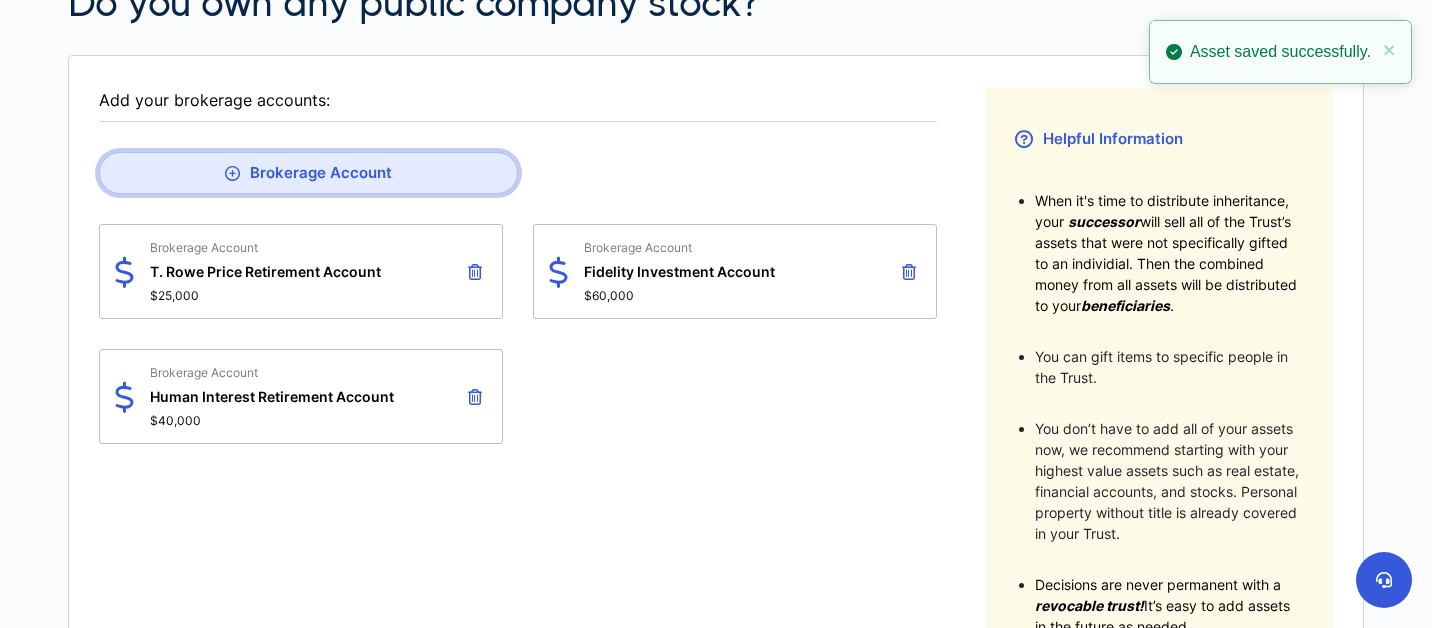 click on "Brokerage Account" at bounding box center [308, 173] 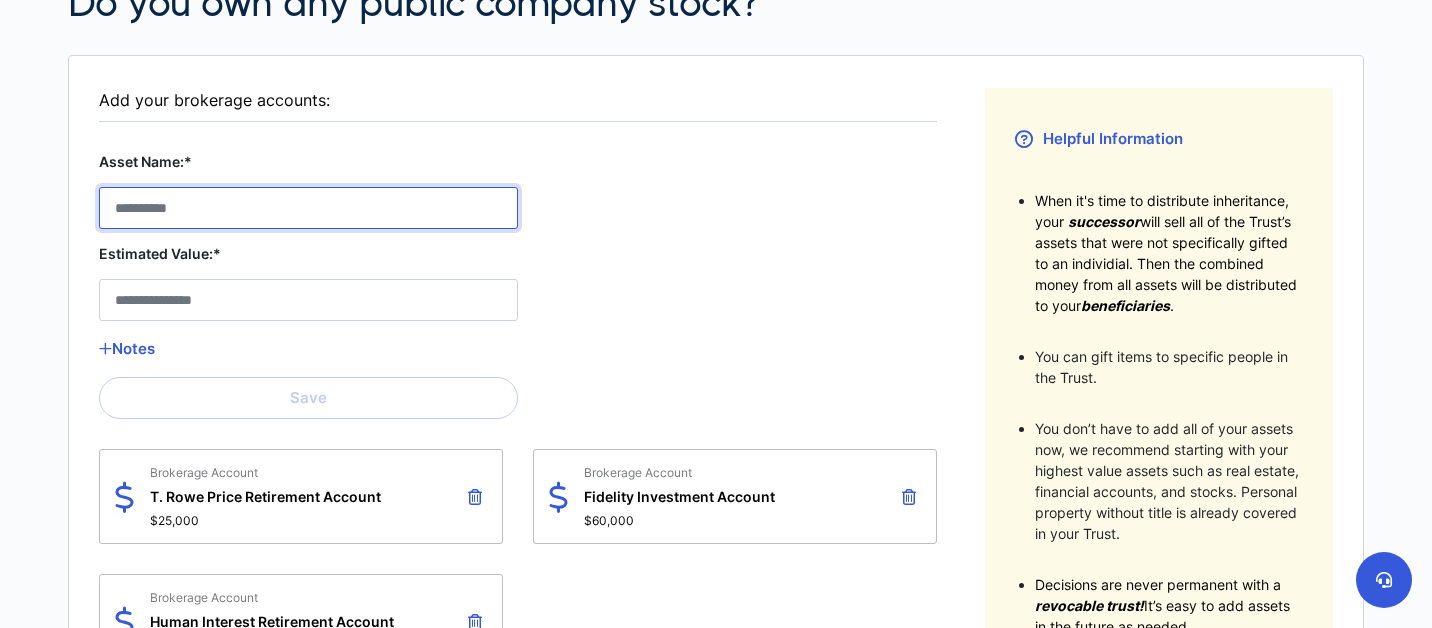 click on "Asset Name:*" at bounding box center (308, 208) 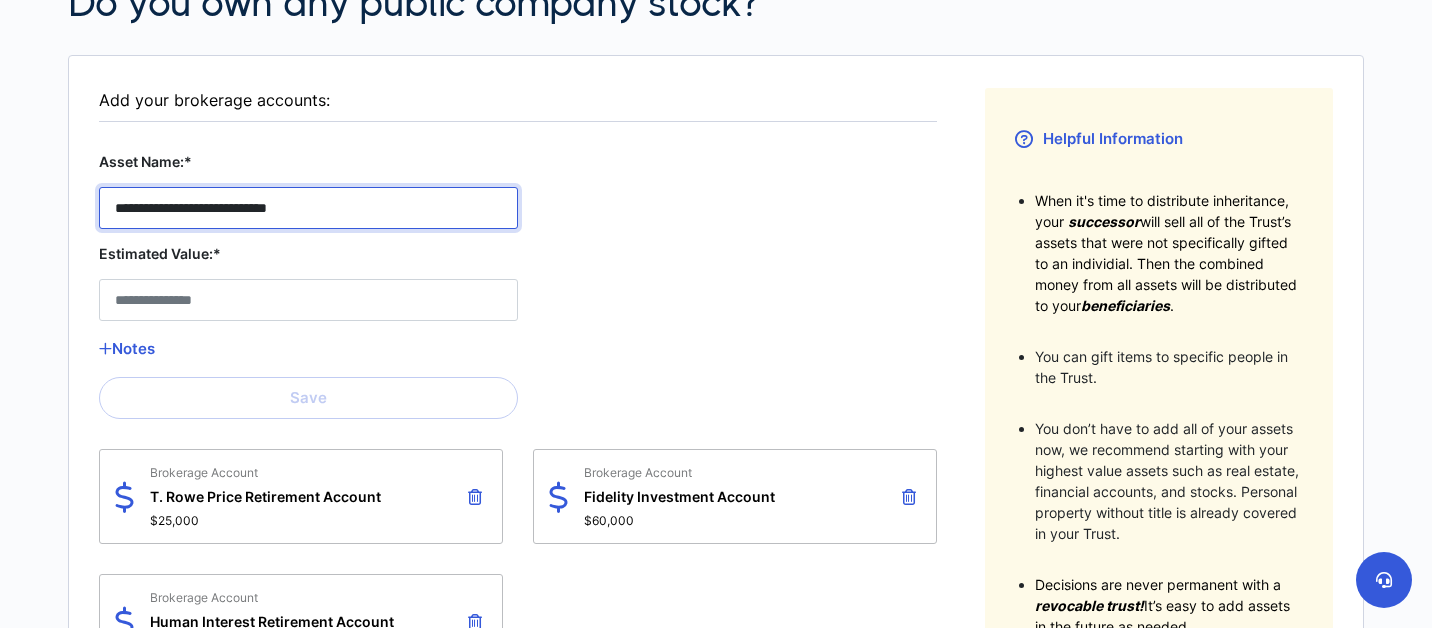 drag, startPoint x: 313, startPoint y: 211, endPoint x: 250, endPoint y: 213, distance: 63.03174 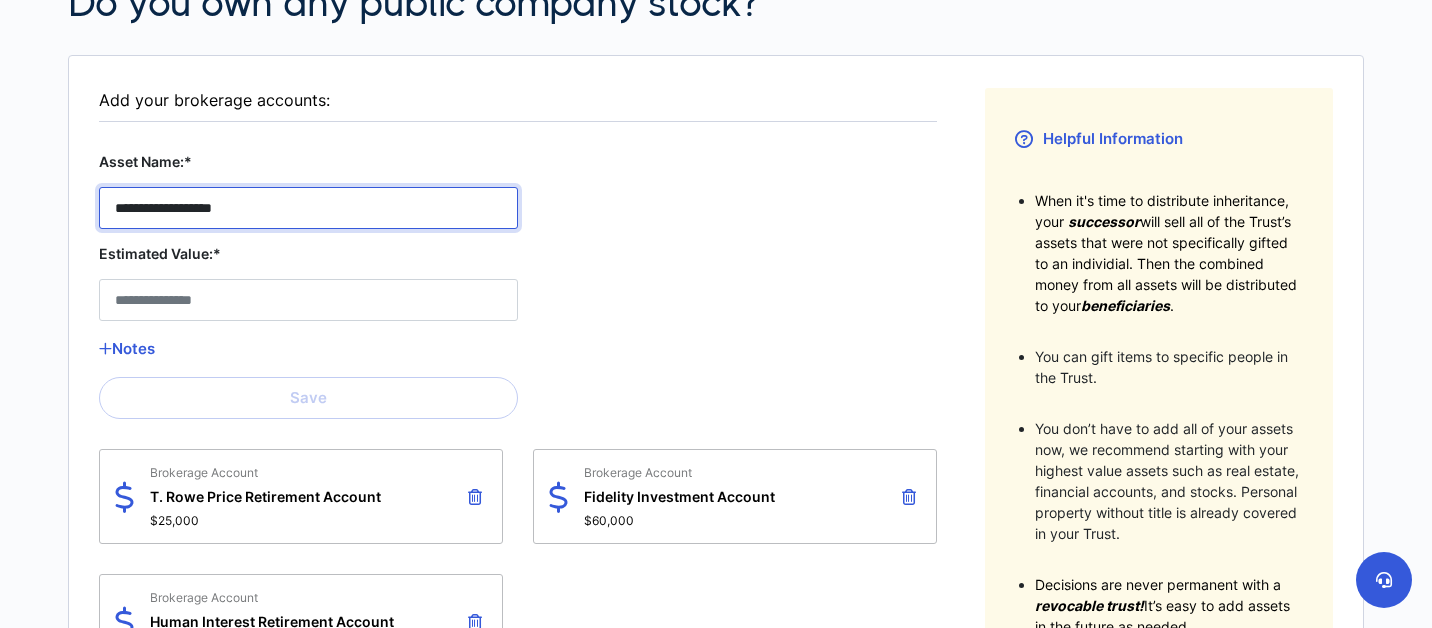 drag, startPoint x: 211, startPoint y: 206, endPoint x: 41, endPoint y: 217, distance: 170.35551 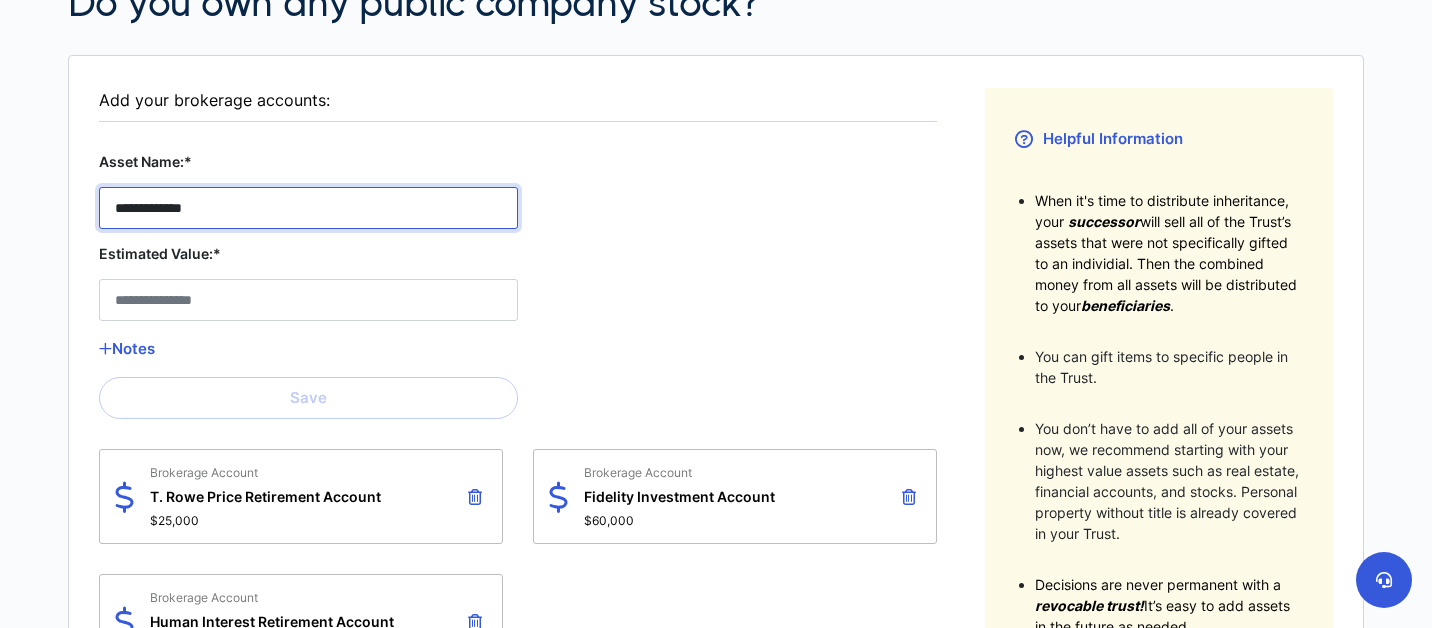 type on "**********" 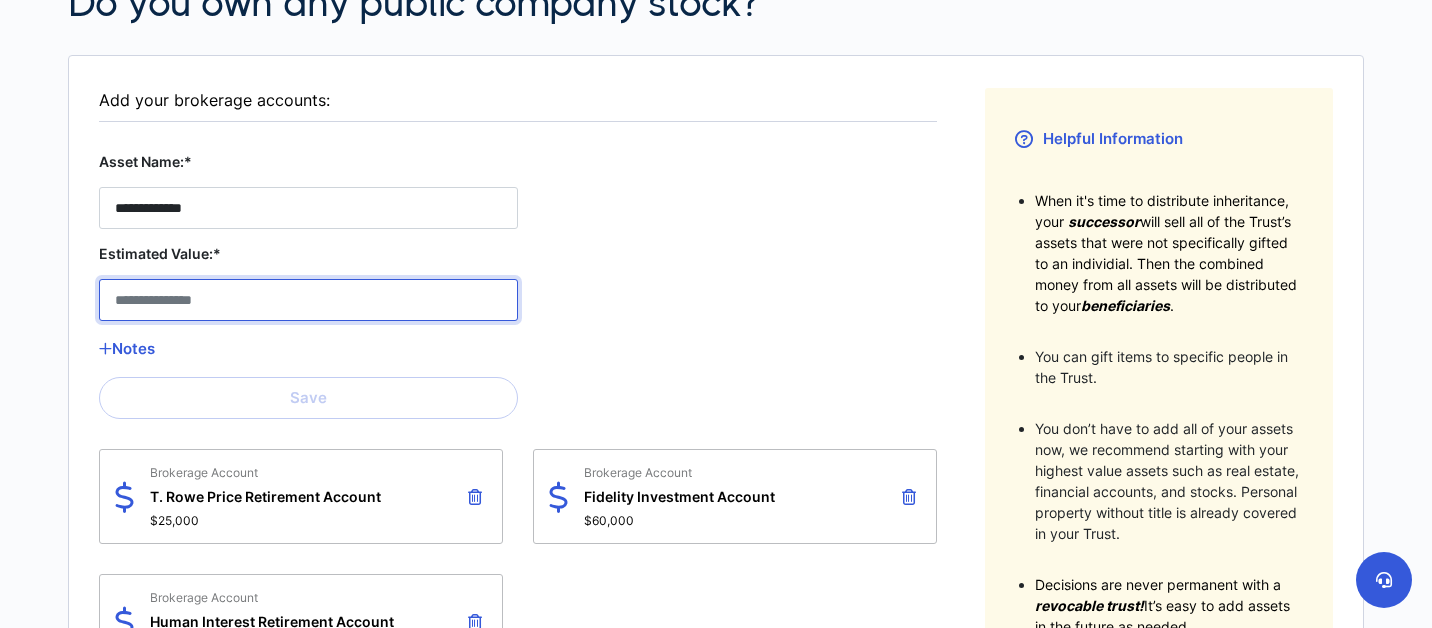 click on "Estimated Value:*" at bounding box center (308, 300) 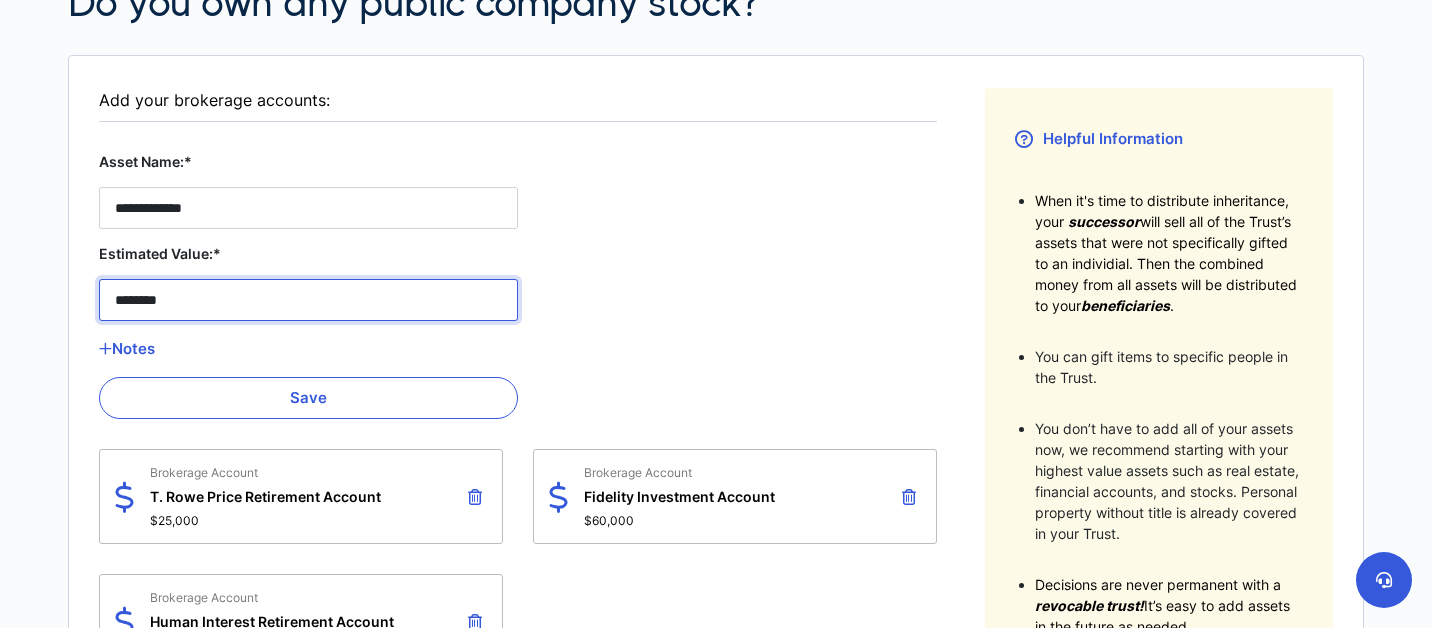 type on "********" 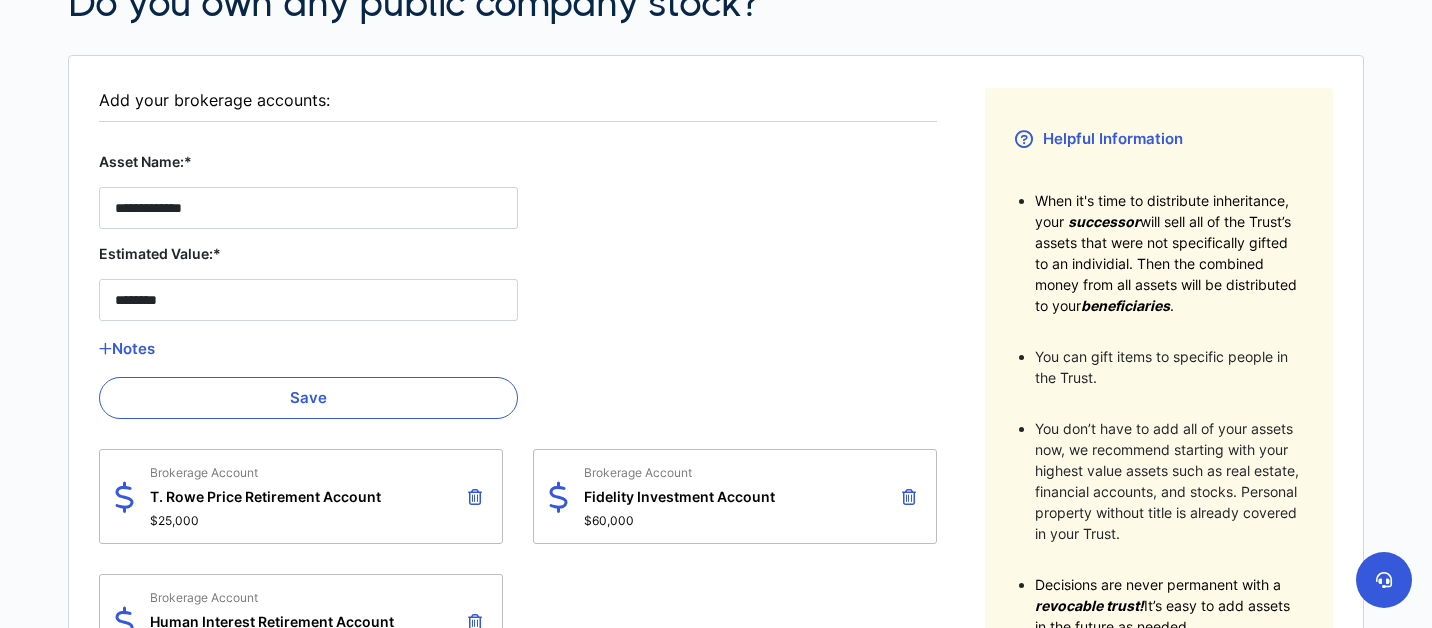 click on "**********" at bounding box center (518, 413) 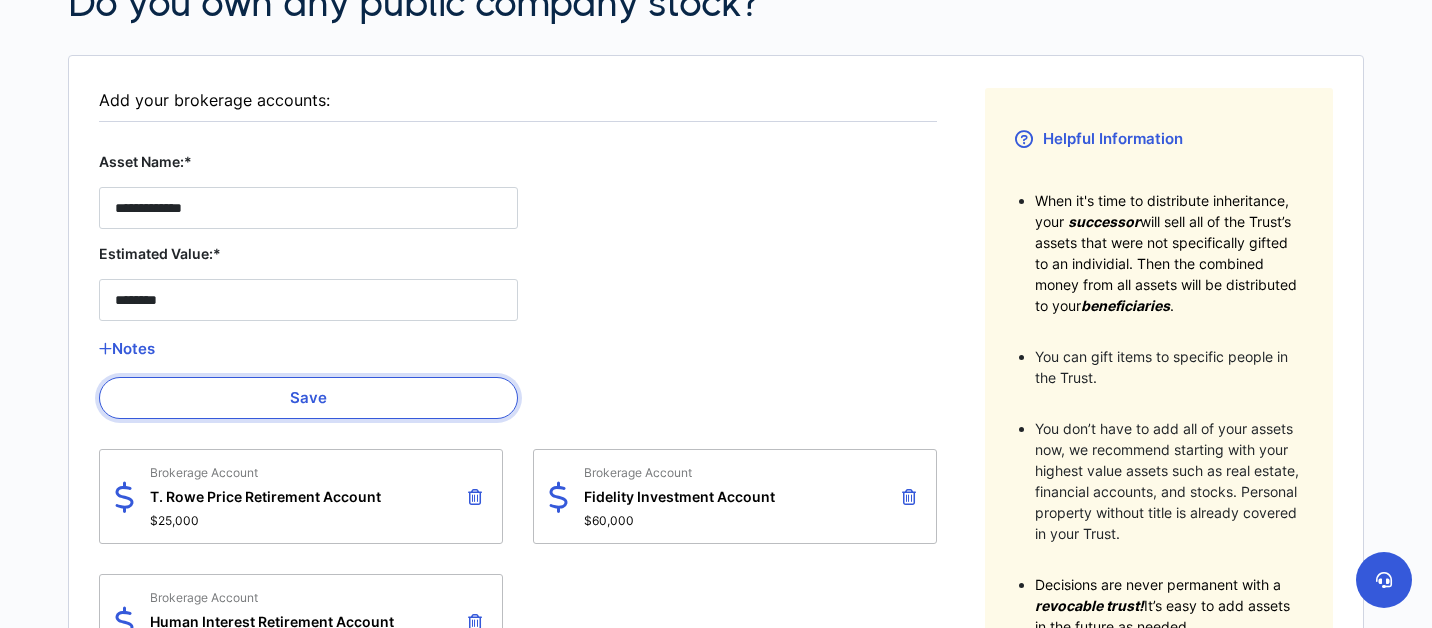 click on "Save" at bounding box center [308, 398] 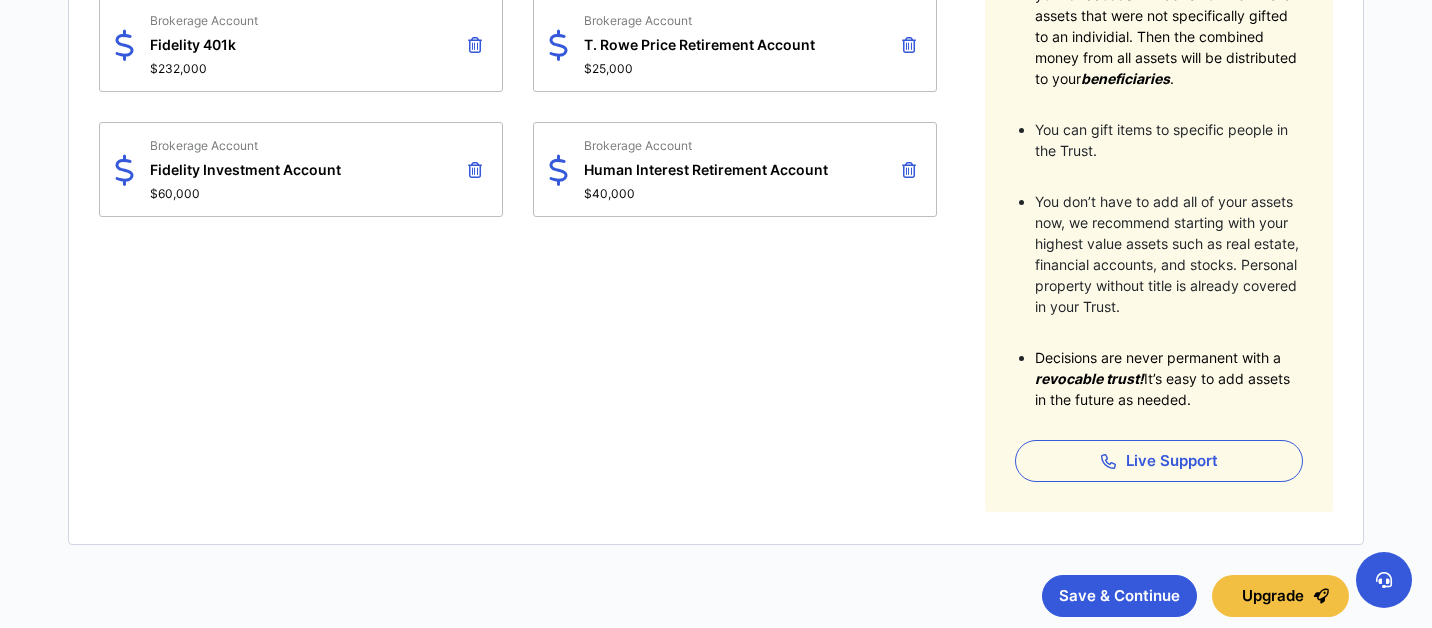 scroll, scrollTop: 504, scrollLeft: 0, axis: vertical 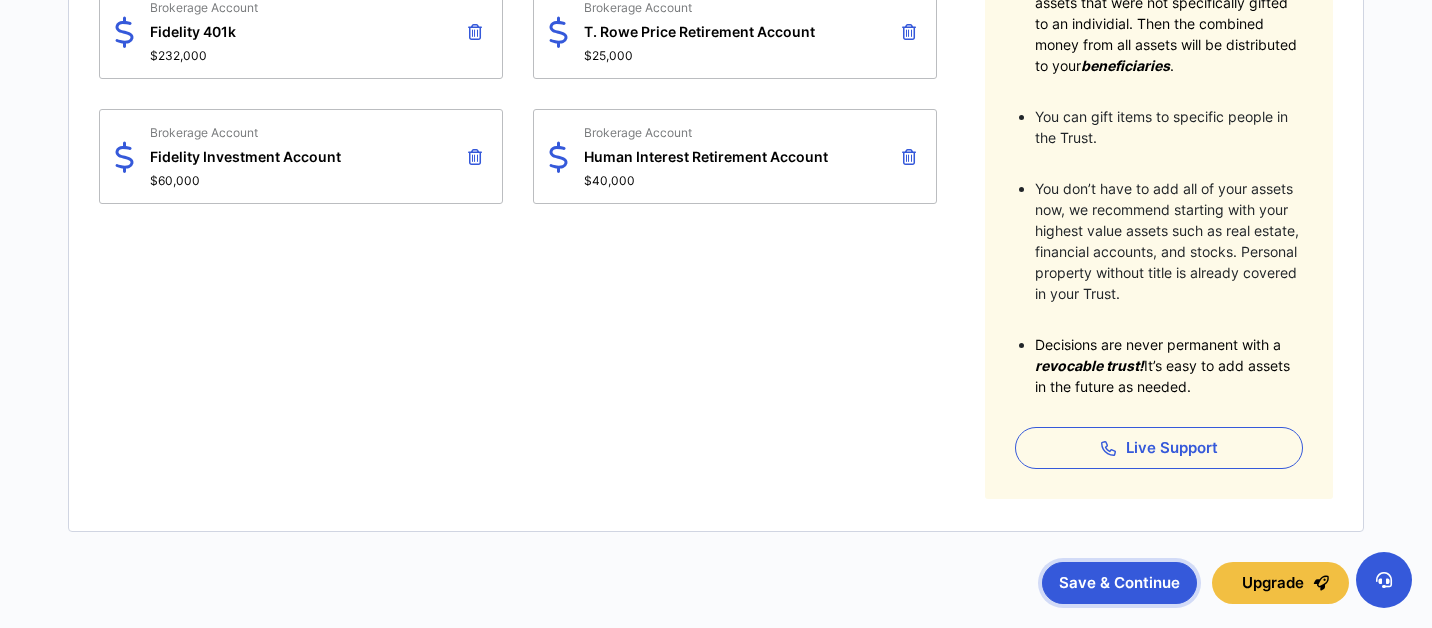 click on "Save & Continue" at bounding box center [1119, 583] 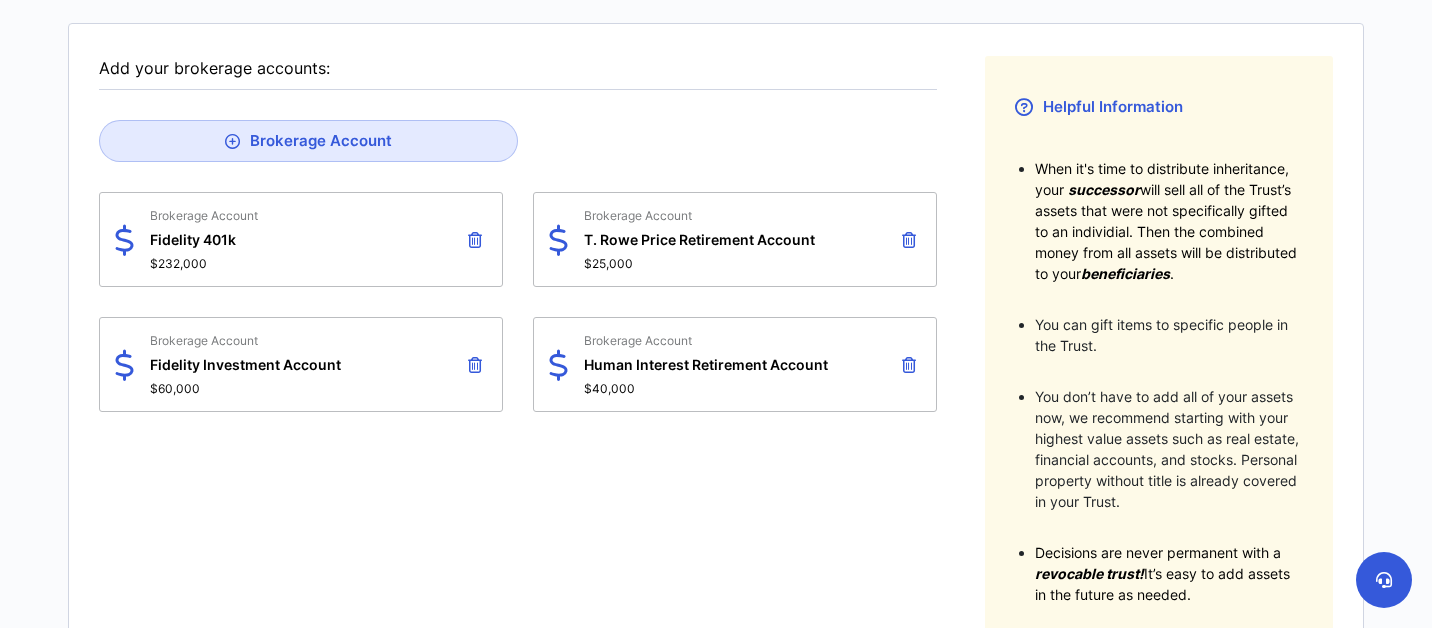 scroll, scrollTop: 276, scrollLeft: 0, axis: vertical 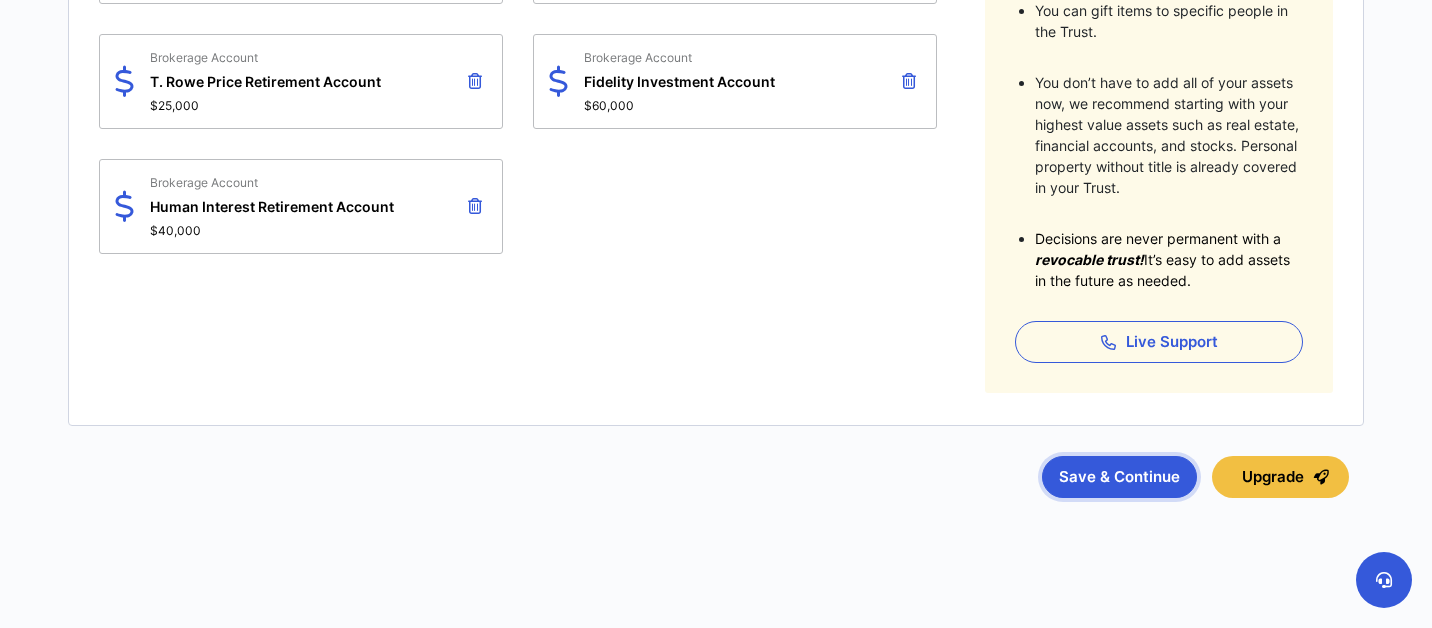 click on "Save & Continue" at bounding box center [1119, 477] 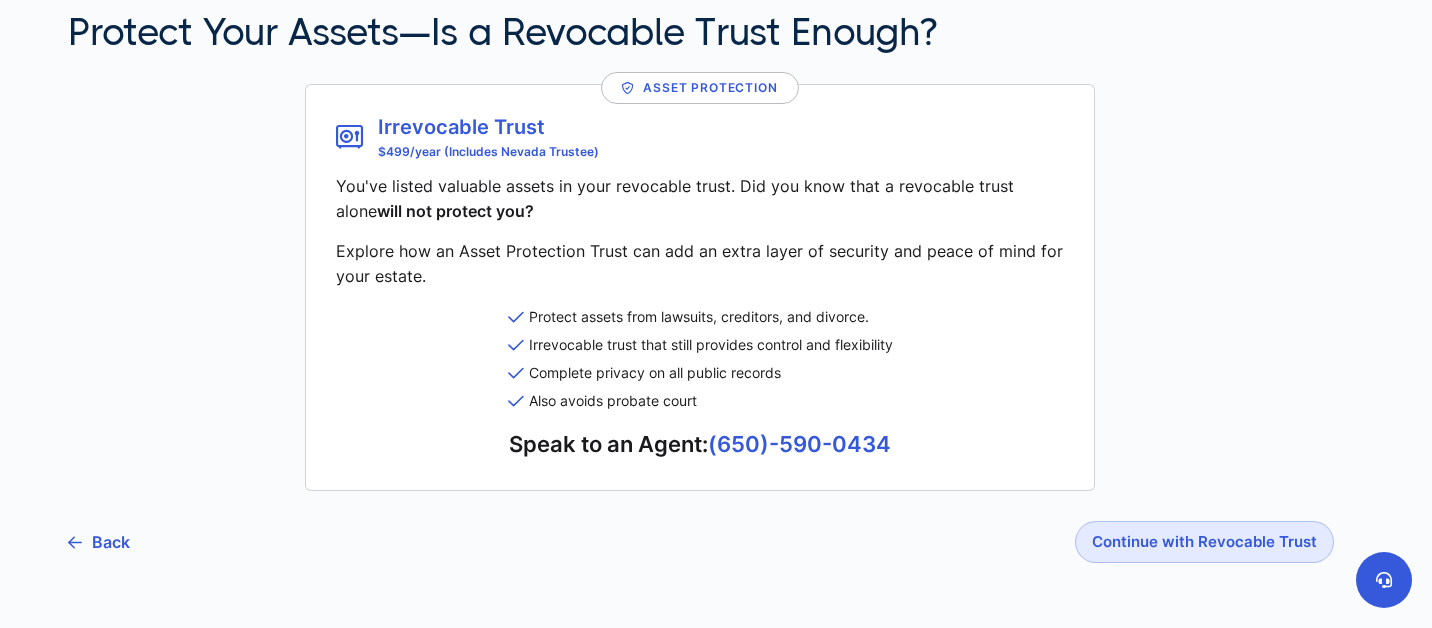 scroll, scrollTop: 177, scrollLeft: 0, axis: vertical 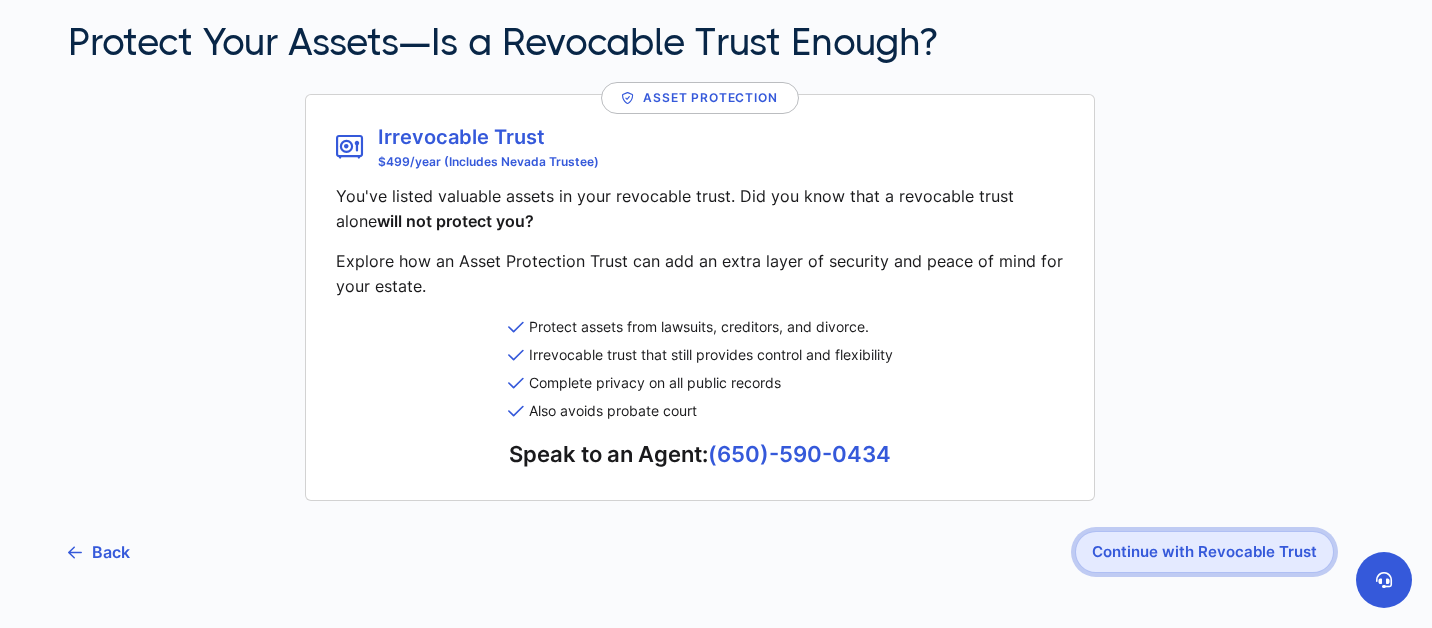 click on "Continue with Revocable Trust" at bounding box center (1204, 552) 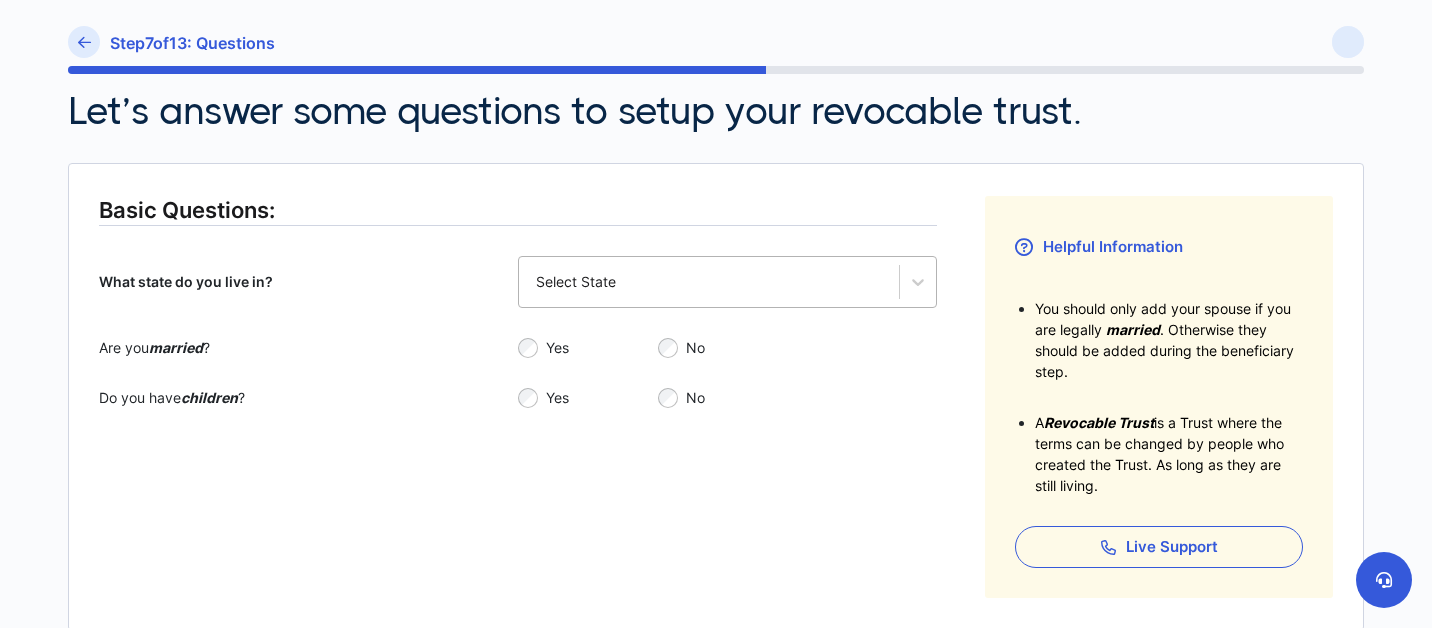 scroll, scrollTop: 170, scrollLeft: 0, axis: vertical 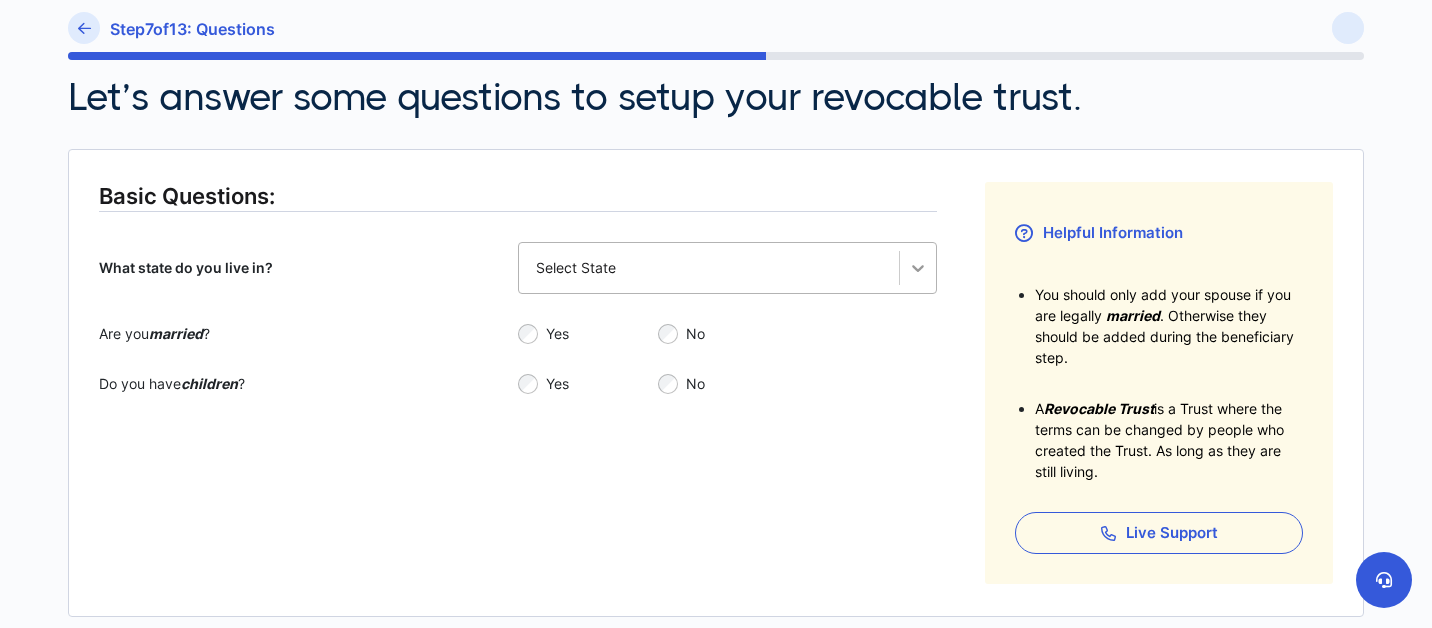 click at bounding box center [918, 268] 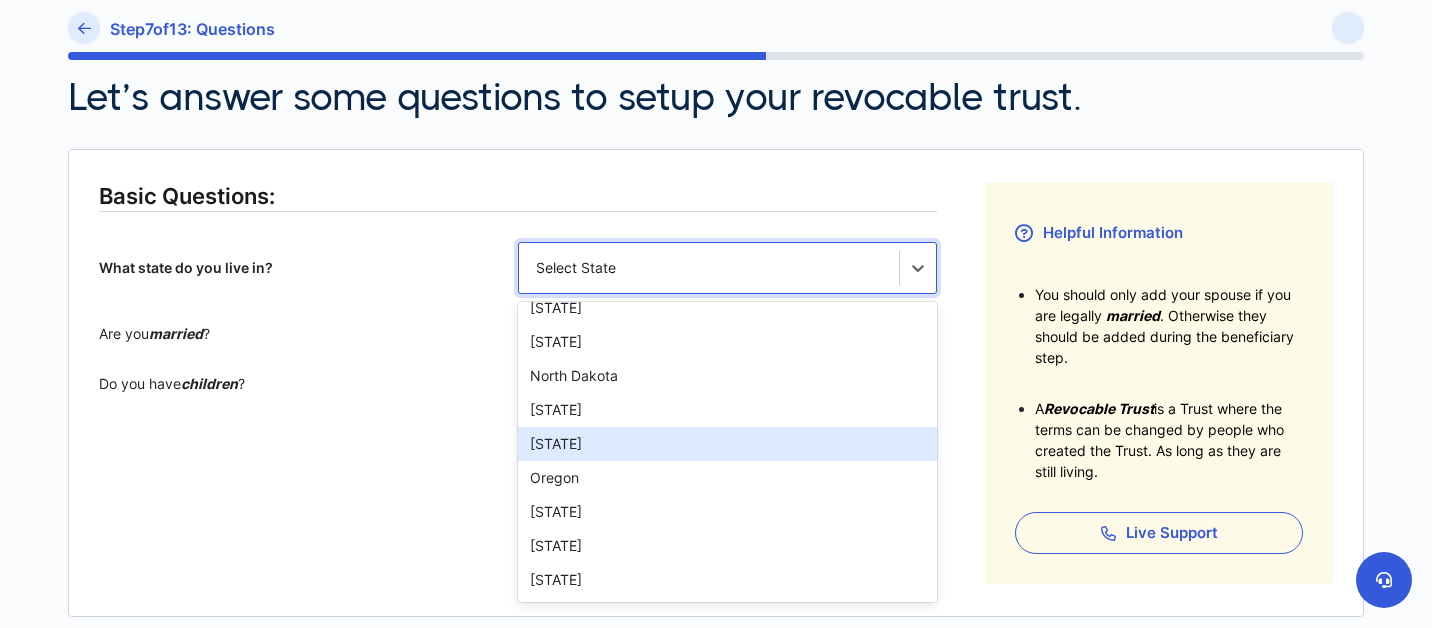 scroll, scrollTop: 1345, scrollLeft: 0, axis: vertical 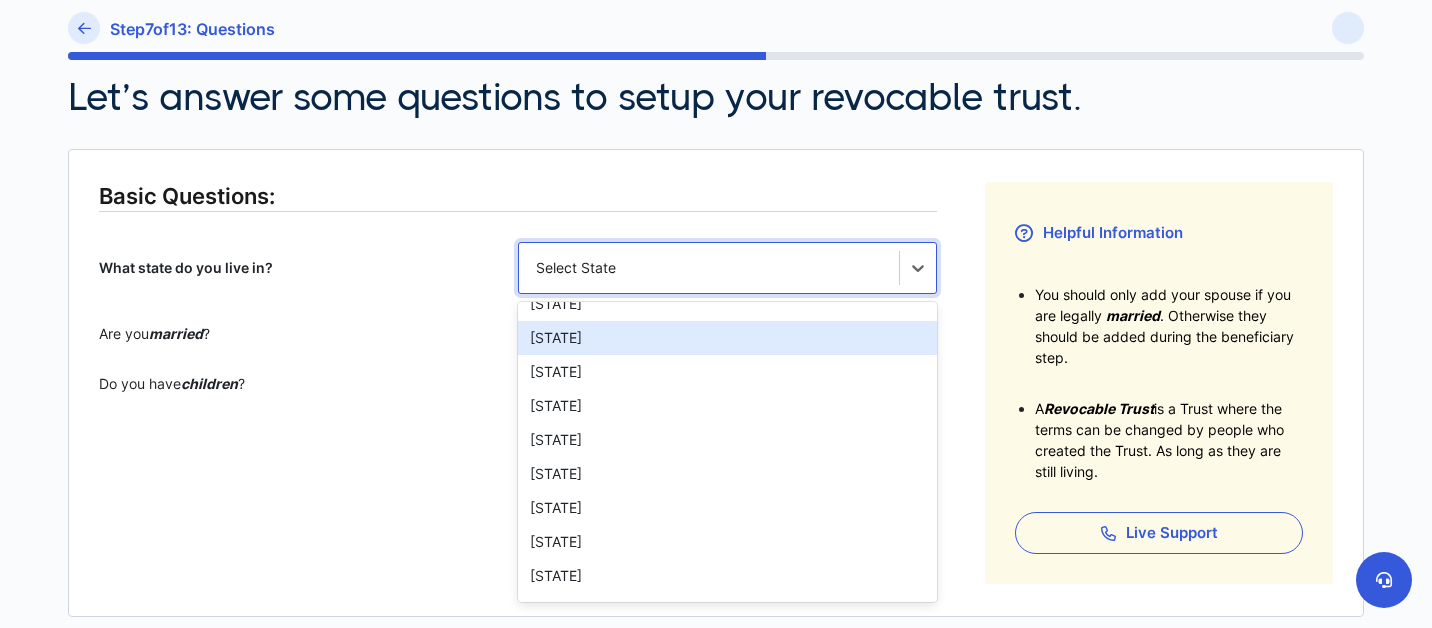 click on "[STATE]" at bounding box center (727, 338) 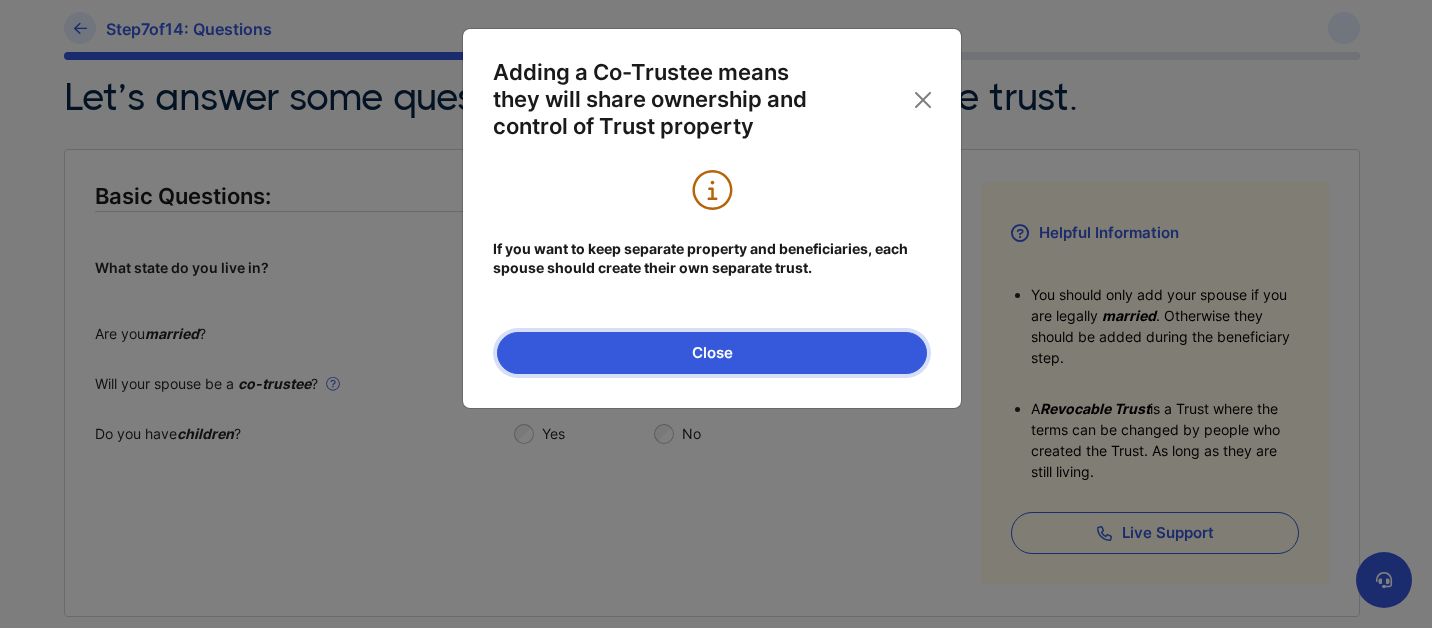 click on "Close" at bounding box center (712, 353) 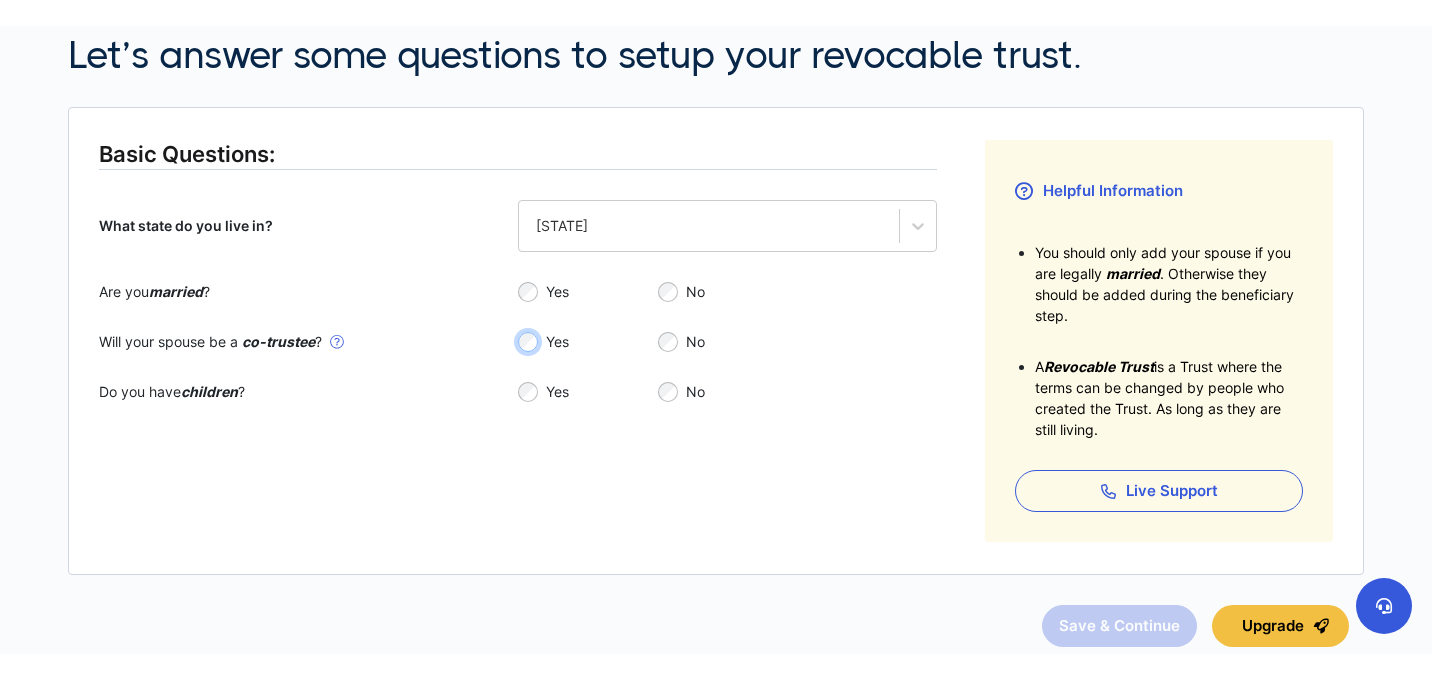 scroll, scrollTop: 240, scrollLeft: 0, axis: vertical 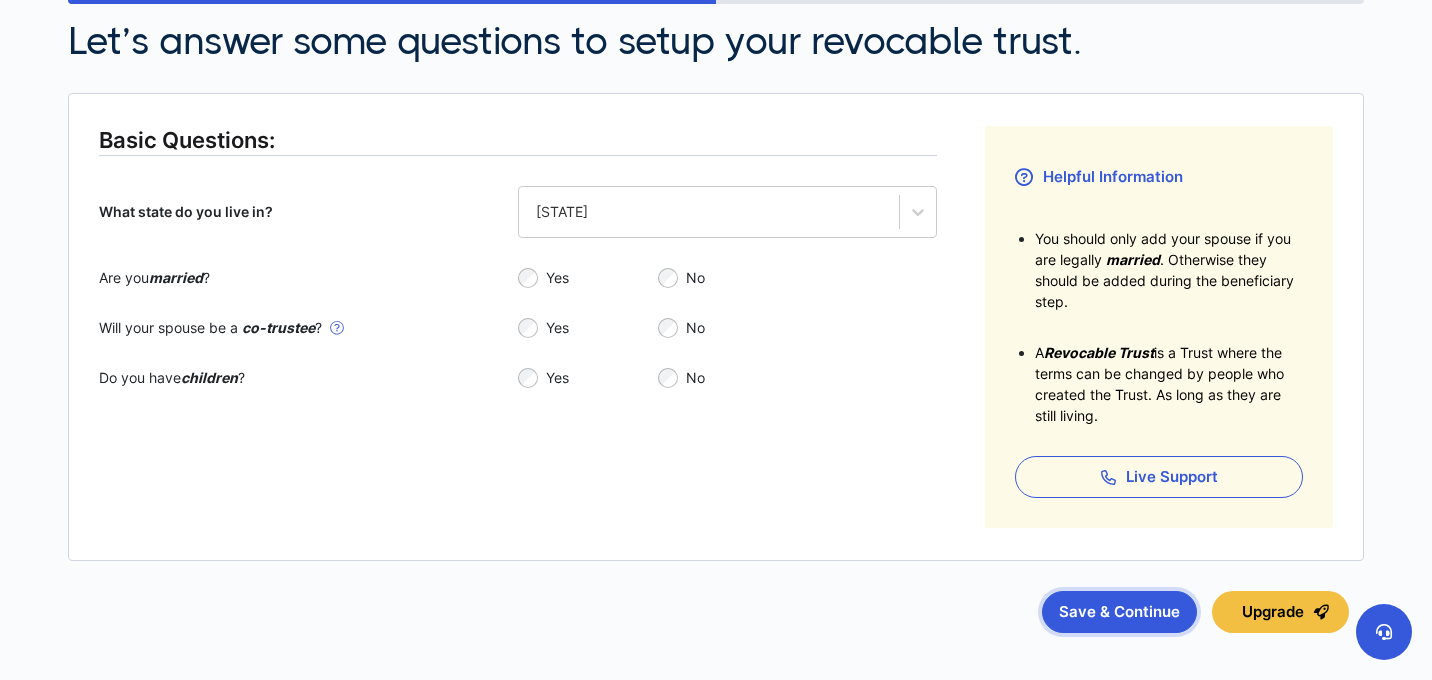 click on "Save & Continue" at bounding box center (1119, 612) 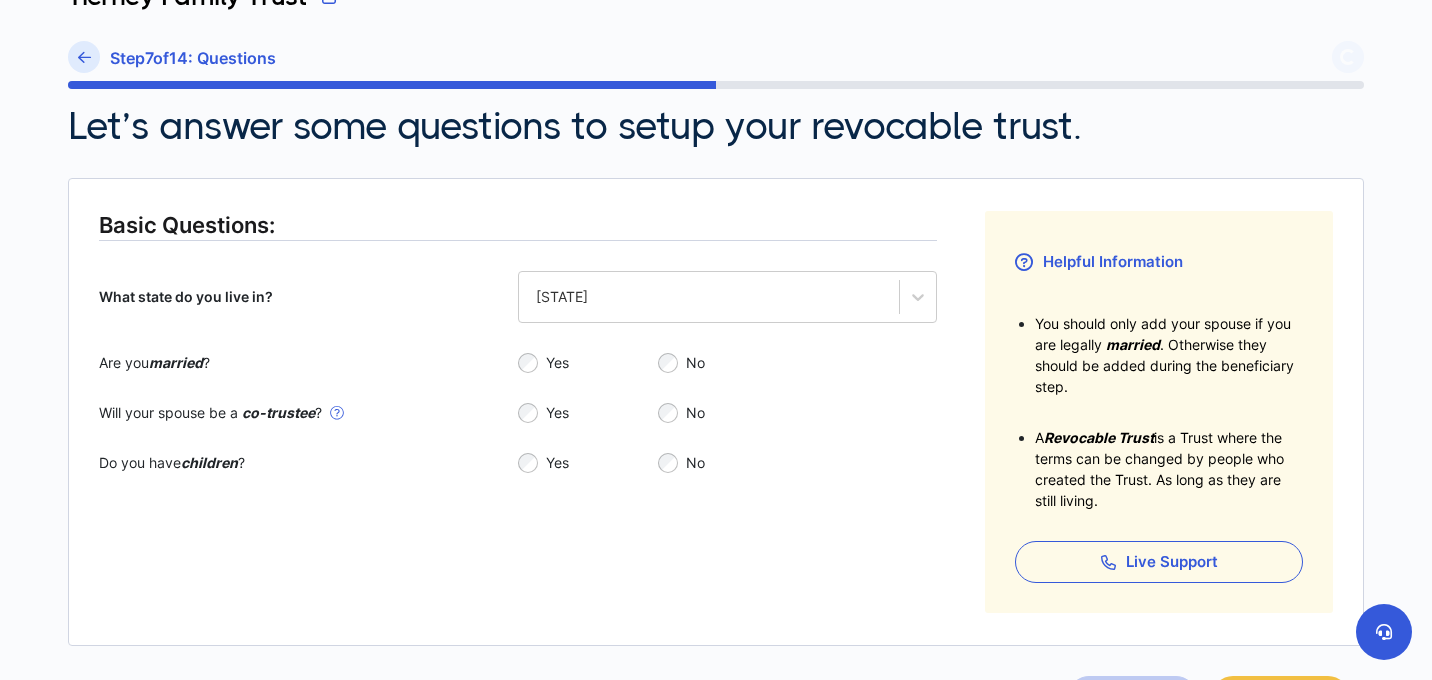 scroll, scrollTop: 140, scrollLeft: 0, axis: vertical 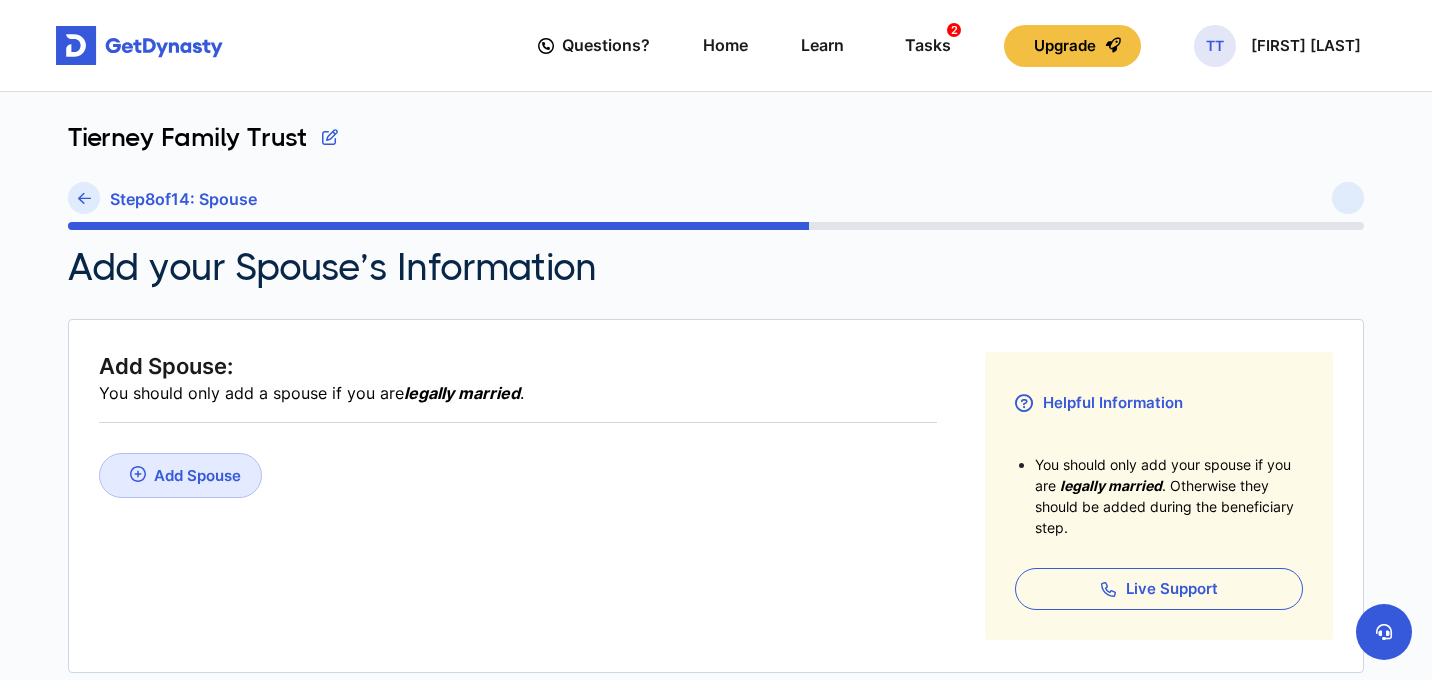 click on "Add Spouse" at bounding box center (197, 475) 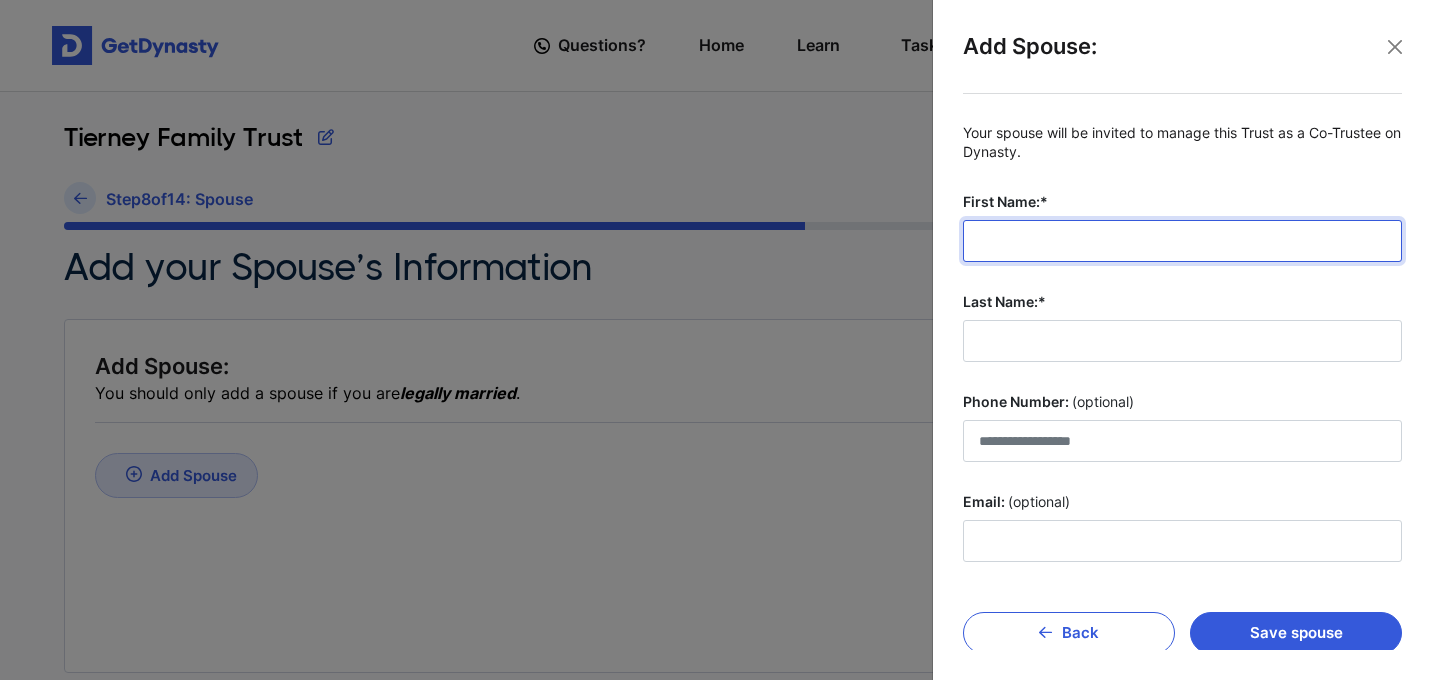 click on "First Name:*" at bounding box center (1182, 241) 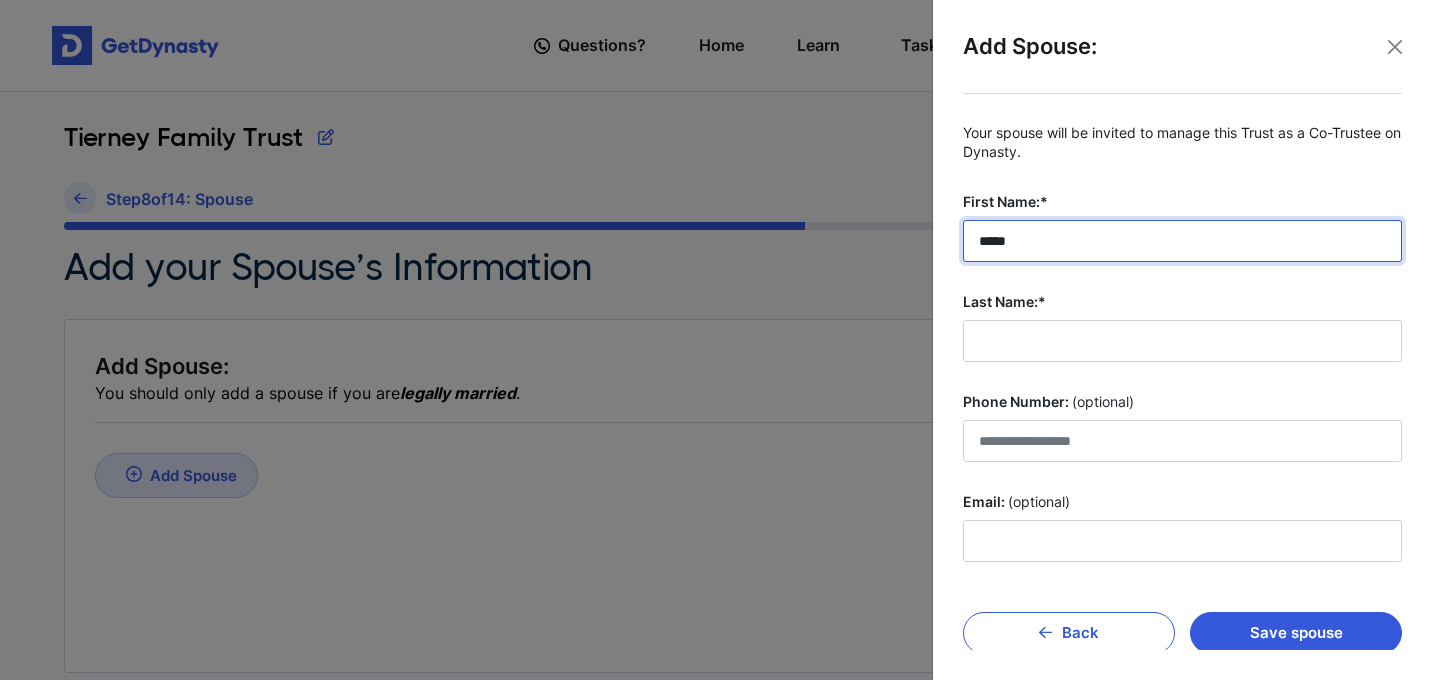 type on "*****" 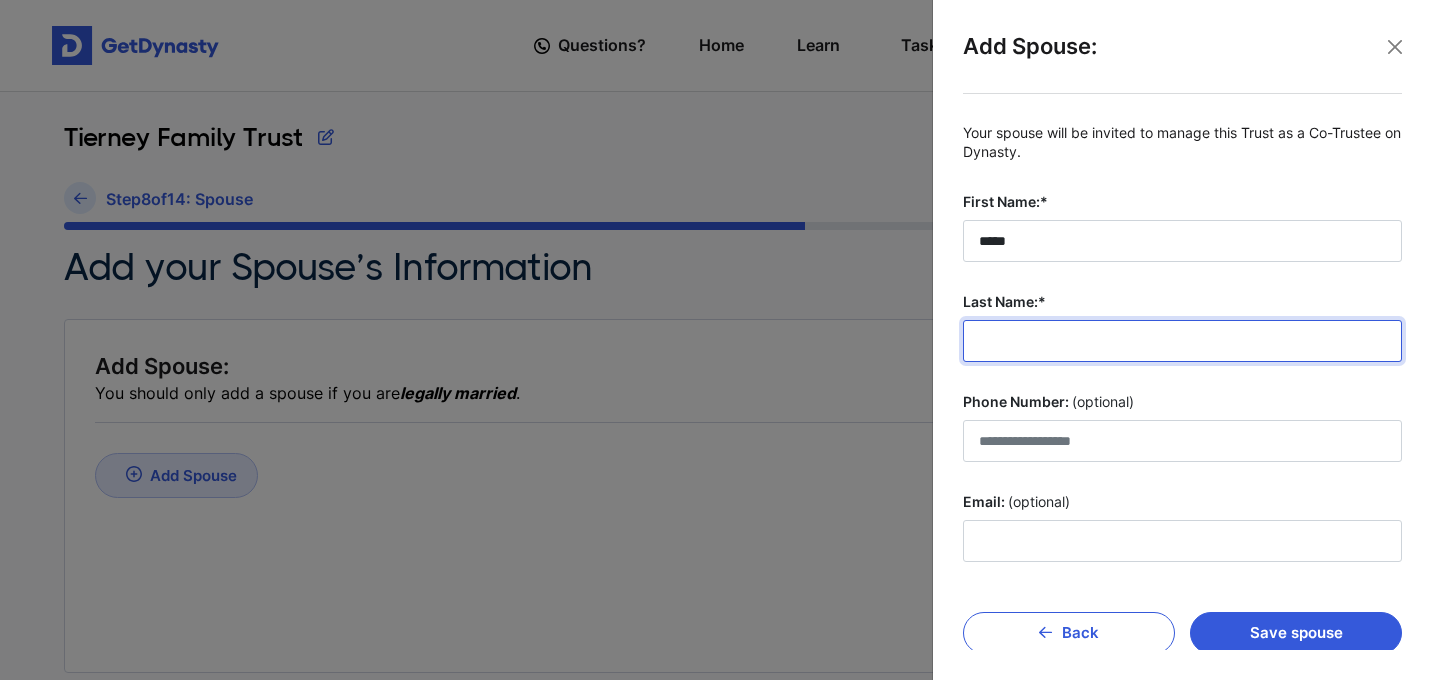 click on "Last Name:*" at bounding box center [1182, 341] 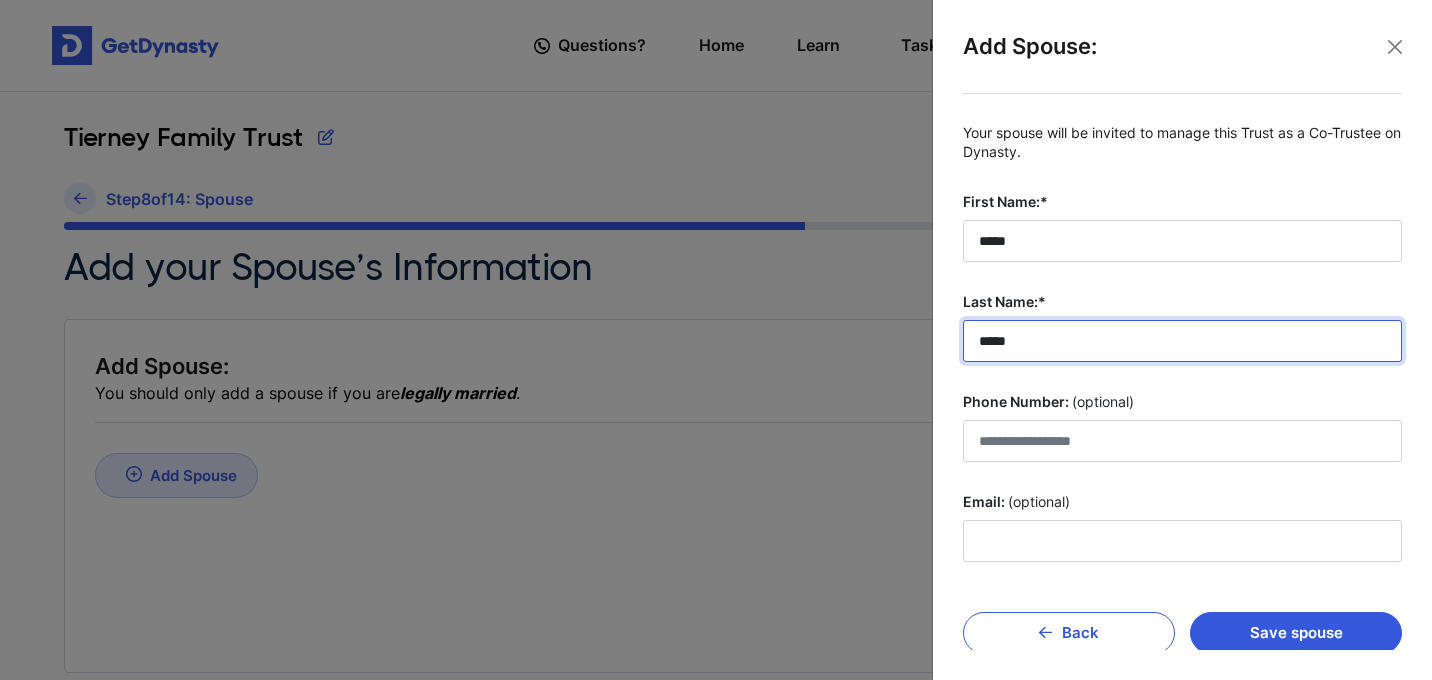 type on "*****" 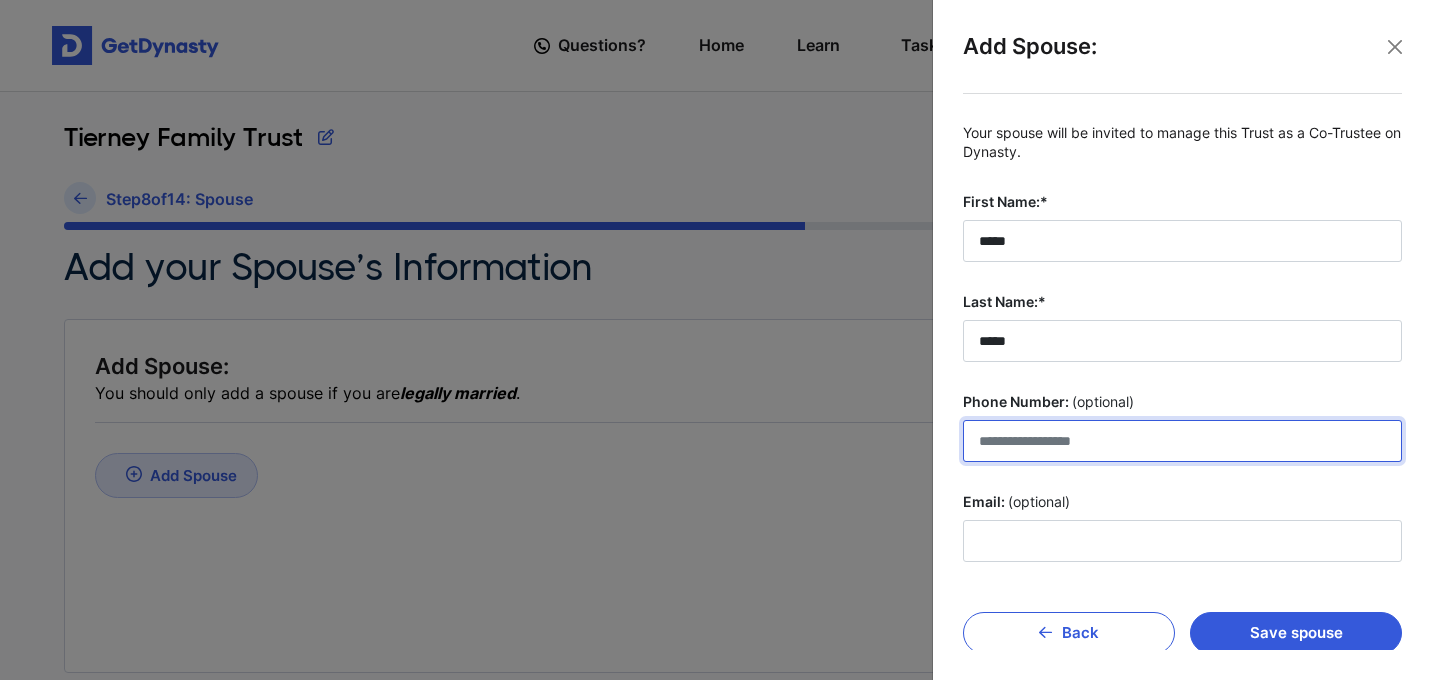 click on "Phone Number:   (optional)" at bounding box center (1182, 441) 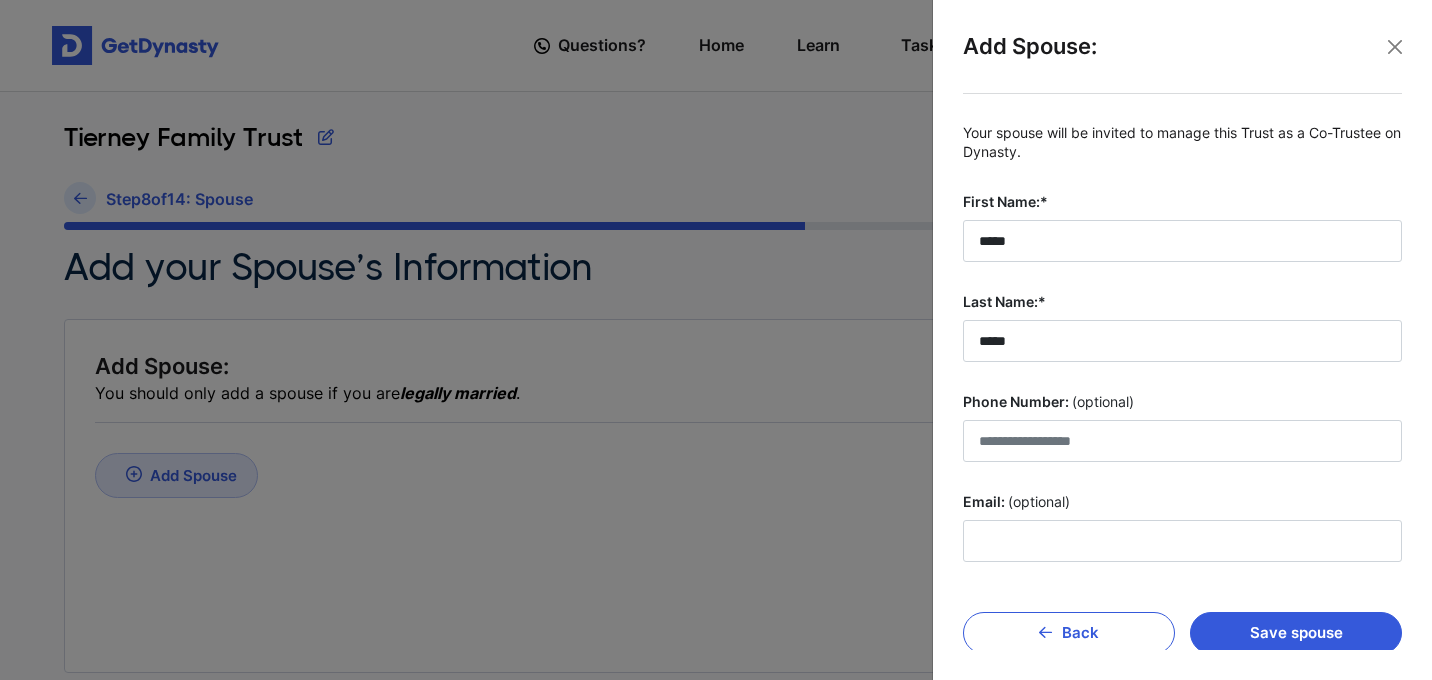 click on "Your spouse will be invited to manage this Trust as a Co-Trustee on Dynasty. First Name:* ***** Last Name:* ***** Phone Number:   (optional) Email:   (optional)" at bounding box center (1182, 343) 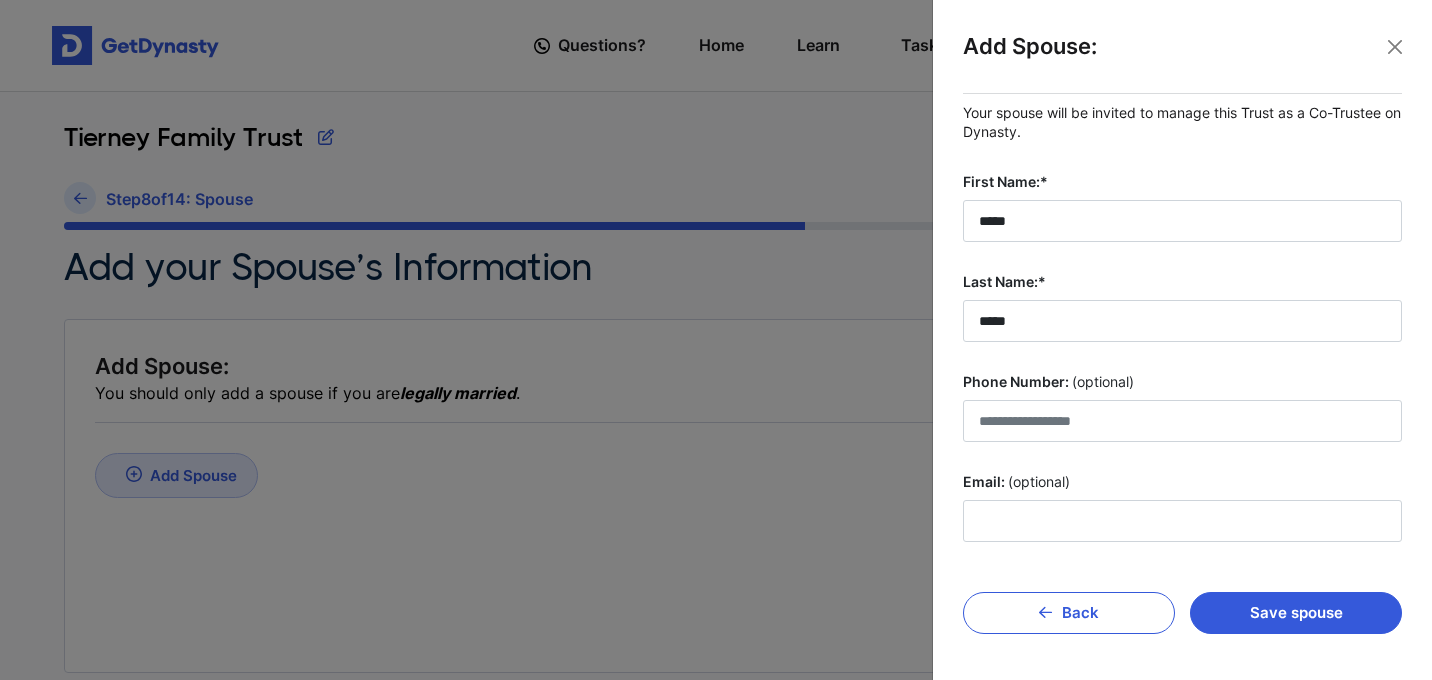 scroll, scrollTop: 19, scrollLeft: 0, axis: vertical 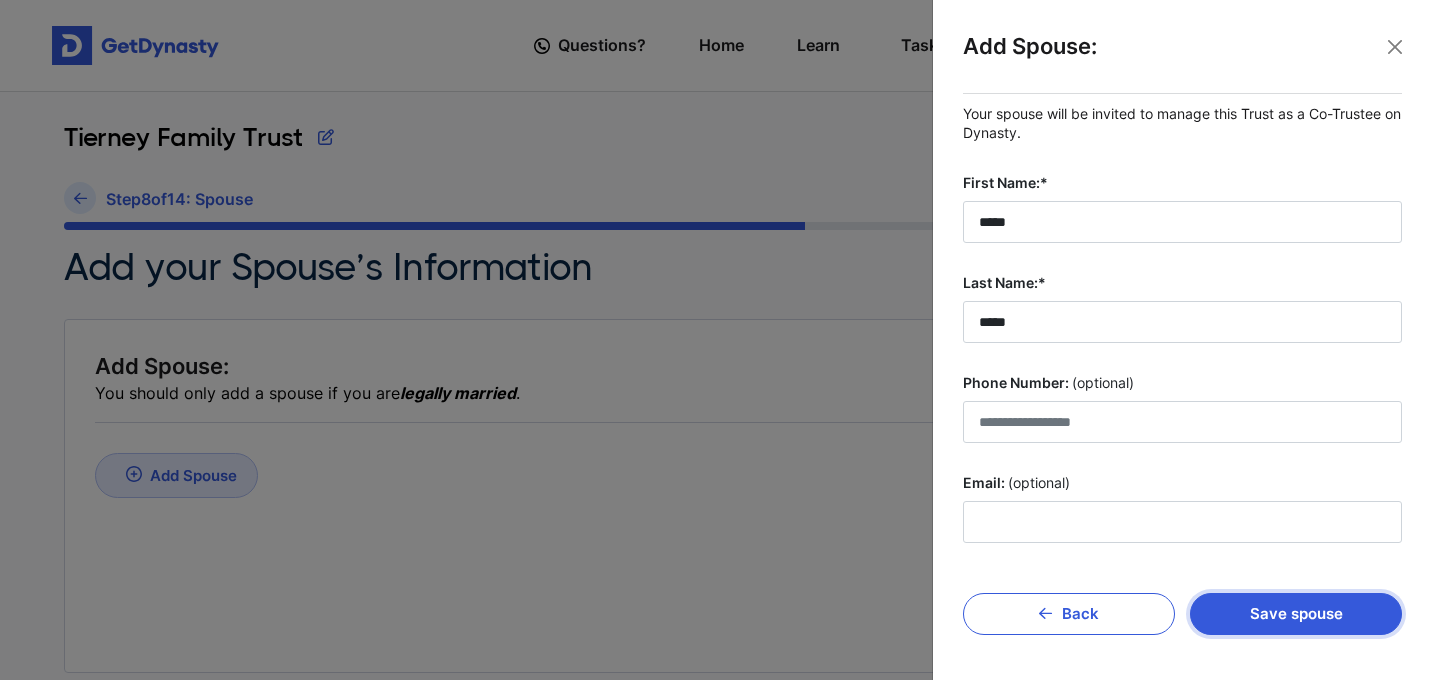 click on "Save spouse" at bounding box center [1296, 614] 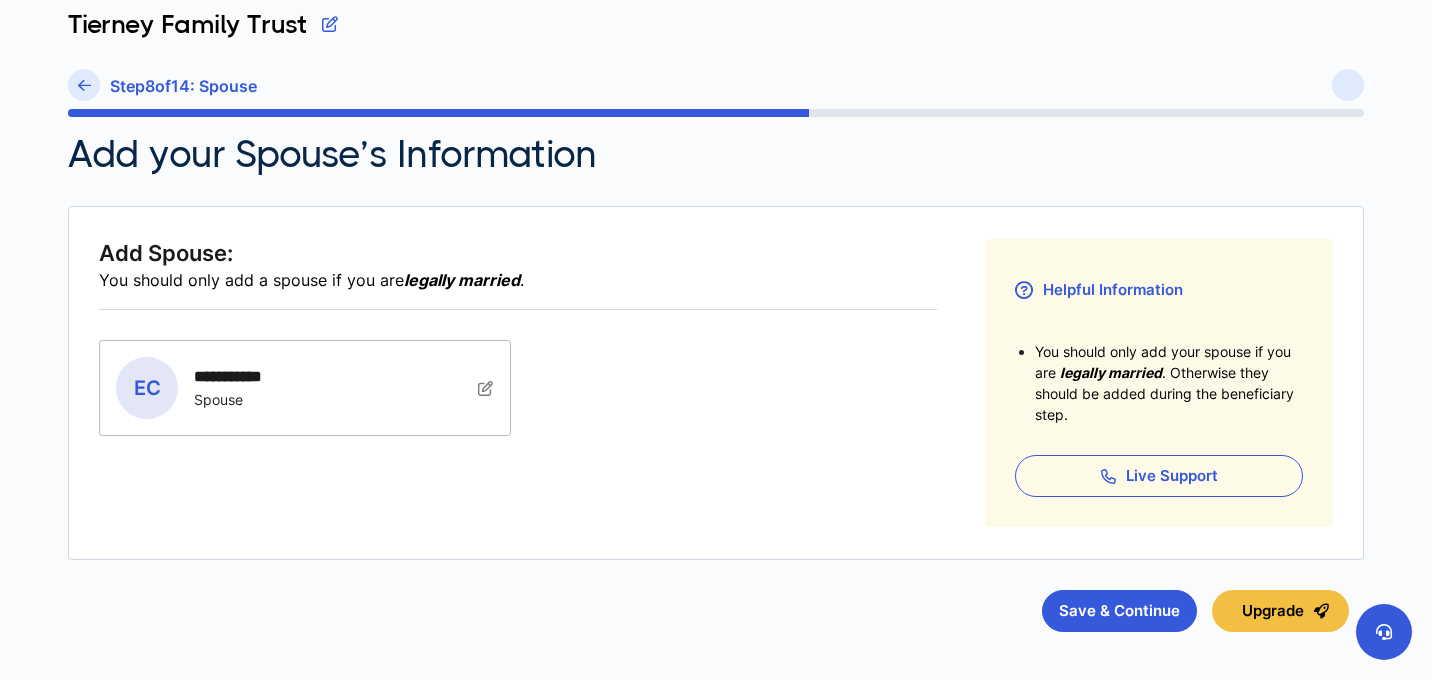 scroll, scrollTop: 208, scrollLeft: 0, axis: vertical 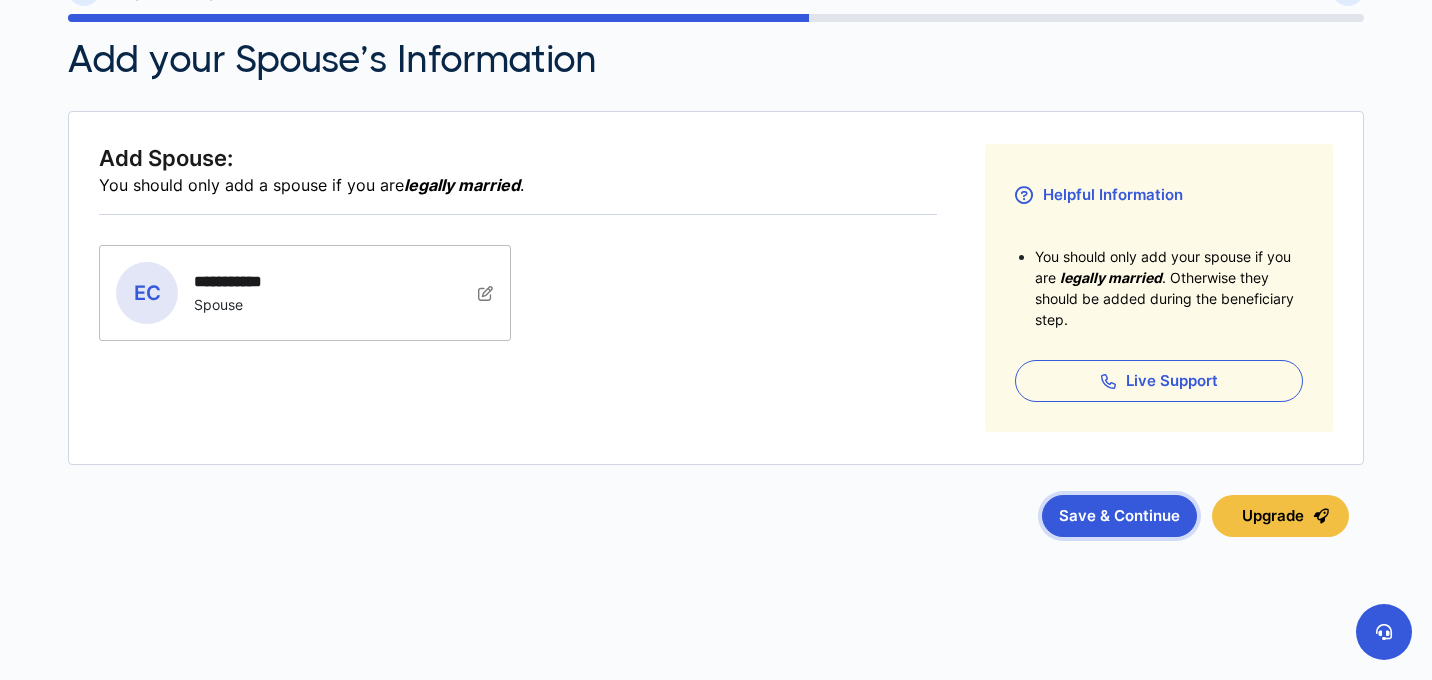 click on "Save & Continue" at bounding box center (1119, 516) 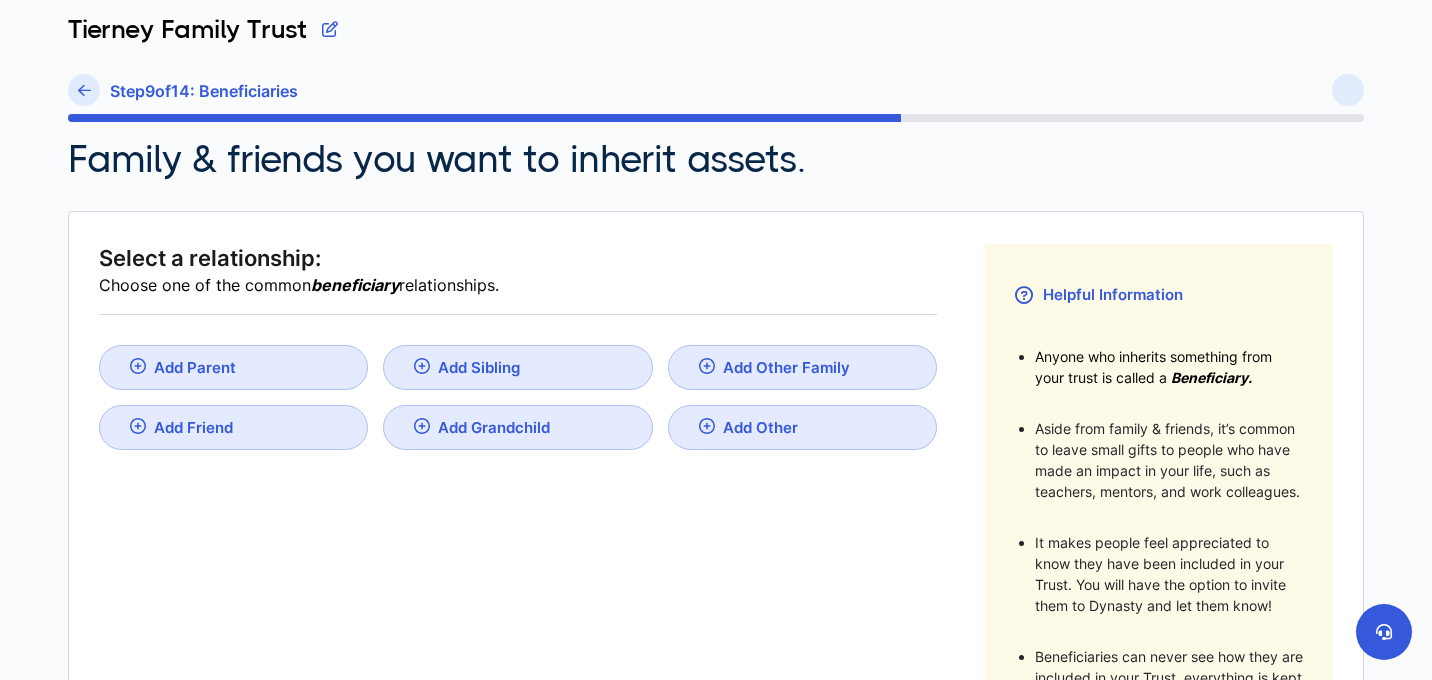 scroll, scrollTop: 105, scrollLeft: 0, axis: vertical 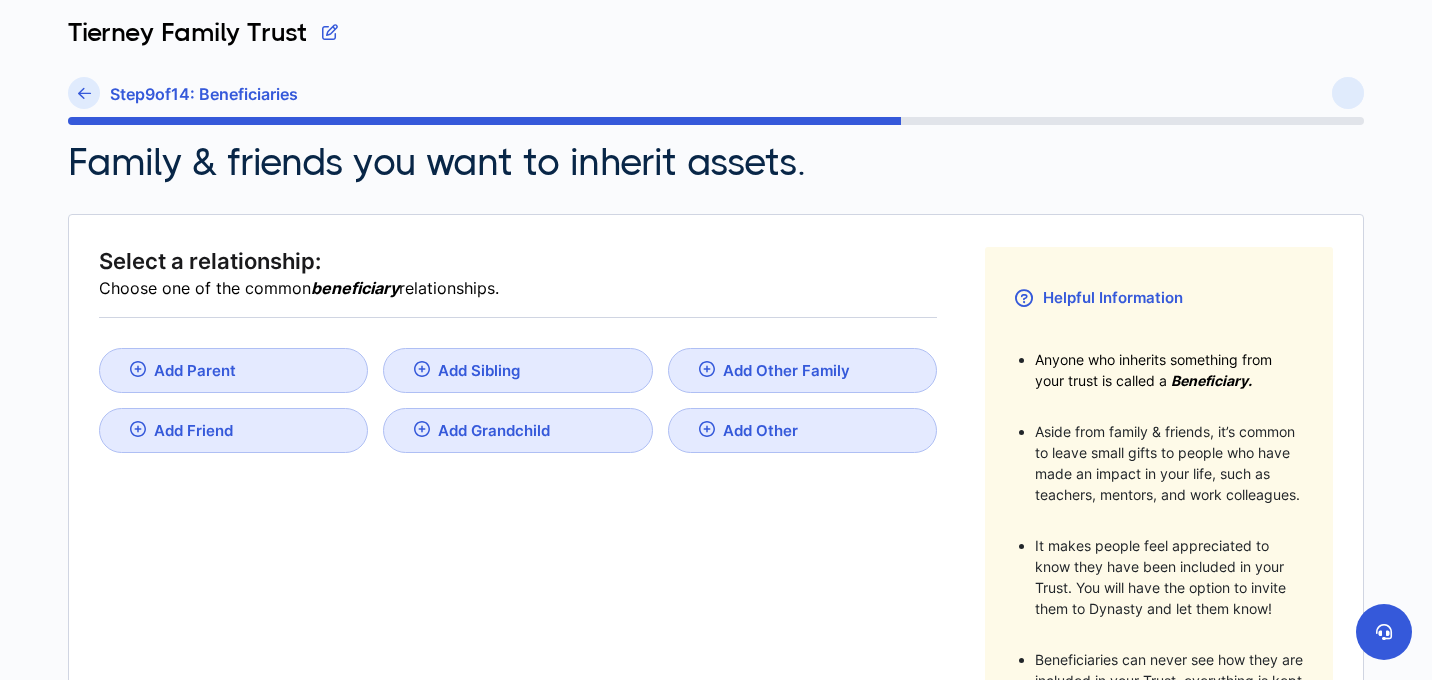 click on "Add Other Family" at bounding box center (195, 370) 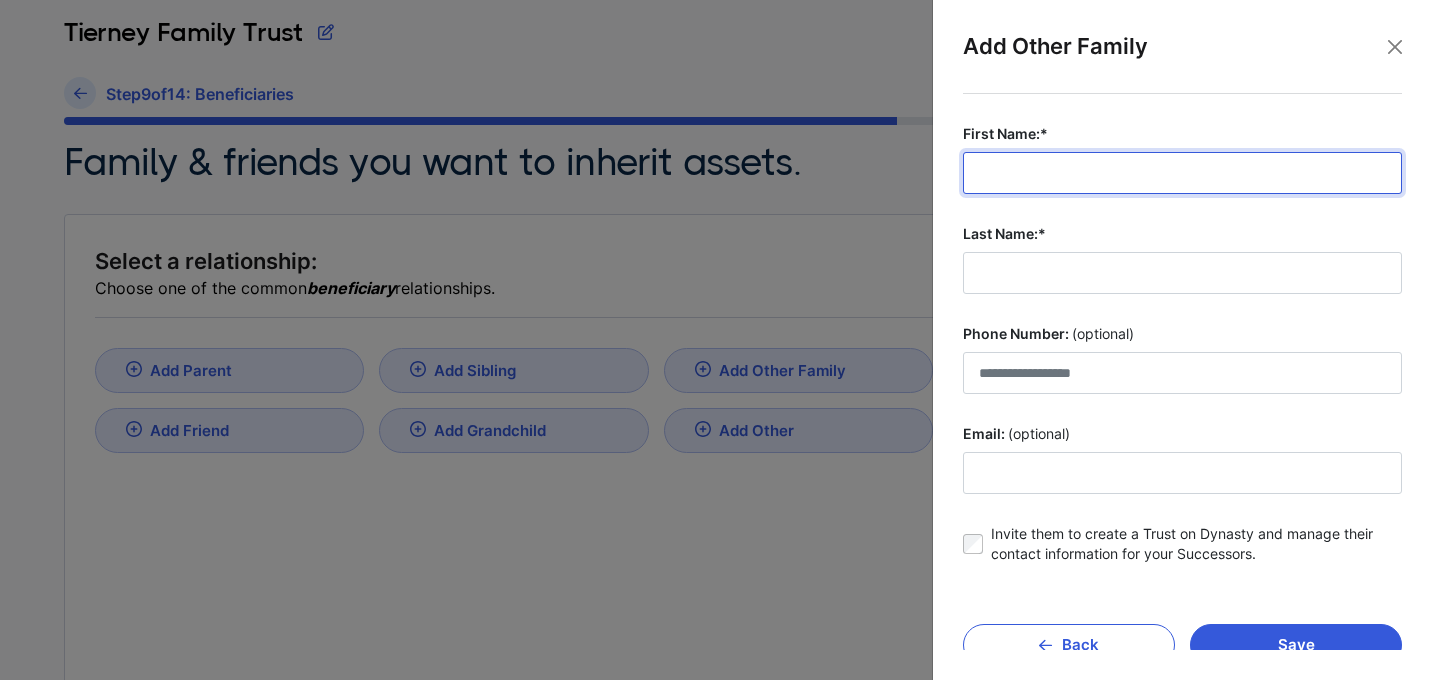click on "First Name:*" at bounding box center (1182, 173) 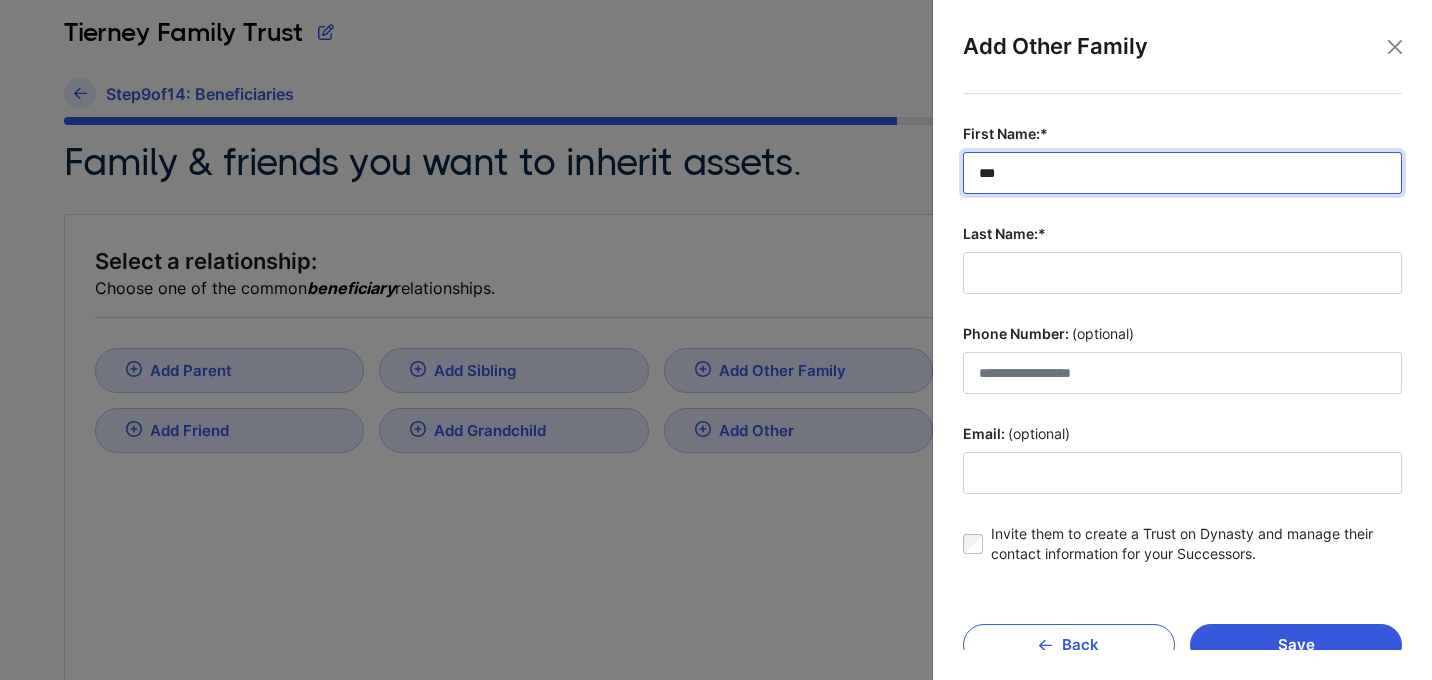 type on "***" 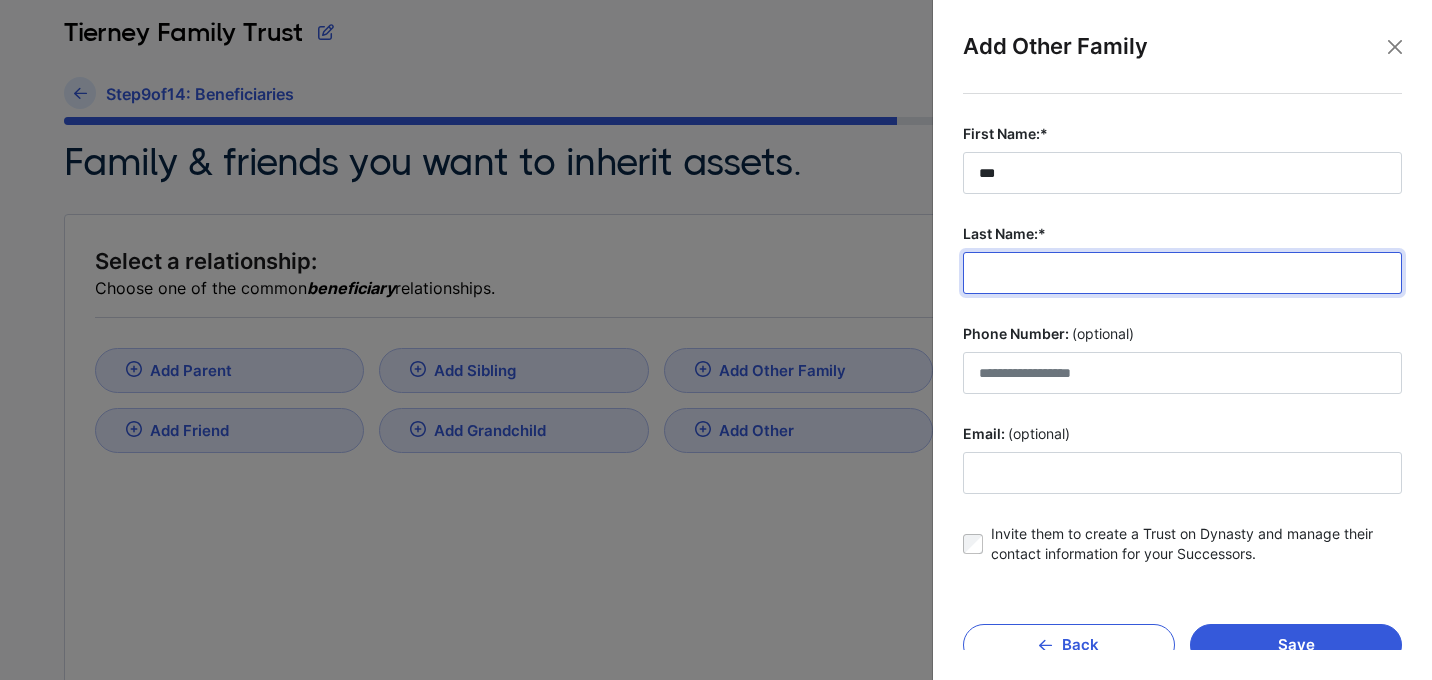 click on "Last Name:*" at bounding box center [1182, 273] 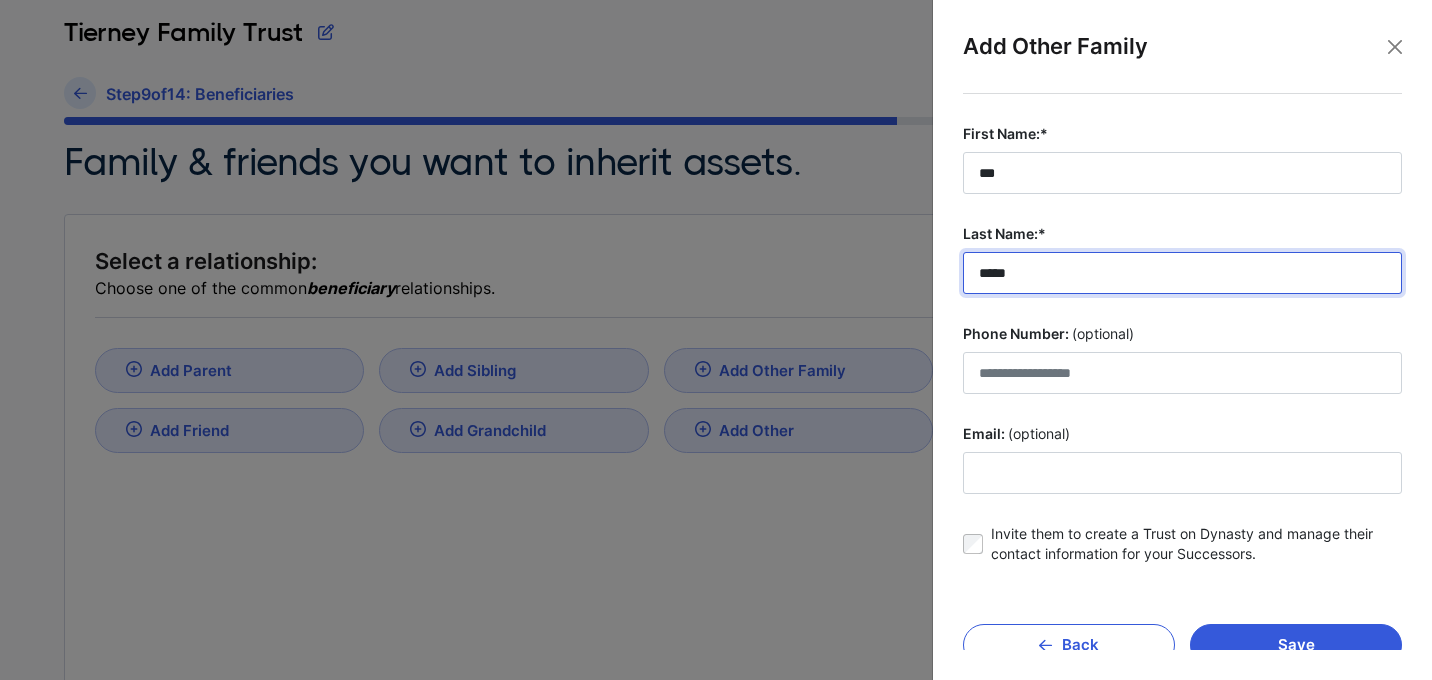scroll, scrollTop: 32, scrollLeft: 0, axis: vertical 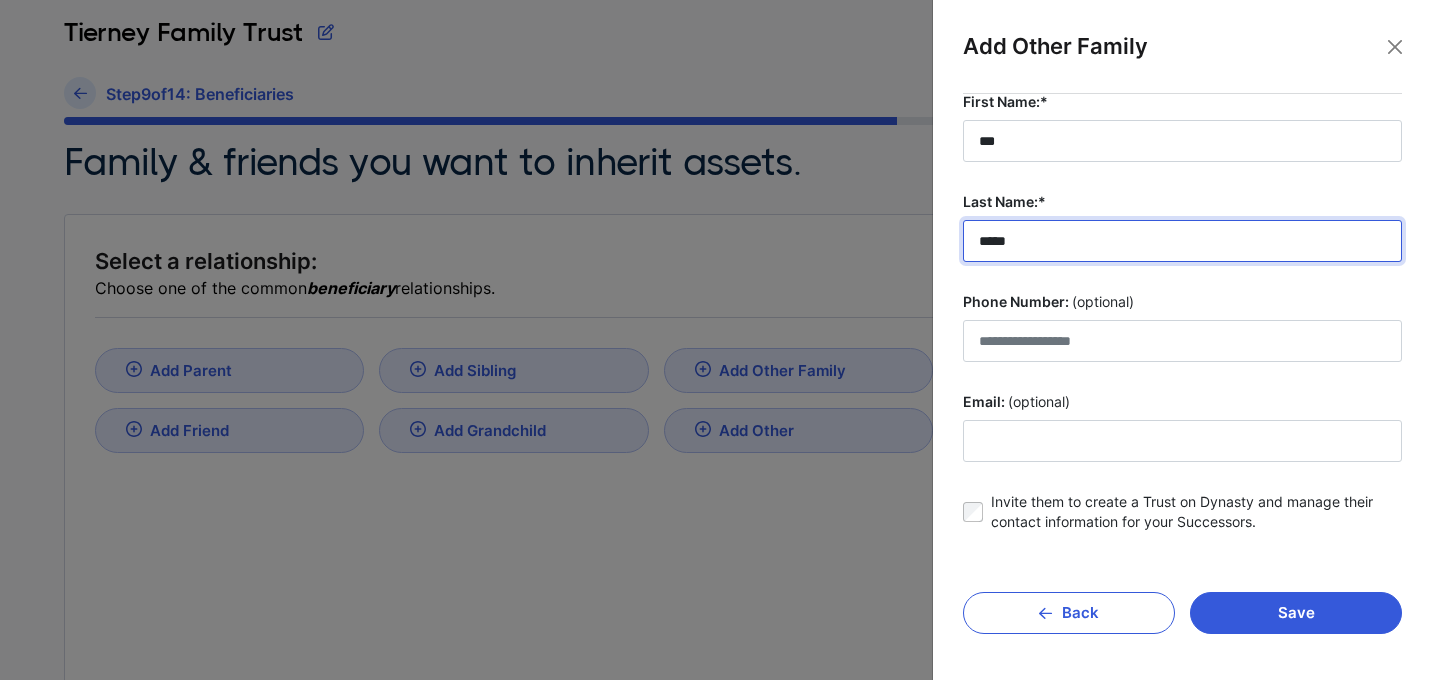 type on "*****" 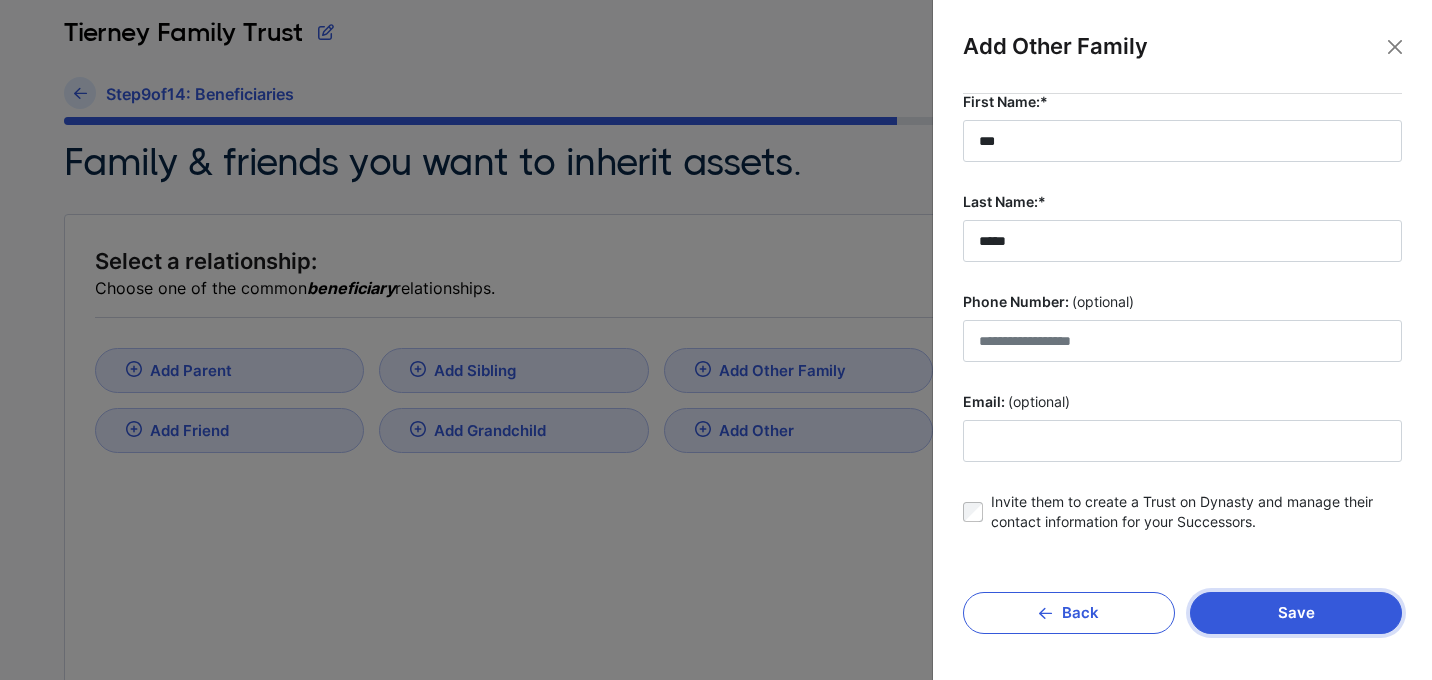 click on "Save" at bounding box center [1296, 613] 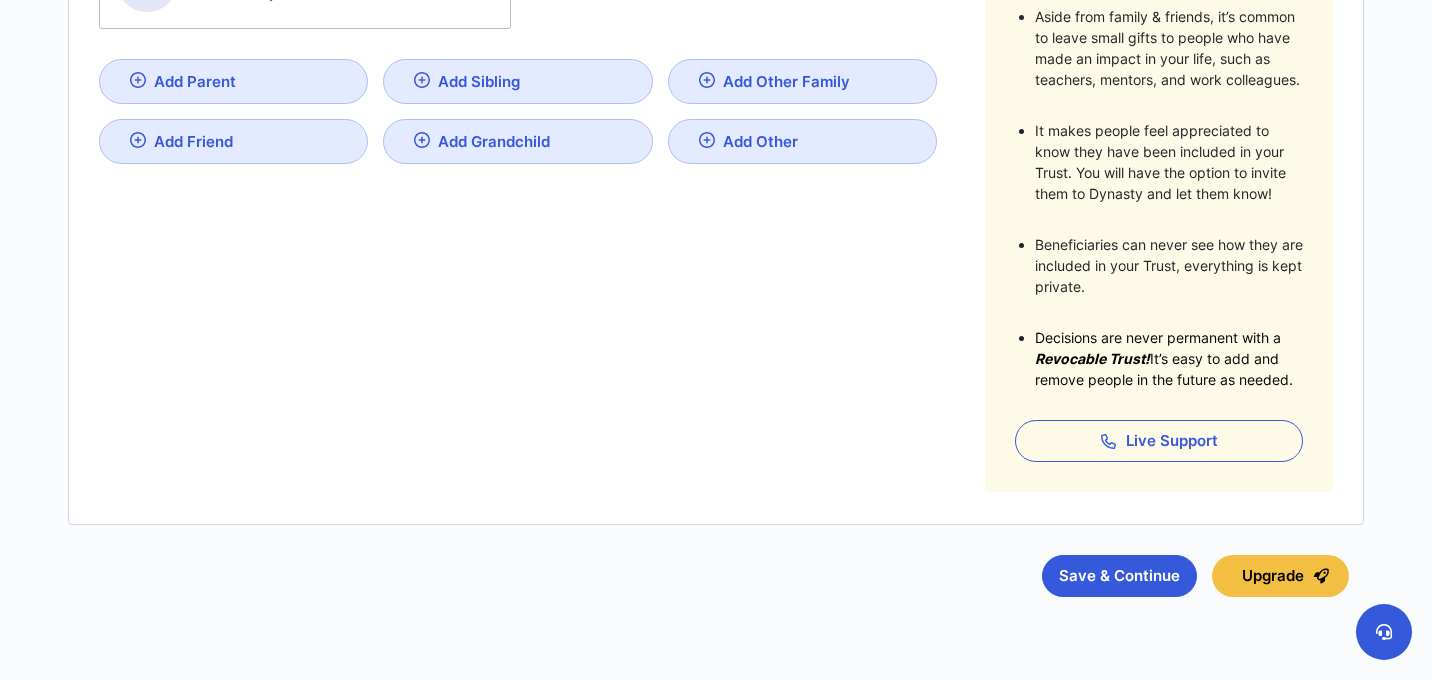 scroll, scrollTop: 524, scrollLeft: 0, axis: vertical 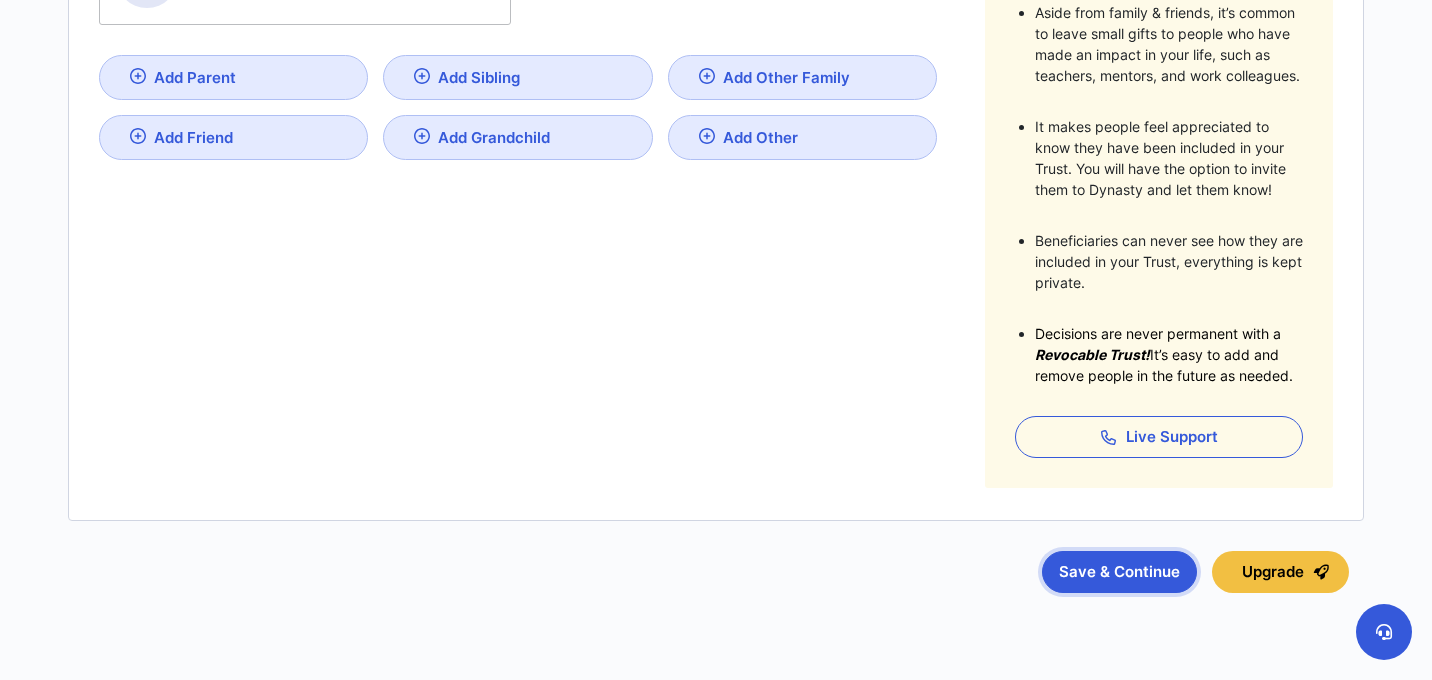 click on "Save & Continue" at bounding box center (1119, 572) 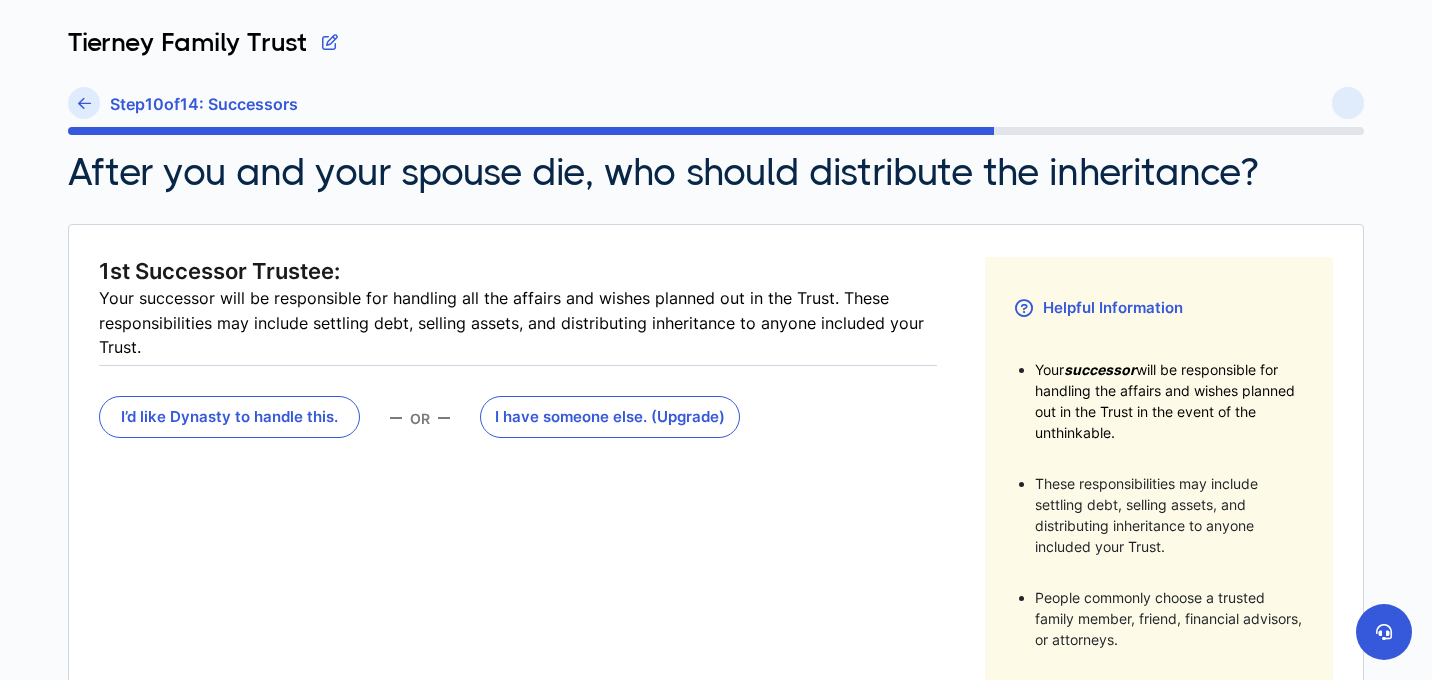 scroll, scrollTop: 96, scrollLeft: 0, axis: vertical 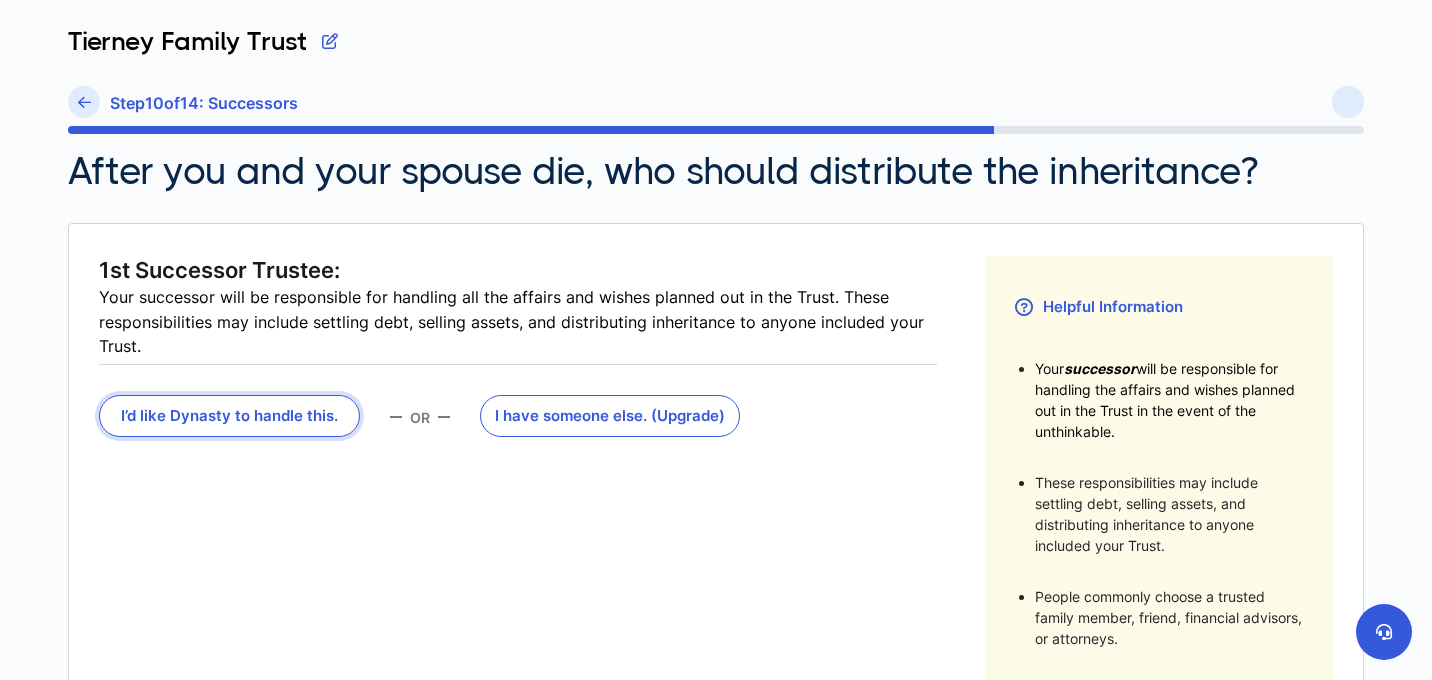 click on "I’d like Dynasty to handle this." at bounding box center [229, 416] 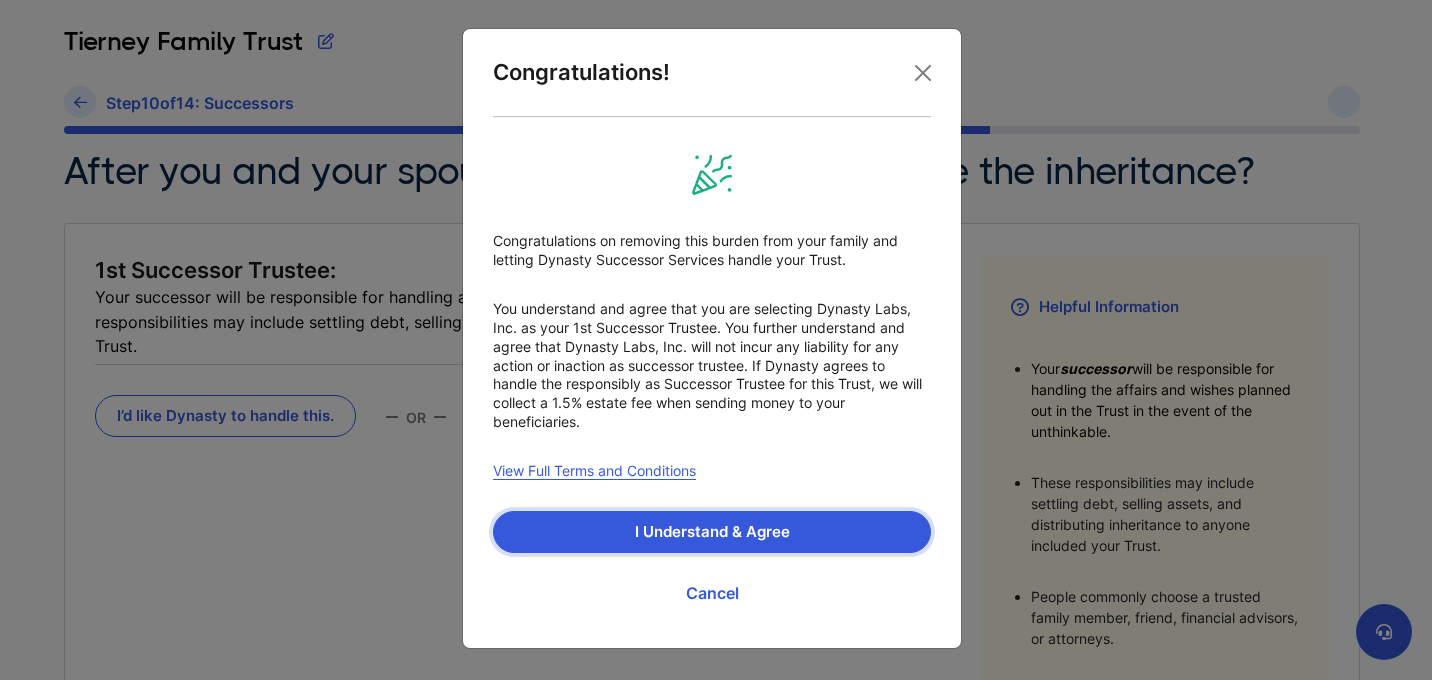 click on "I Understand & Agree" at bounding box center (712, 532) 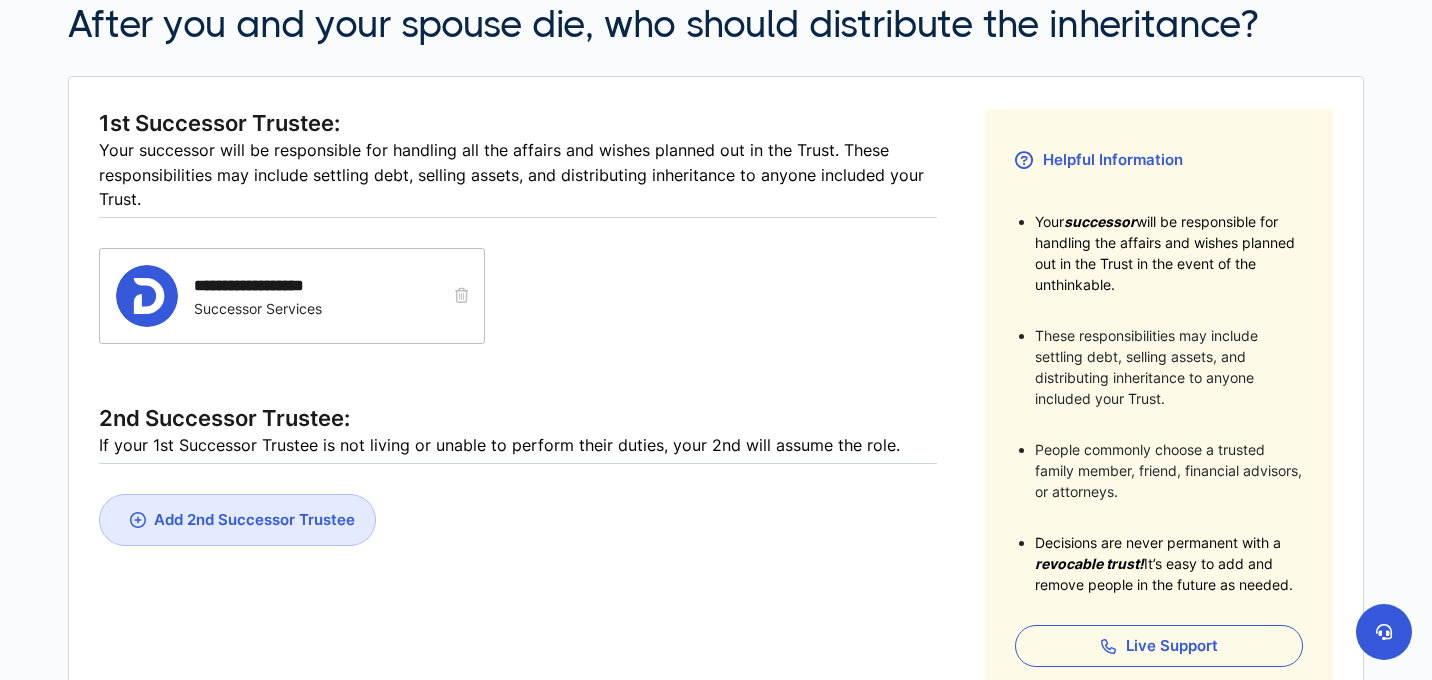 scroll, scrollTop: 240, scrollLeft: 0, axis: vertical 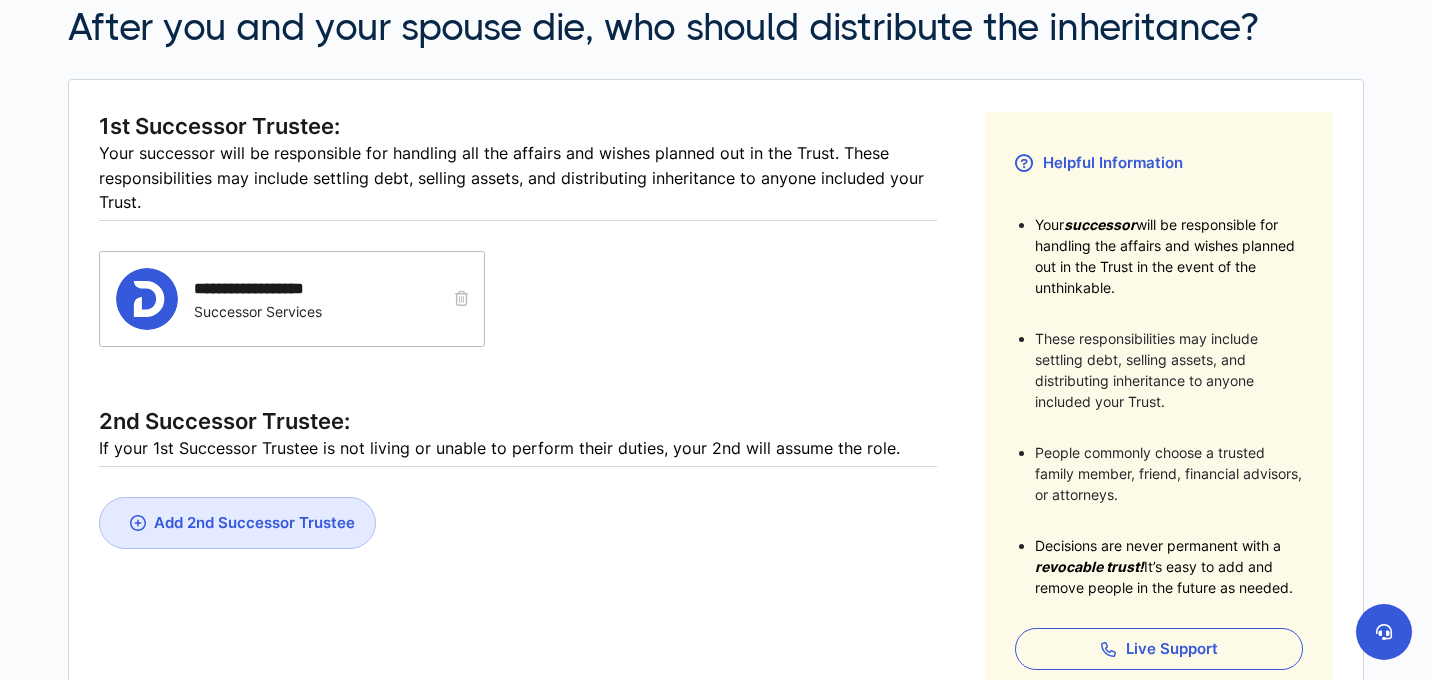 click on "Add 2nd Successor Trustee" at bounding box center (254, 522) 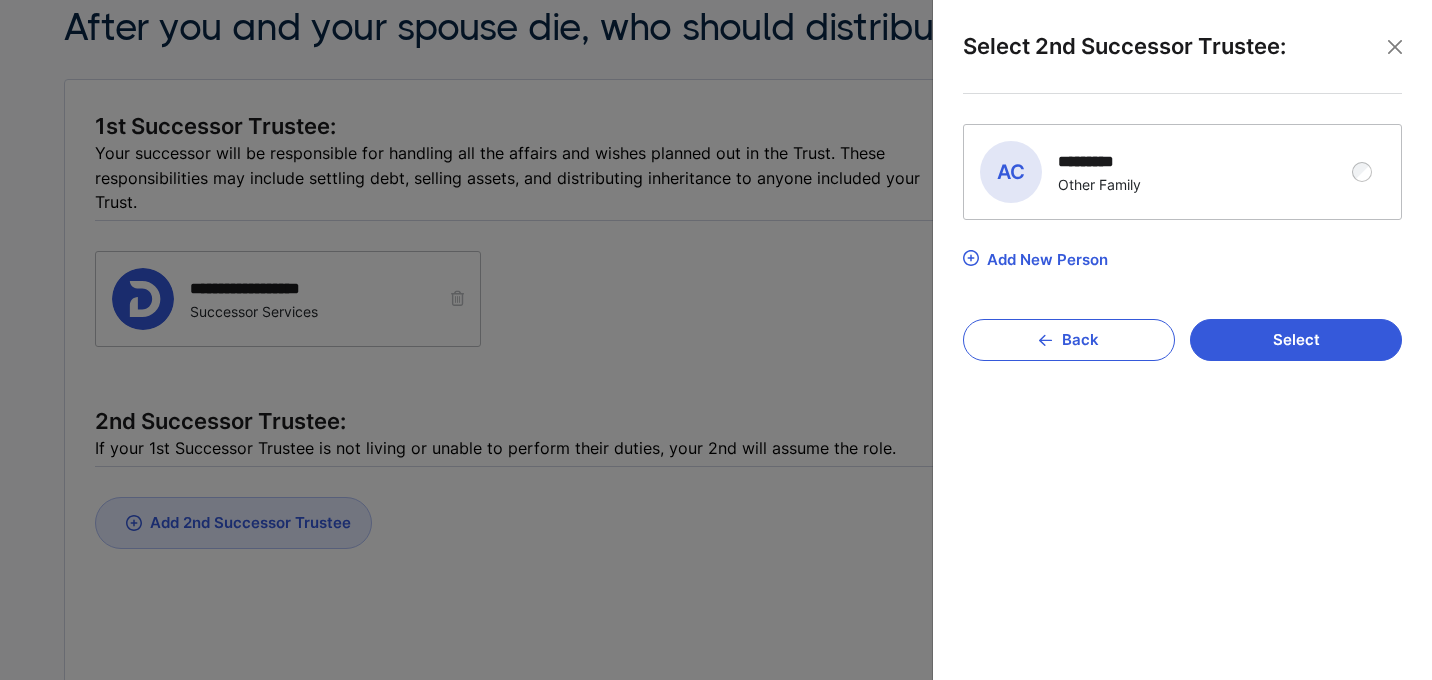 click on "AC [FIRST] [LAST] ********* Other Family" at bounding box center (1182, 172) 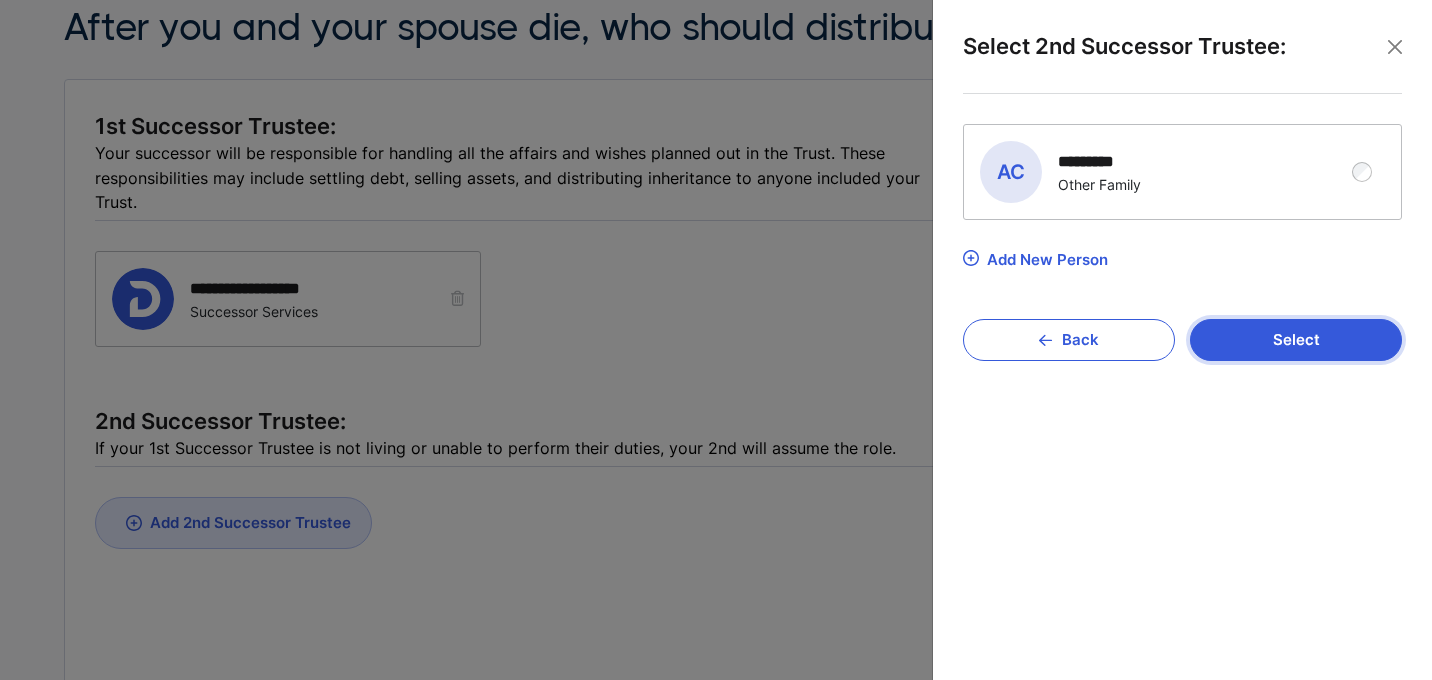 click on "Select" at bounding box center (1296, 340) 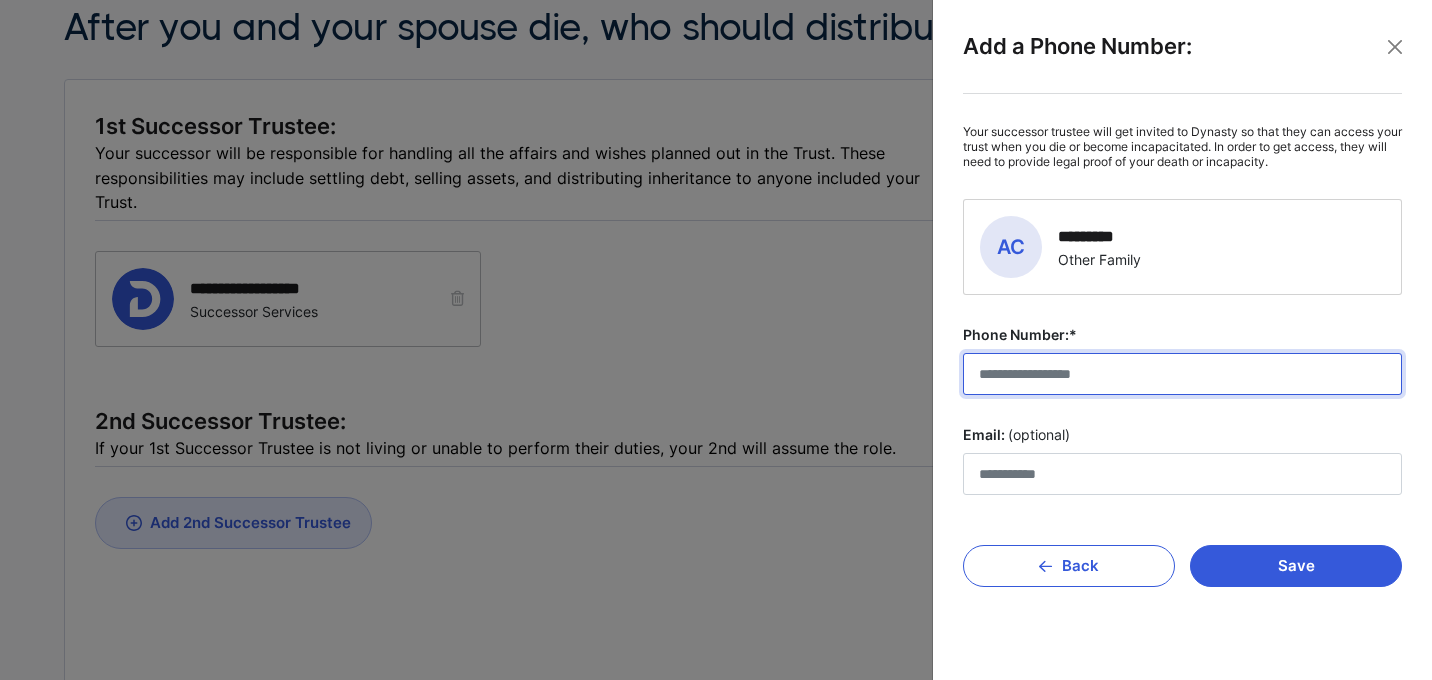 click on "Phone Number:*" at bounding box center [1182, 374] 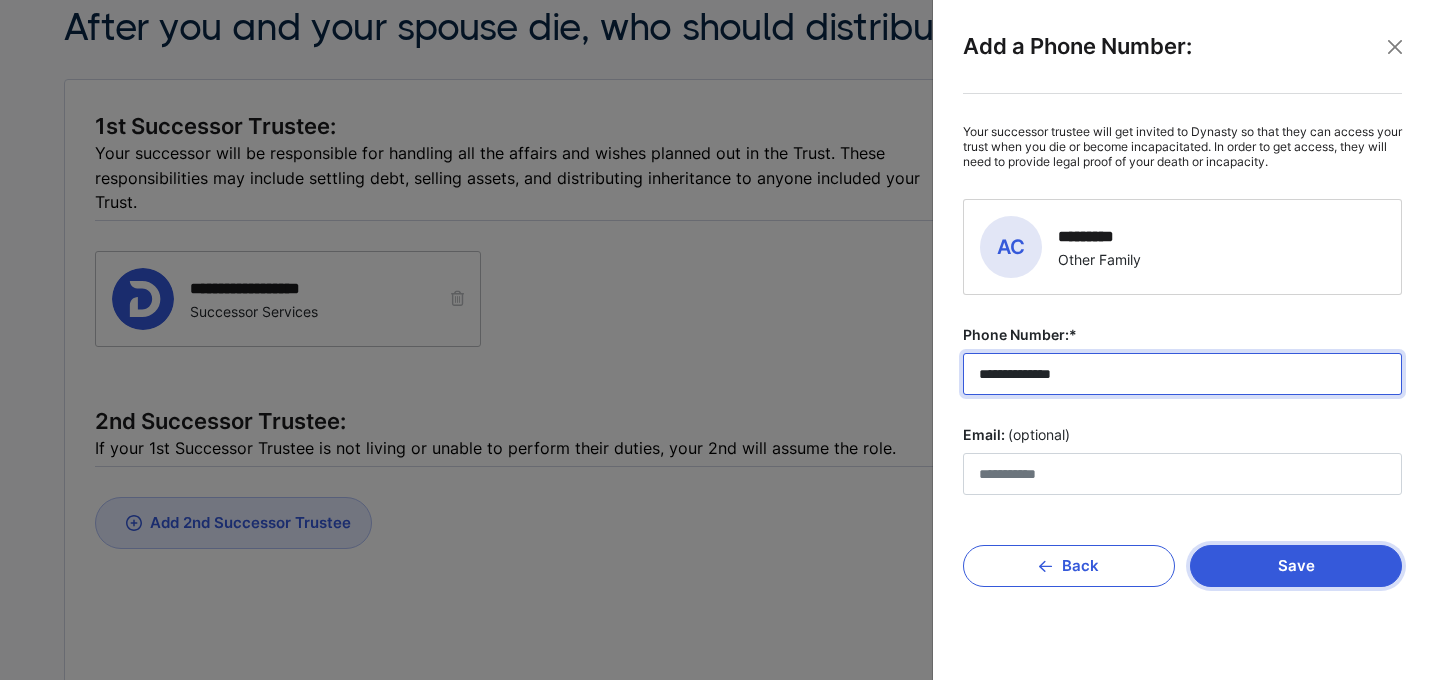 type on "**********" 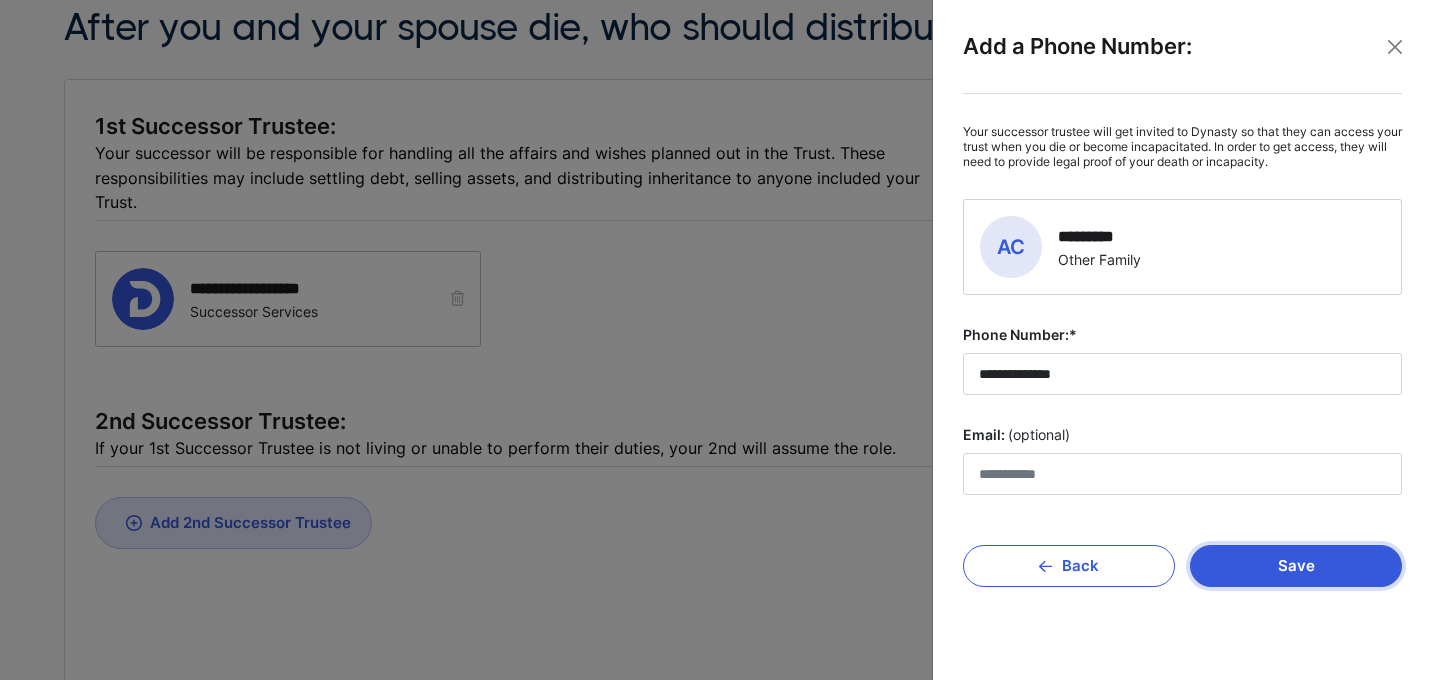 click on "Save" at bounding box center [1296, 566] 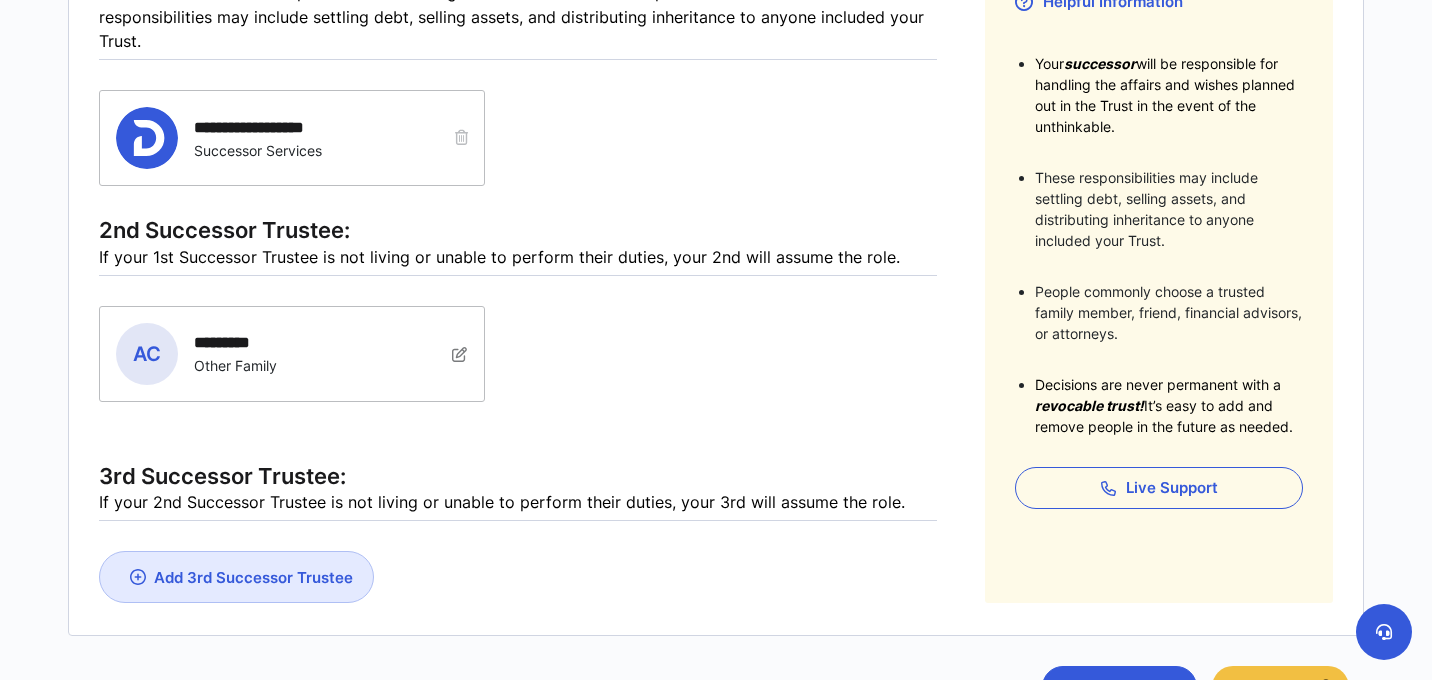 scroll, scrollTop: 406, scrollLeft: 0, axis: vertical 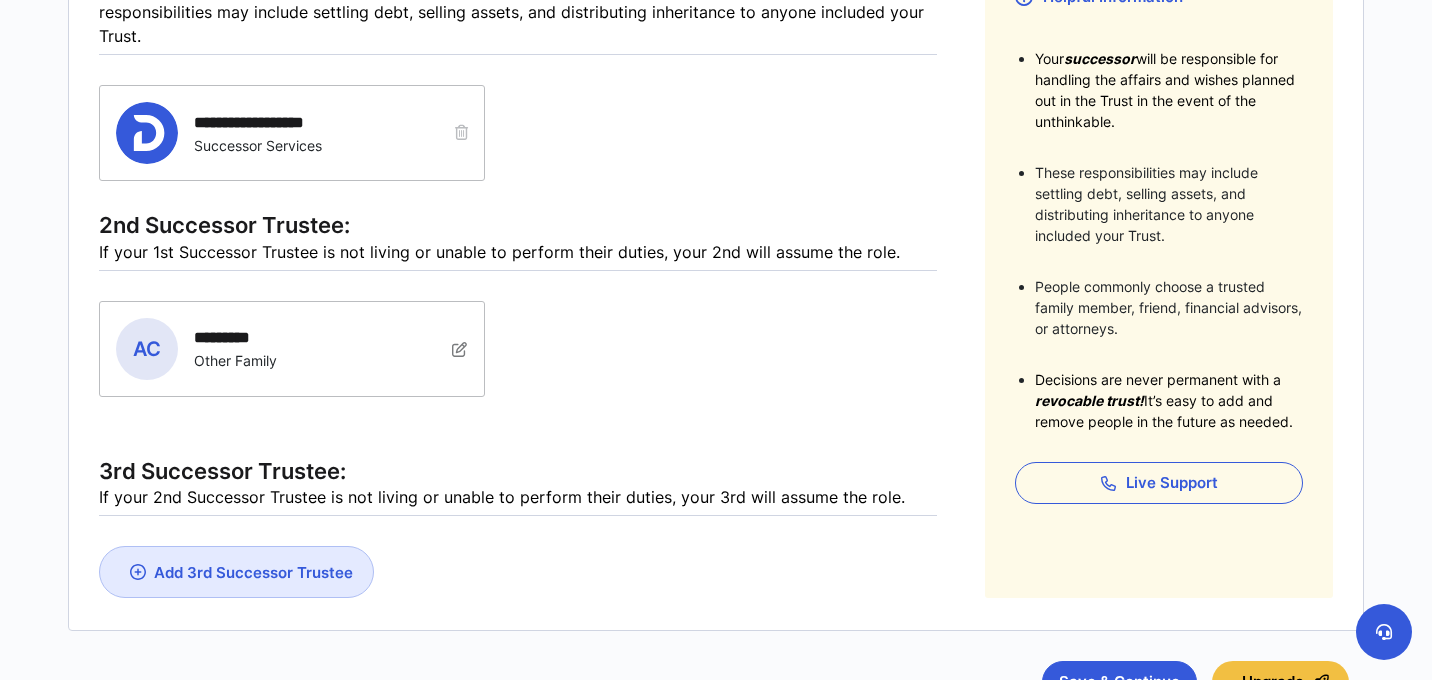 click on "Add 3rd Successor Trustee" at bounding box center [253, 572] 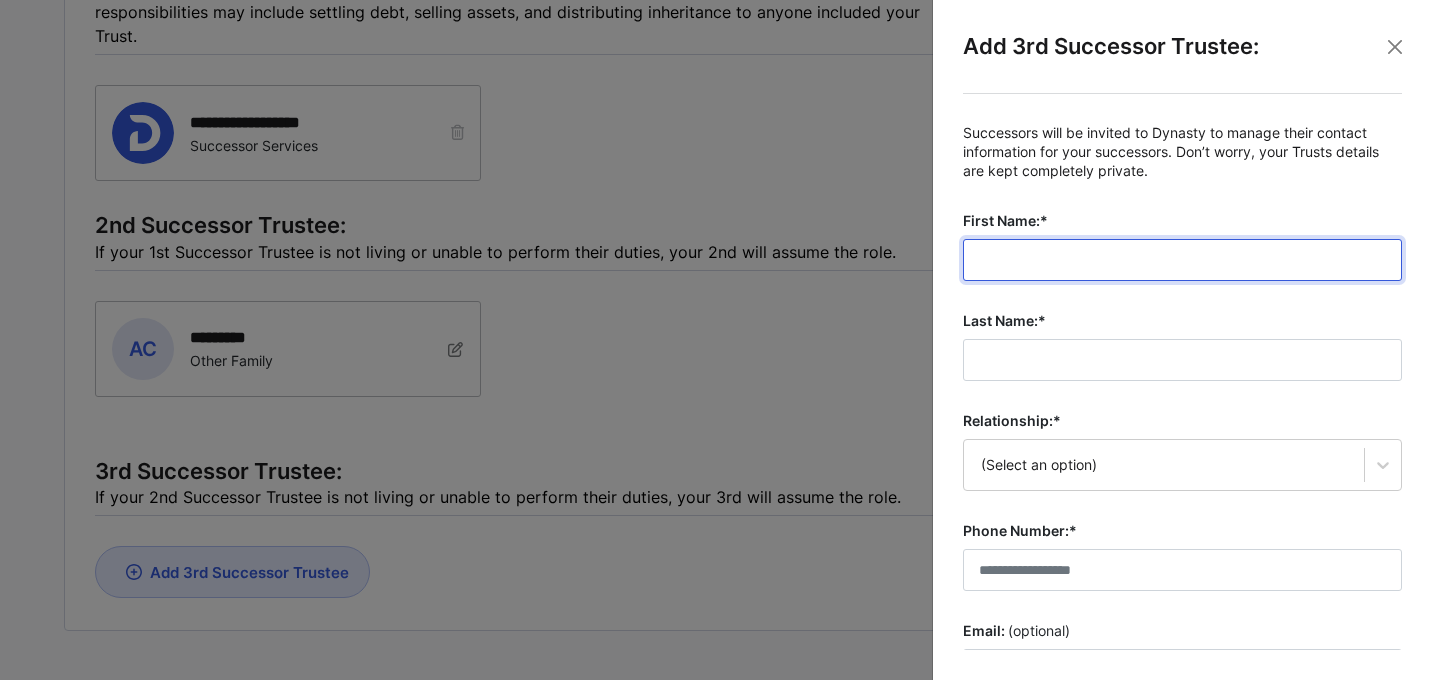click on "First Name:*" at bounding box center (1182, 260) 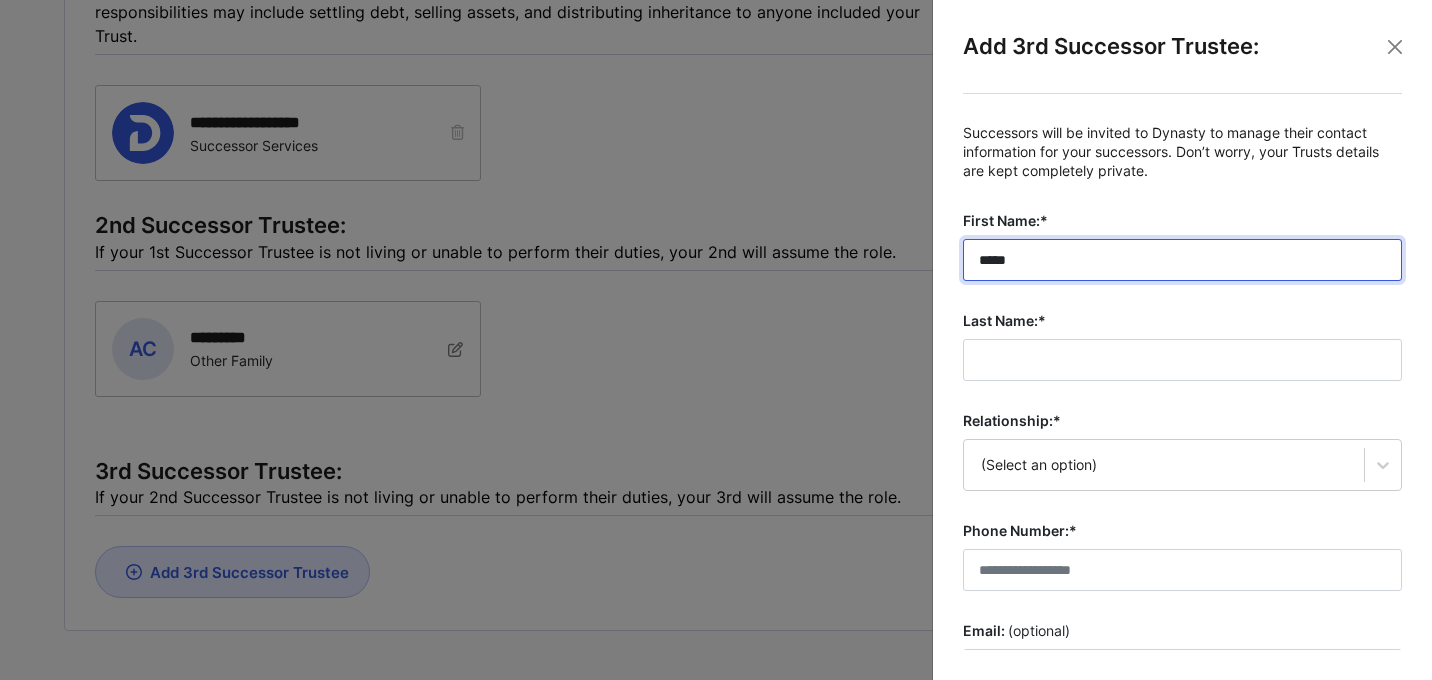type on "*****" 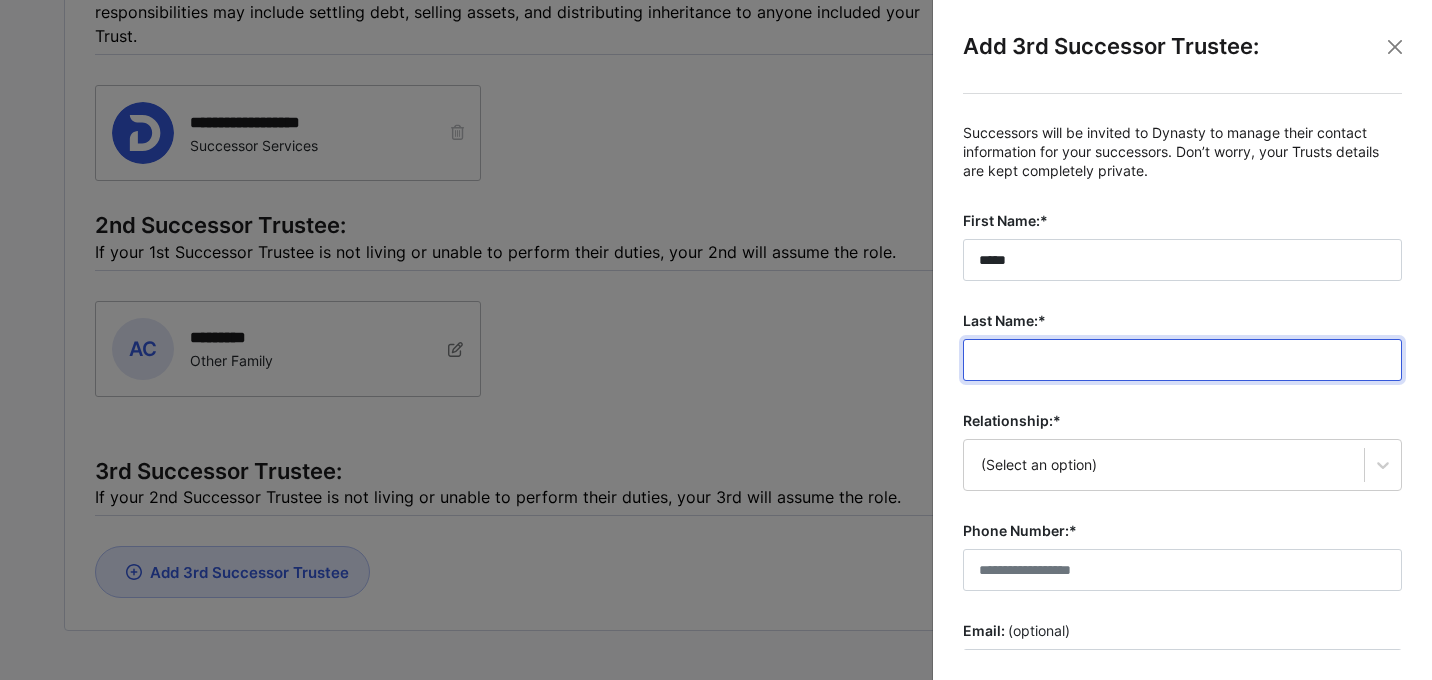click on "Last Name:*" at bounding box center [1182, 360] 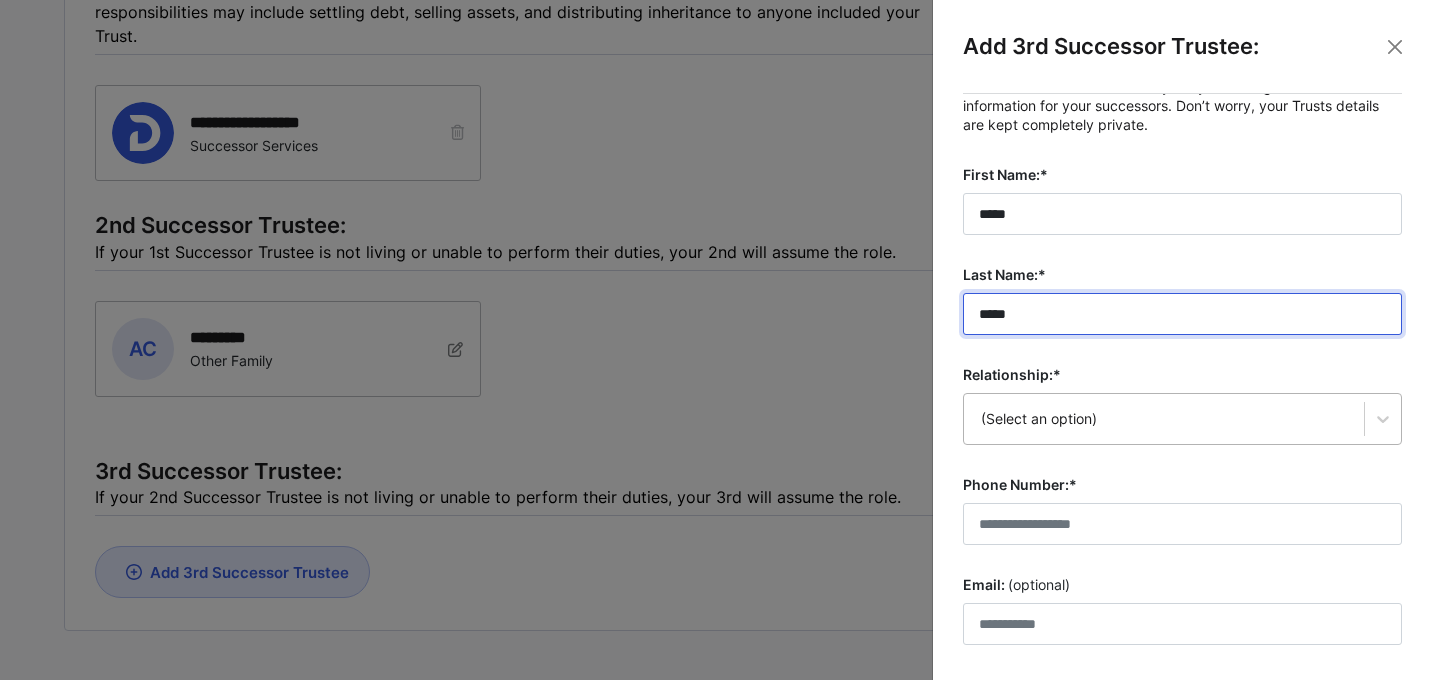 type on "*****" 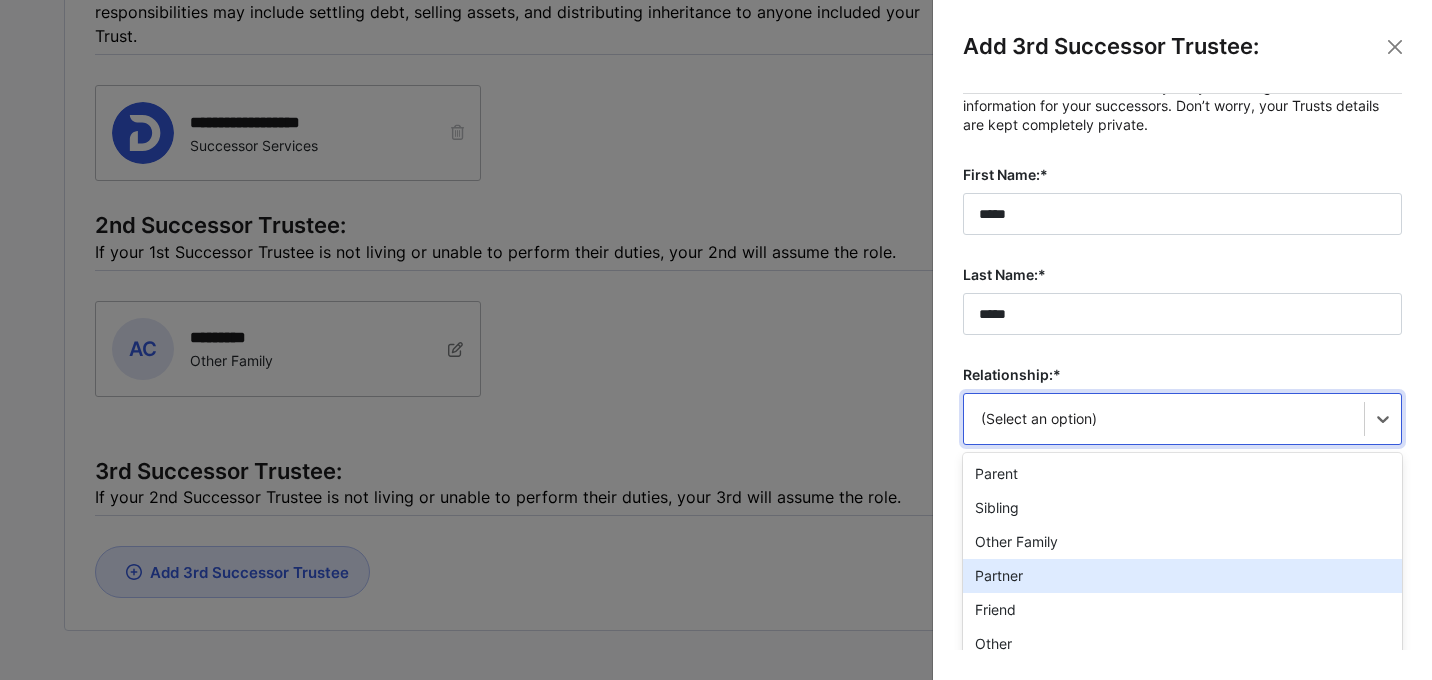 click on "option Partner focused, 4 of 7. 7 results available. Use Up and Down to choose options, press Enter to select the currently focused option, press Escape to exit the menu, press Tab to select the option and exit the menu. (Select an option) Parent Sibling Other Family Partner Friend Other Grandchild" at bounding box center (1182, 419) 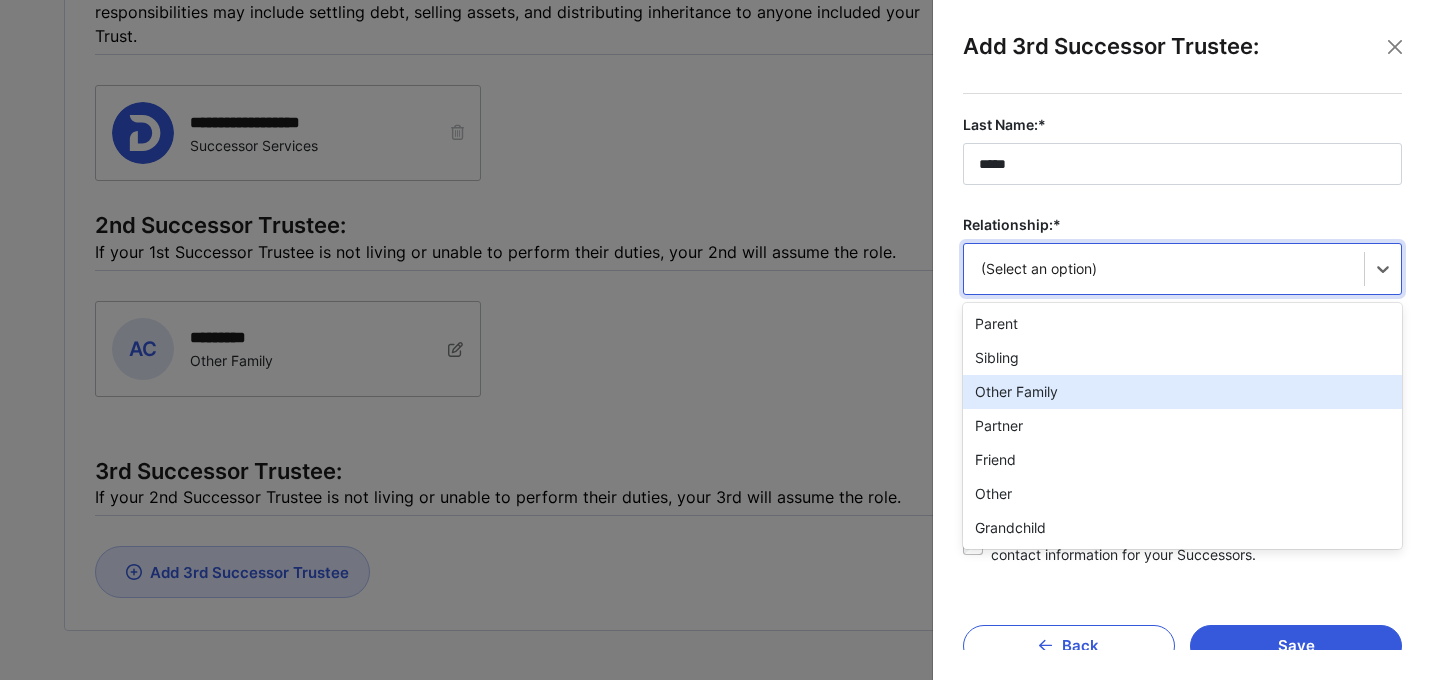 click on "Other Family" at bounding box center [1182, 392] 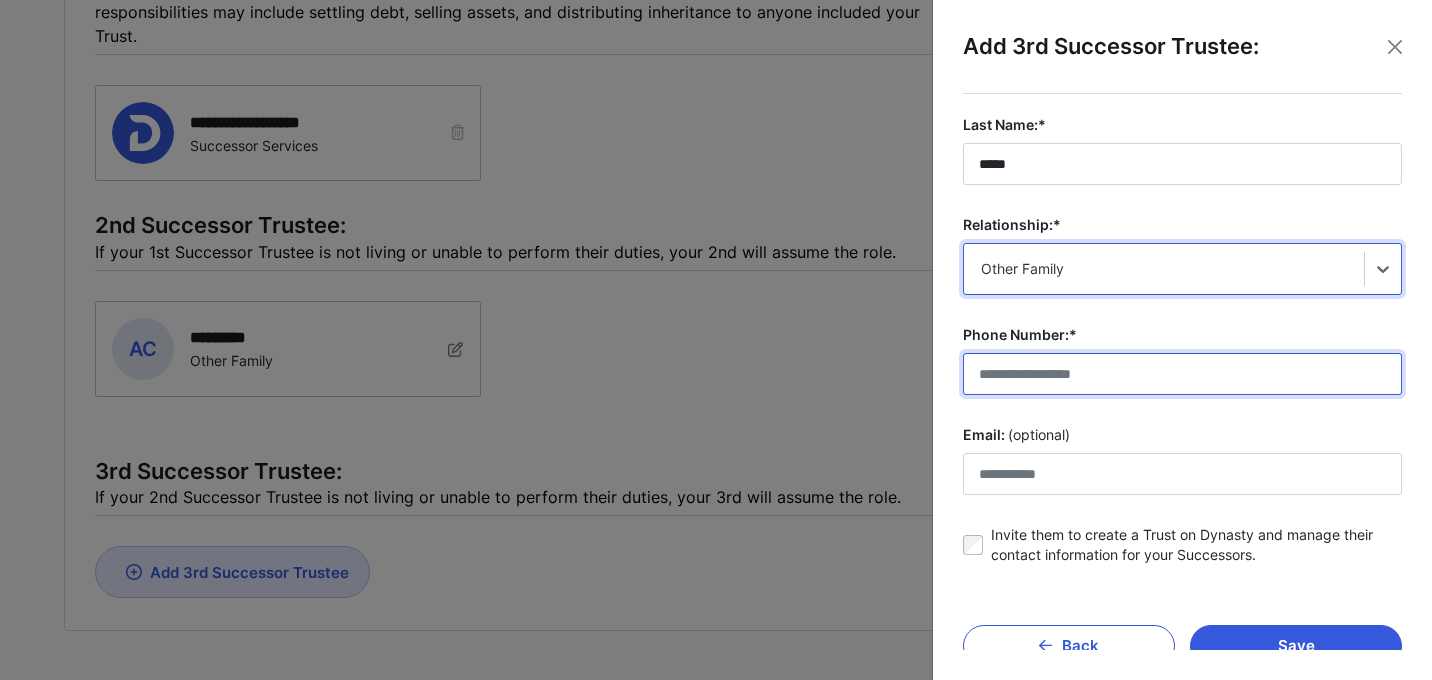 click on "Phone Number:*" at bounding box center [1182, 374] 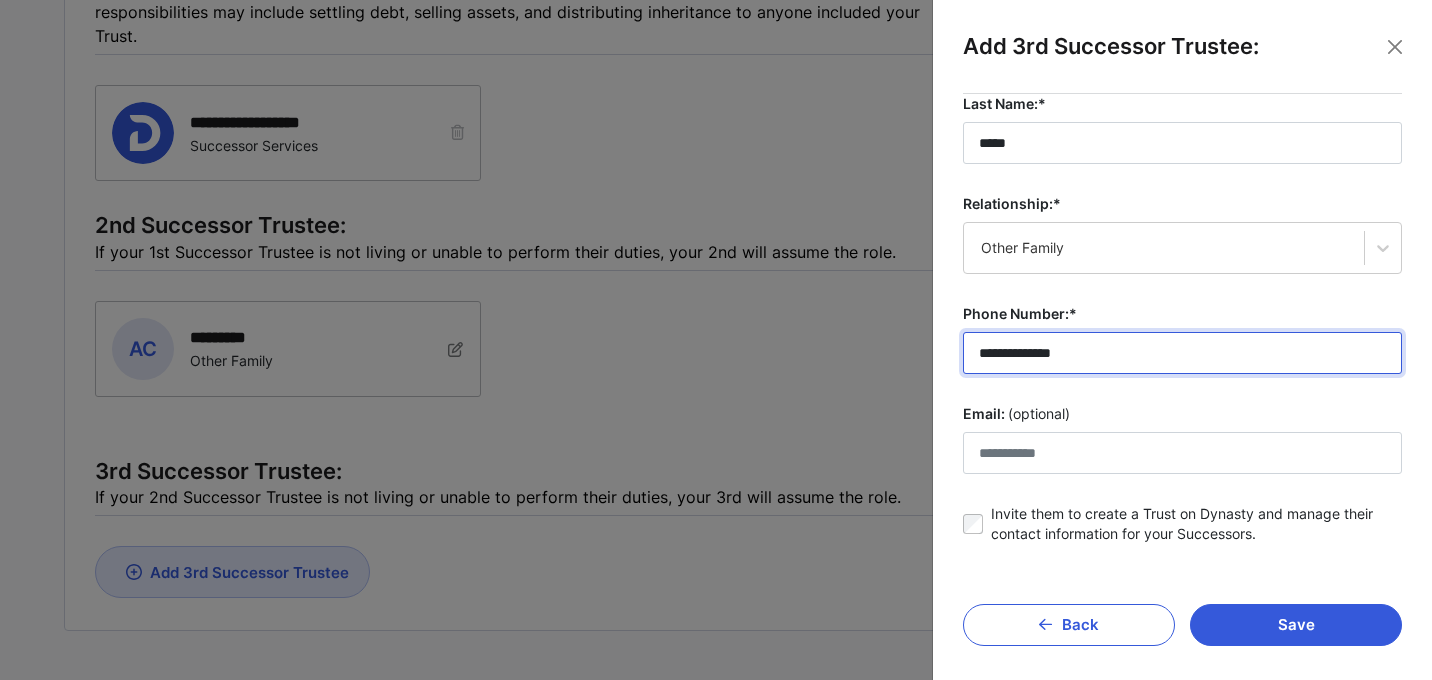 scroll, scrollTop: 220, scrollLeft: 0, axis: vertical 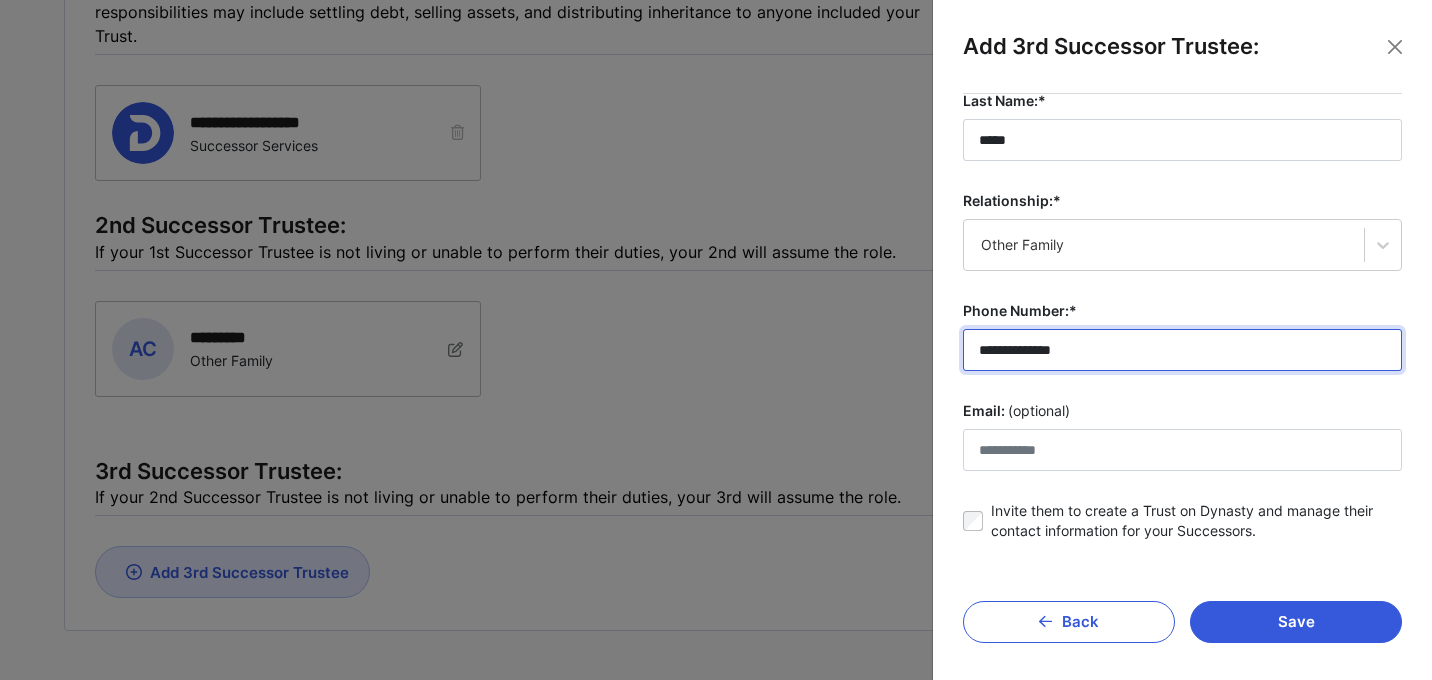 type on "**********" 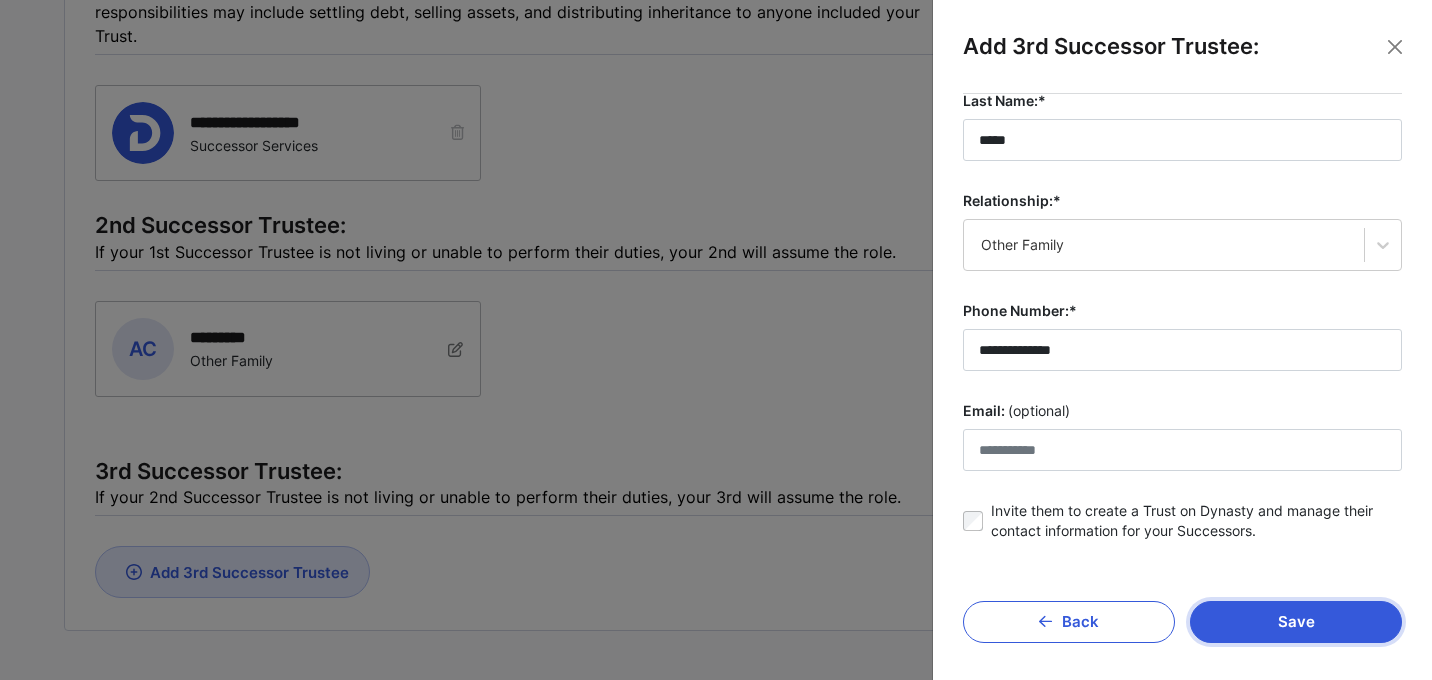 click on "Save" at bounding box center (1296, 622) 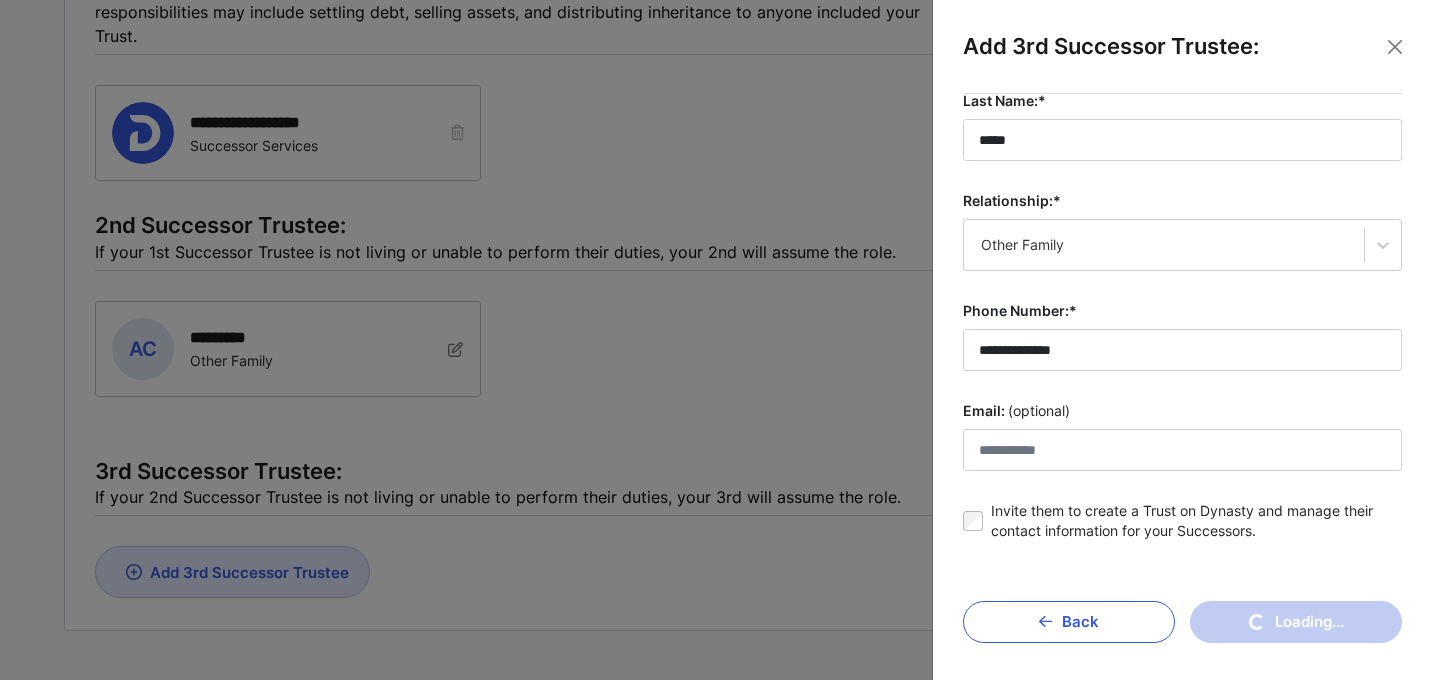 type 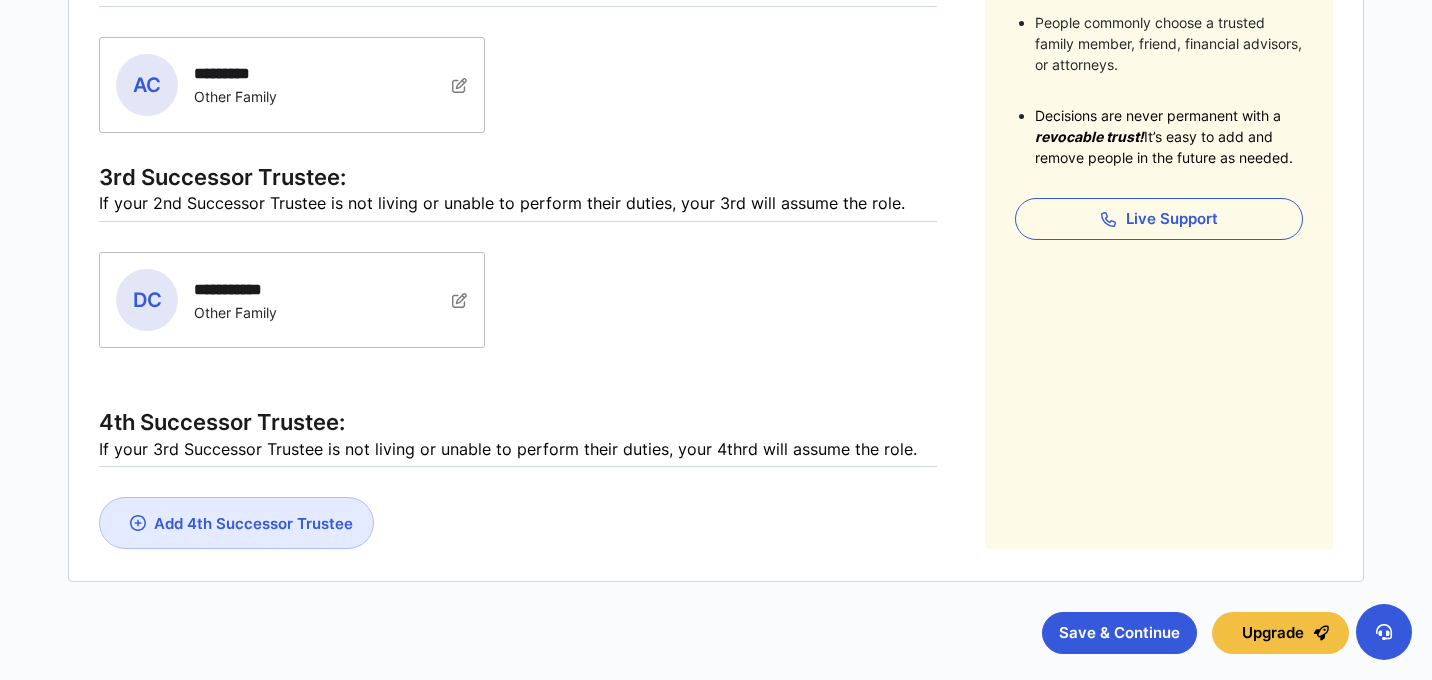 scroll, scrollTop: 787, scrollLeft: 0, axis: vertical 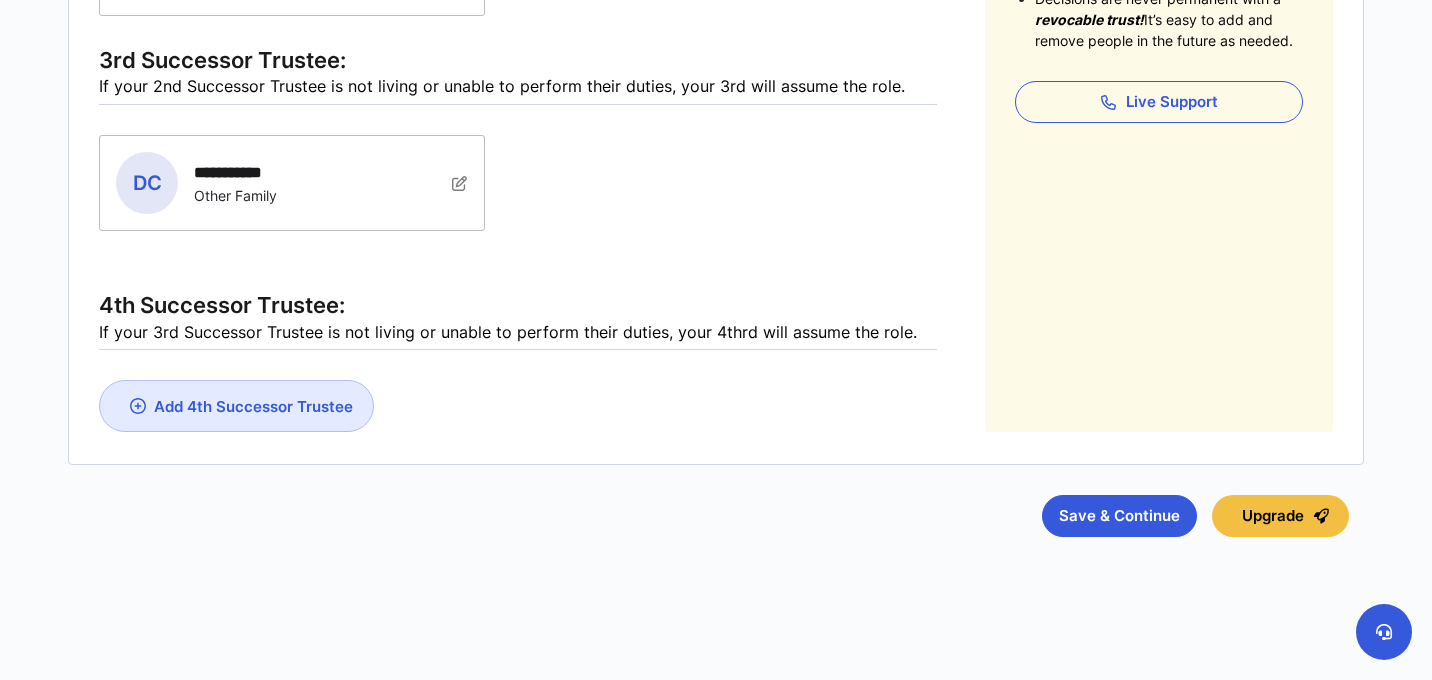 click on "Add 4th Successor Trustee" at bounding box center (253, 406) 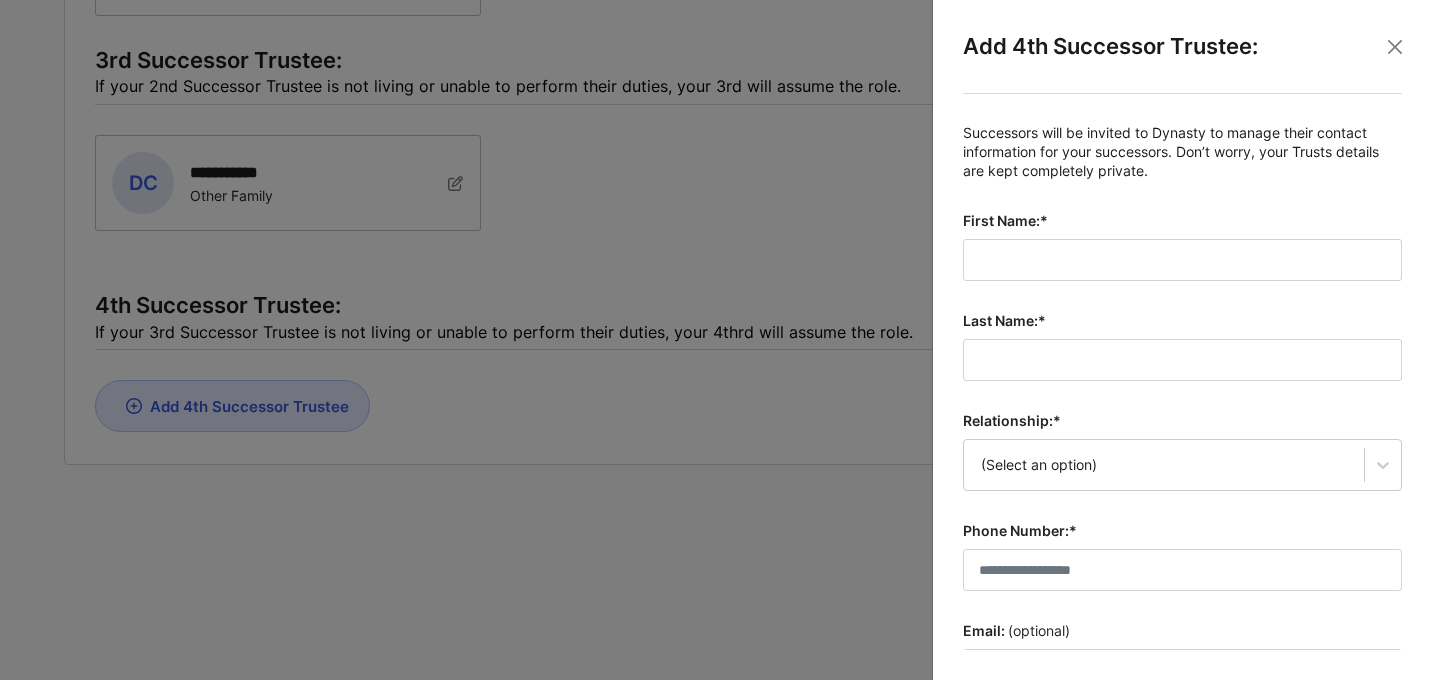 scroll, scrollTop: 786, scrollLeft: 0, axis: vertical 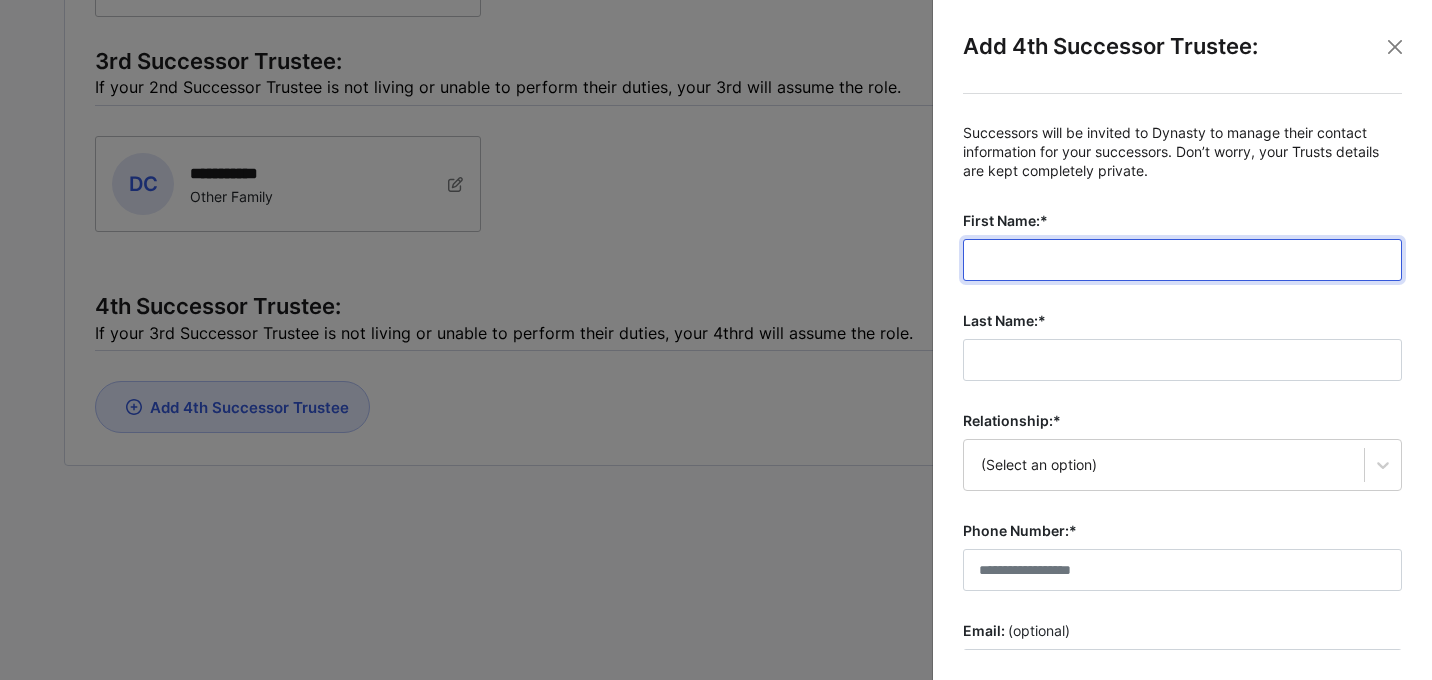 click on "First Name:*" at bounding box center (1182, 260) 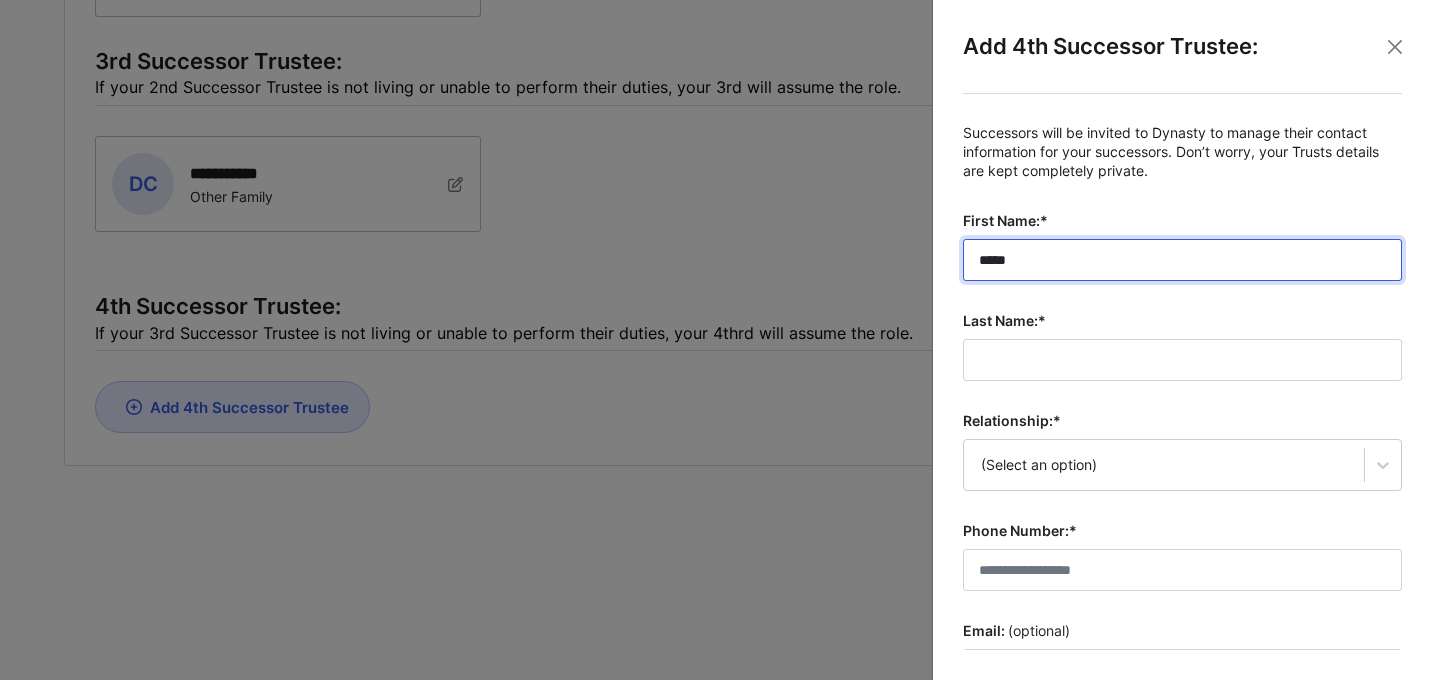 type on "*****" 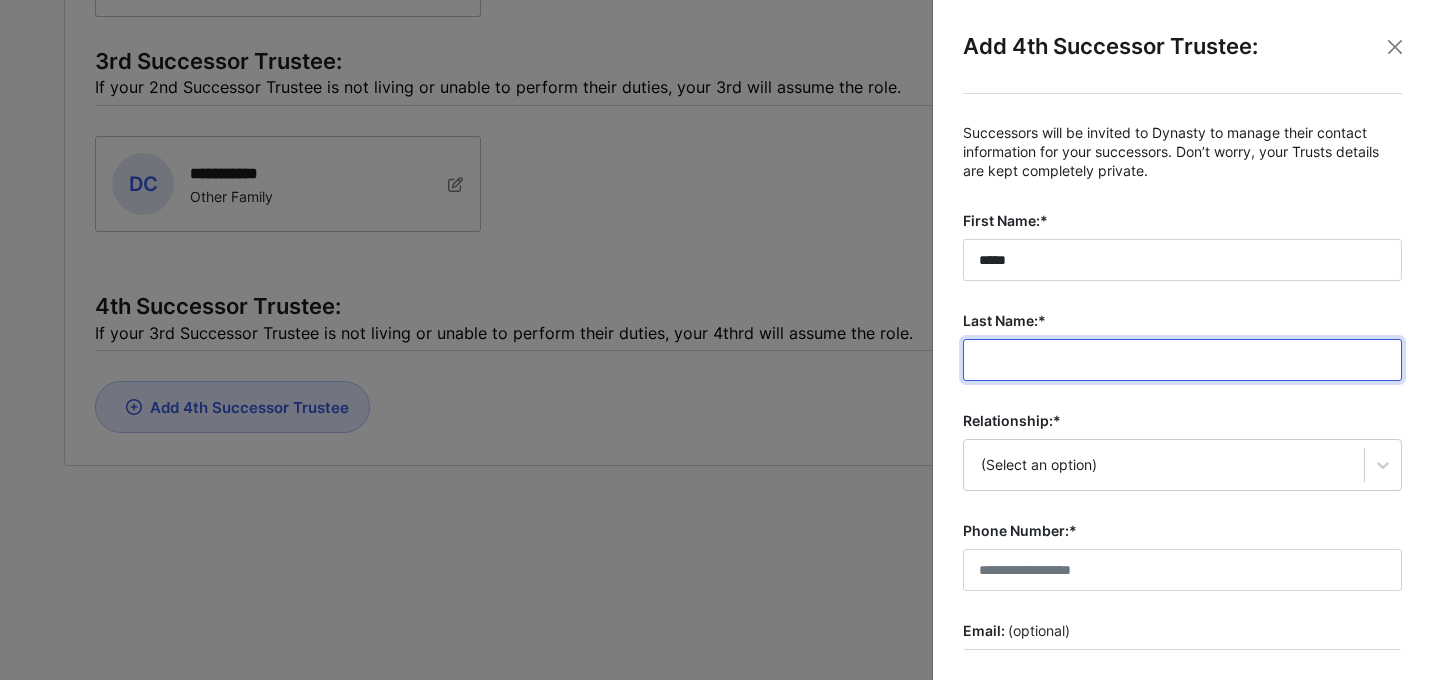 click on "Last Name:*" at bounding box center [1182, 360] 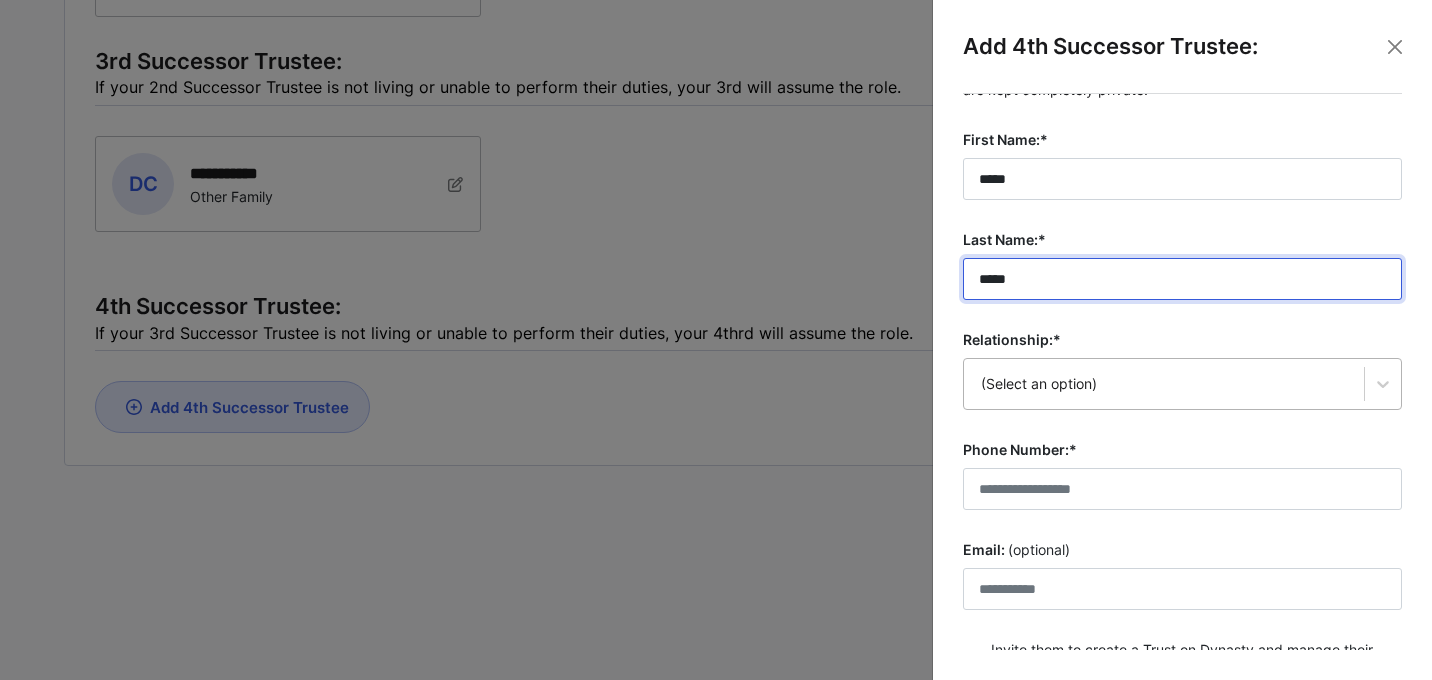 type on "*****" 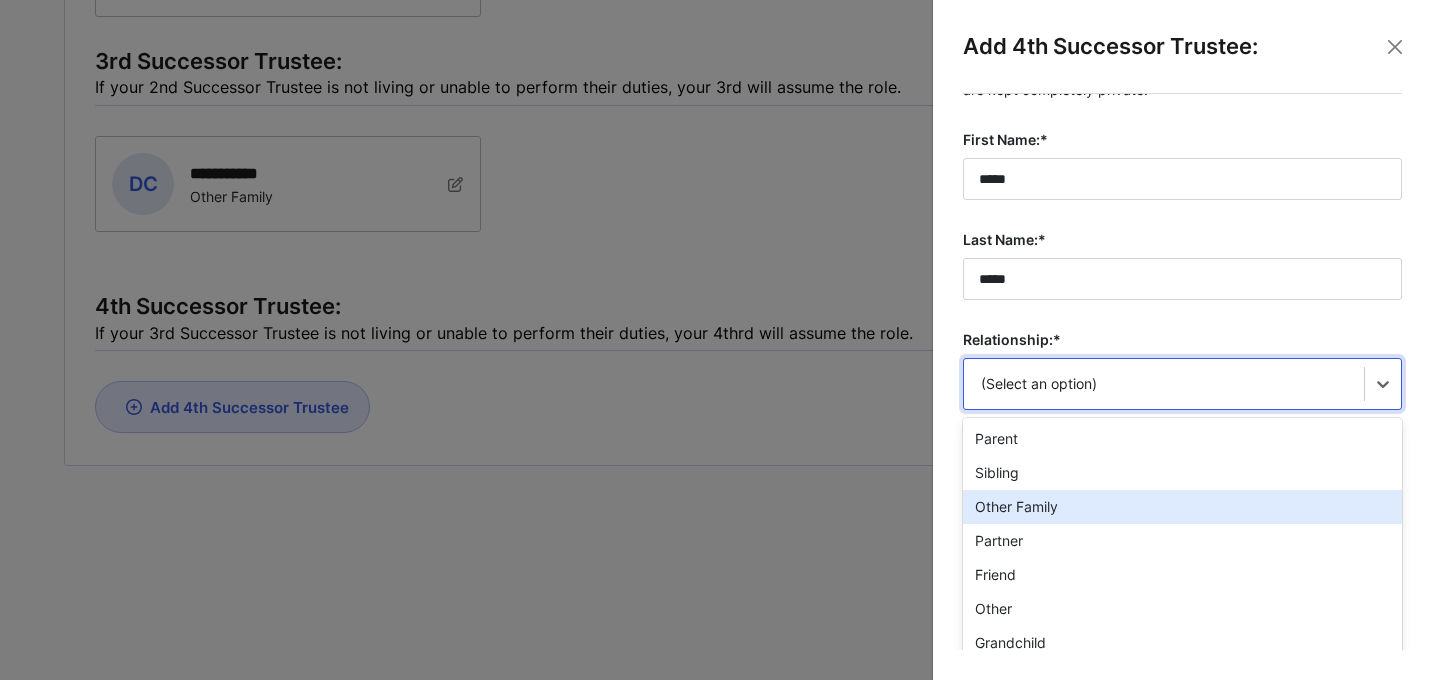 scroll, scrollTop: 196, scrollLeft: 0, axis: vertical 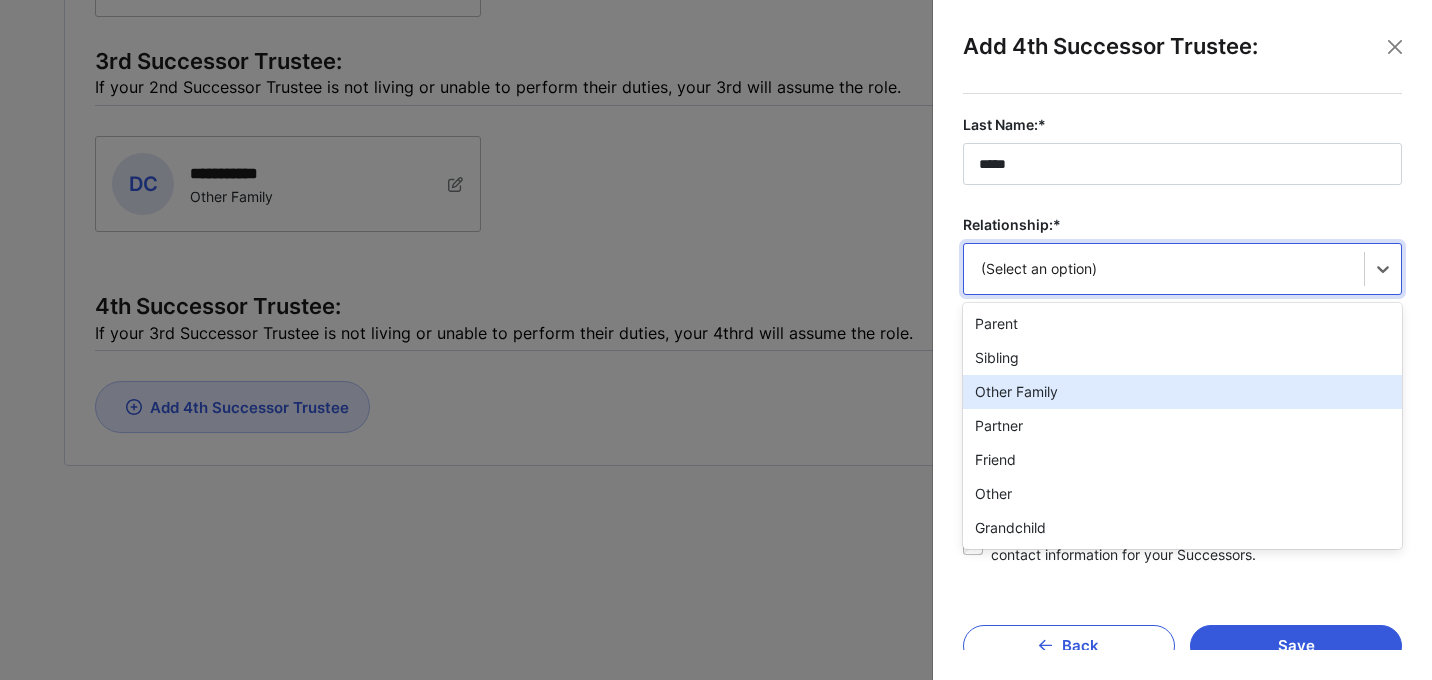 click on "option Other Family focused, 3 of 7. 7 results available. Use Up and Down to choose options, press Enter to select the currently focused option, press Escape to exit the menu, press Tab to select the option and exit the menu. (Select an option) Parent Sibling Other Family Partner Friend Other Grandchild" at bounding box center [1182, 269] 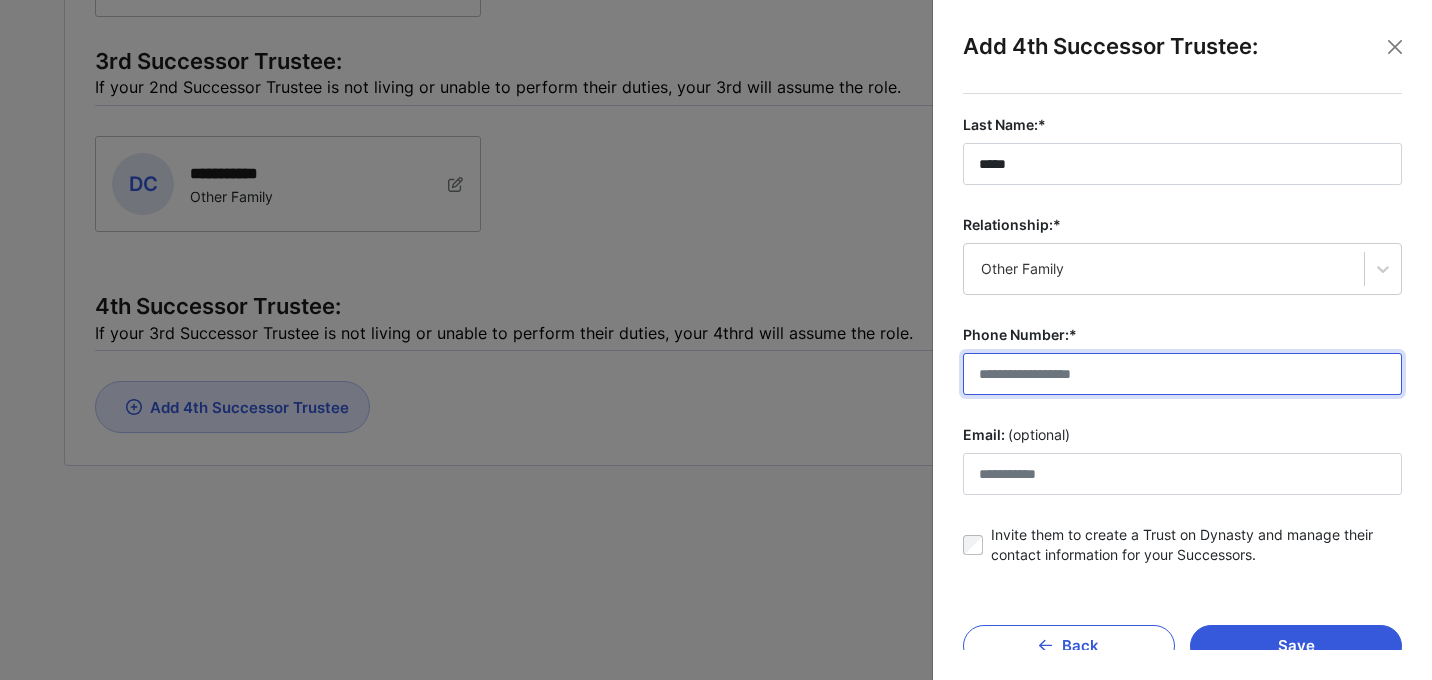 click on "Phone Number:*" at bounding box center [1182, 374] 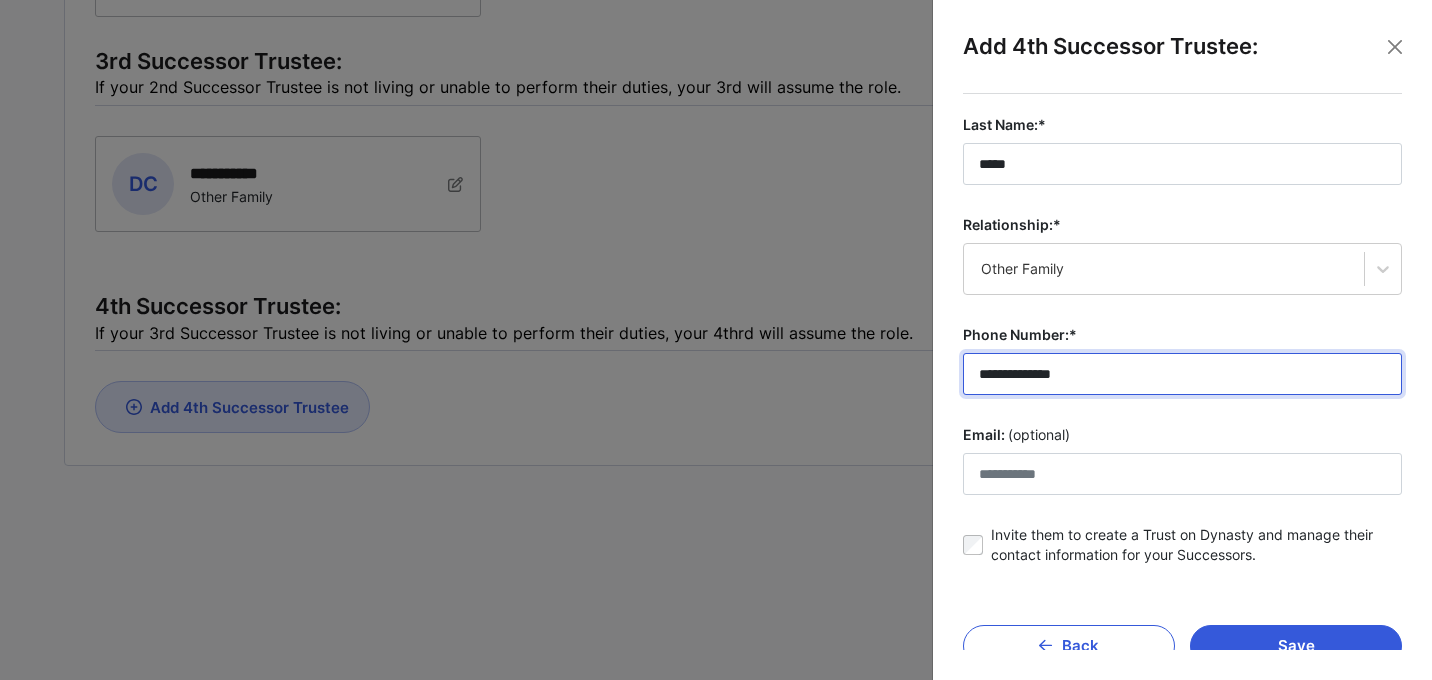 scroll, scrollTop: 228, scrollLeft: 0, axis: vertical 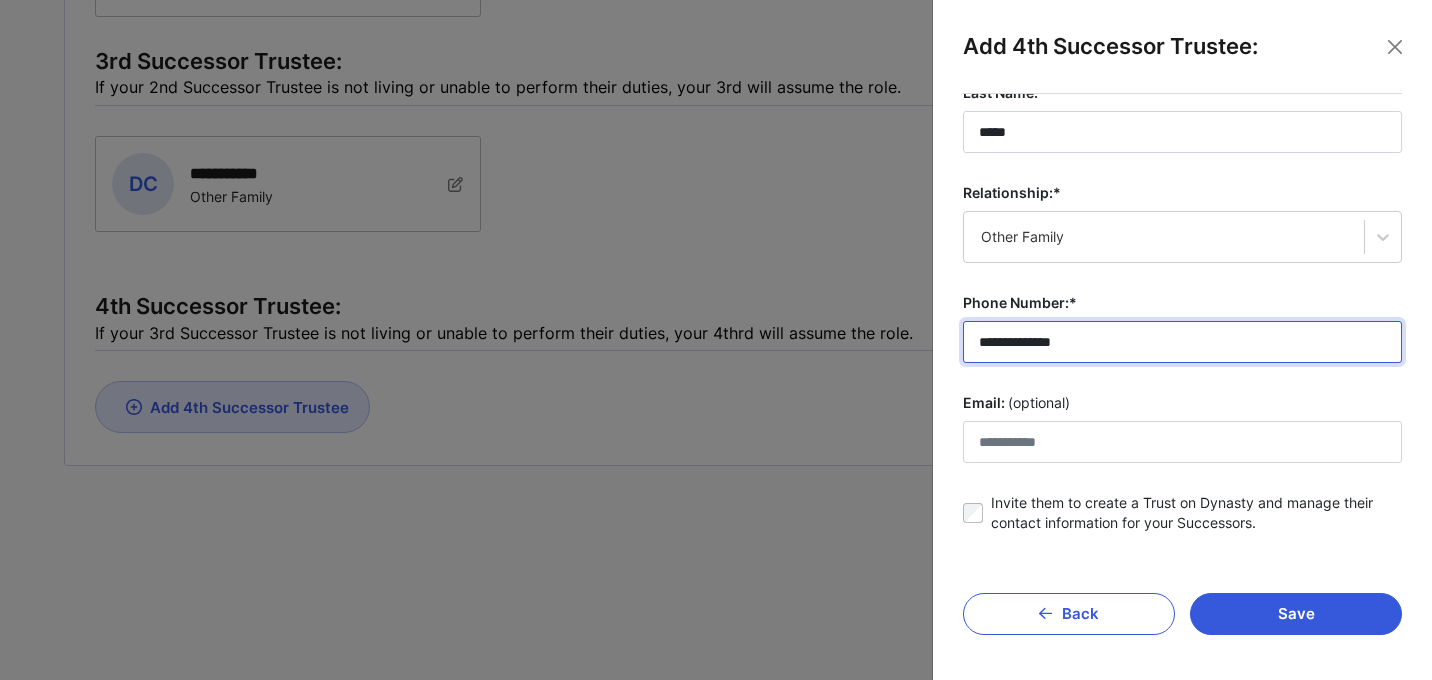 type on "**********" 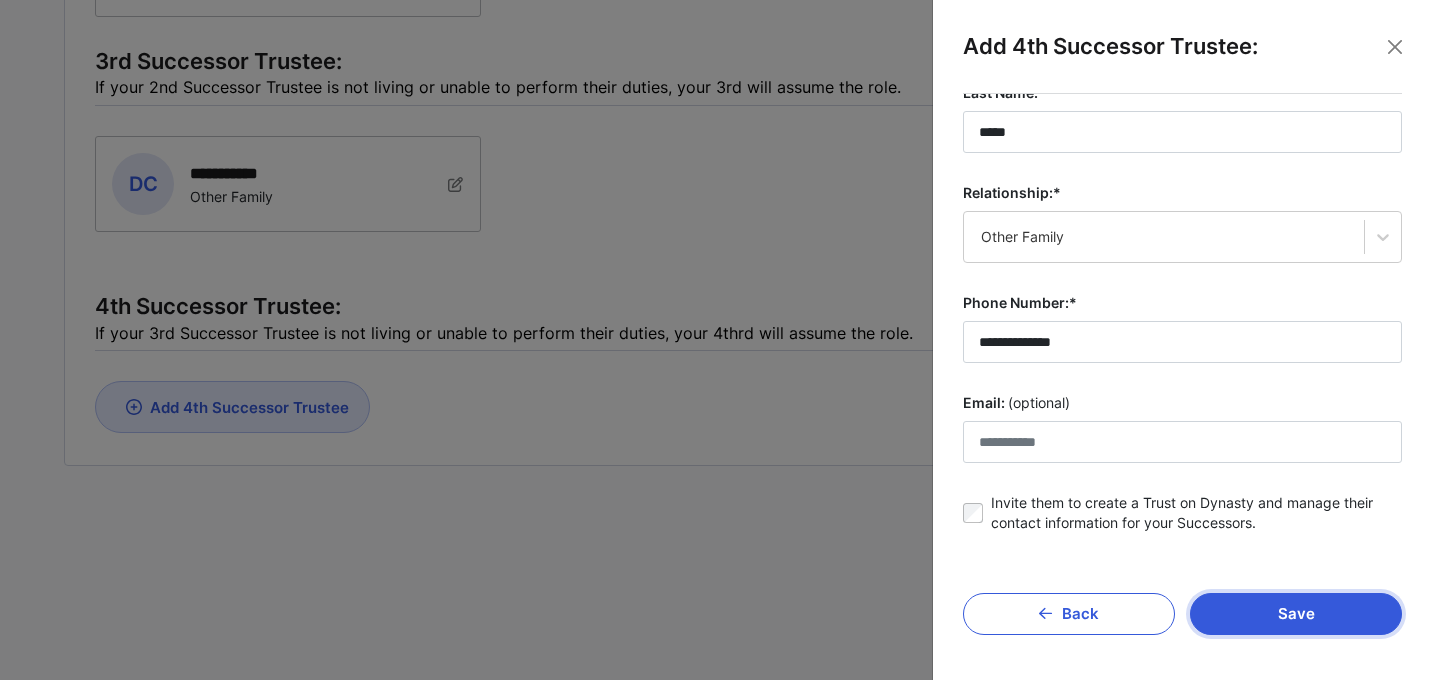 click on "Save" at bounding box center [1296, 614] 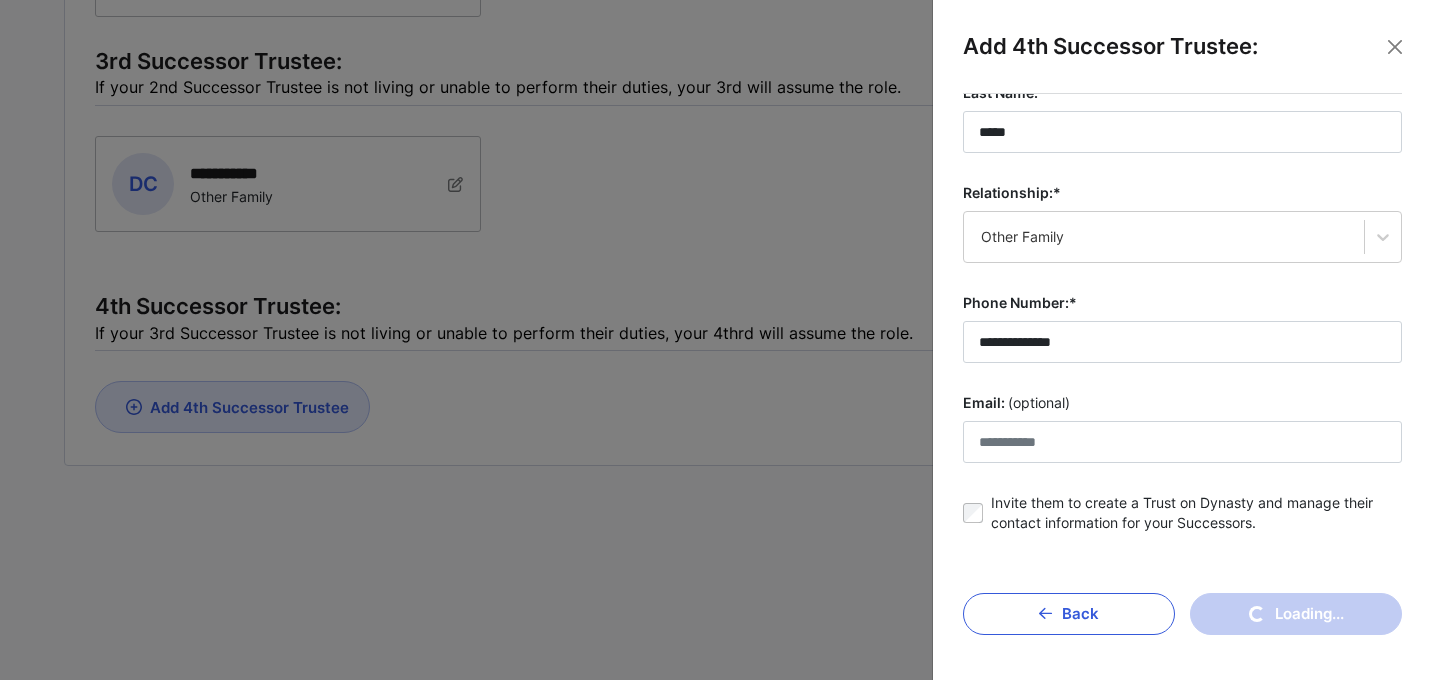 type 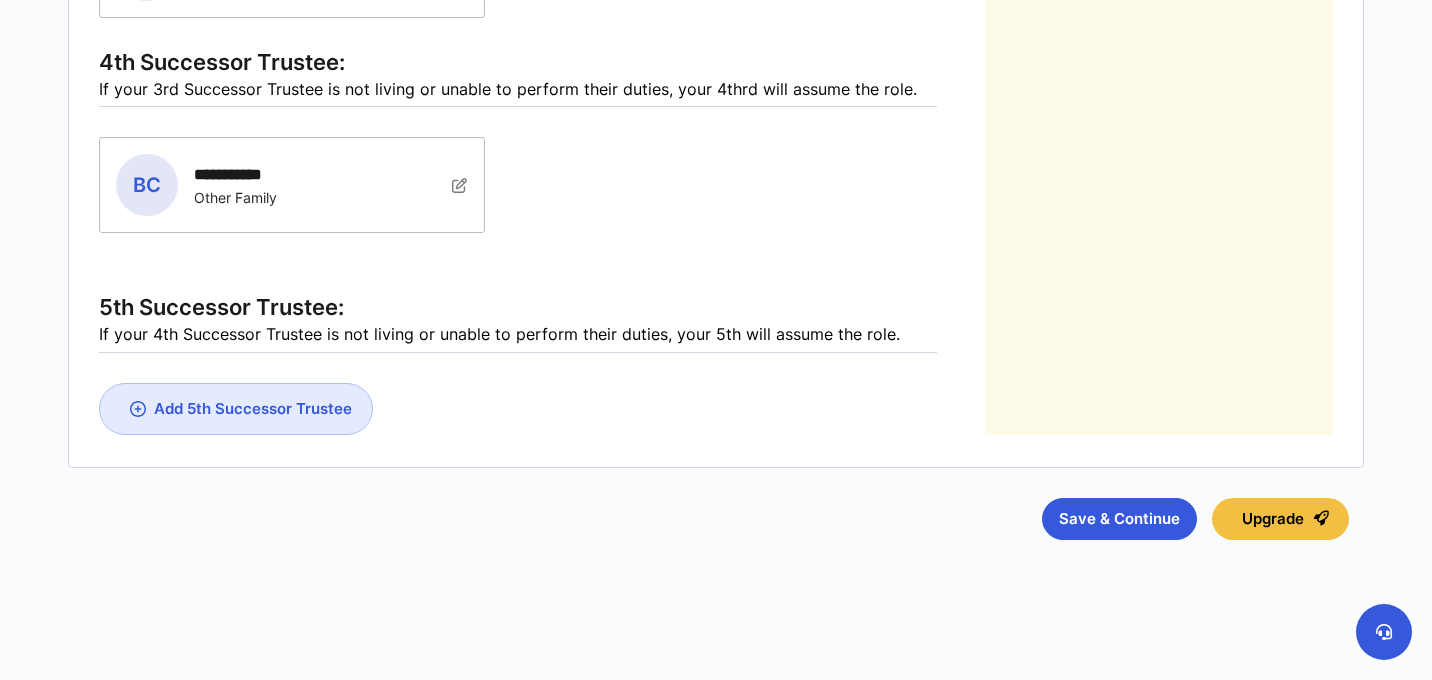 scroll, scrollTop: 1002, scrollLeft: 0, axis: vertical 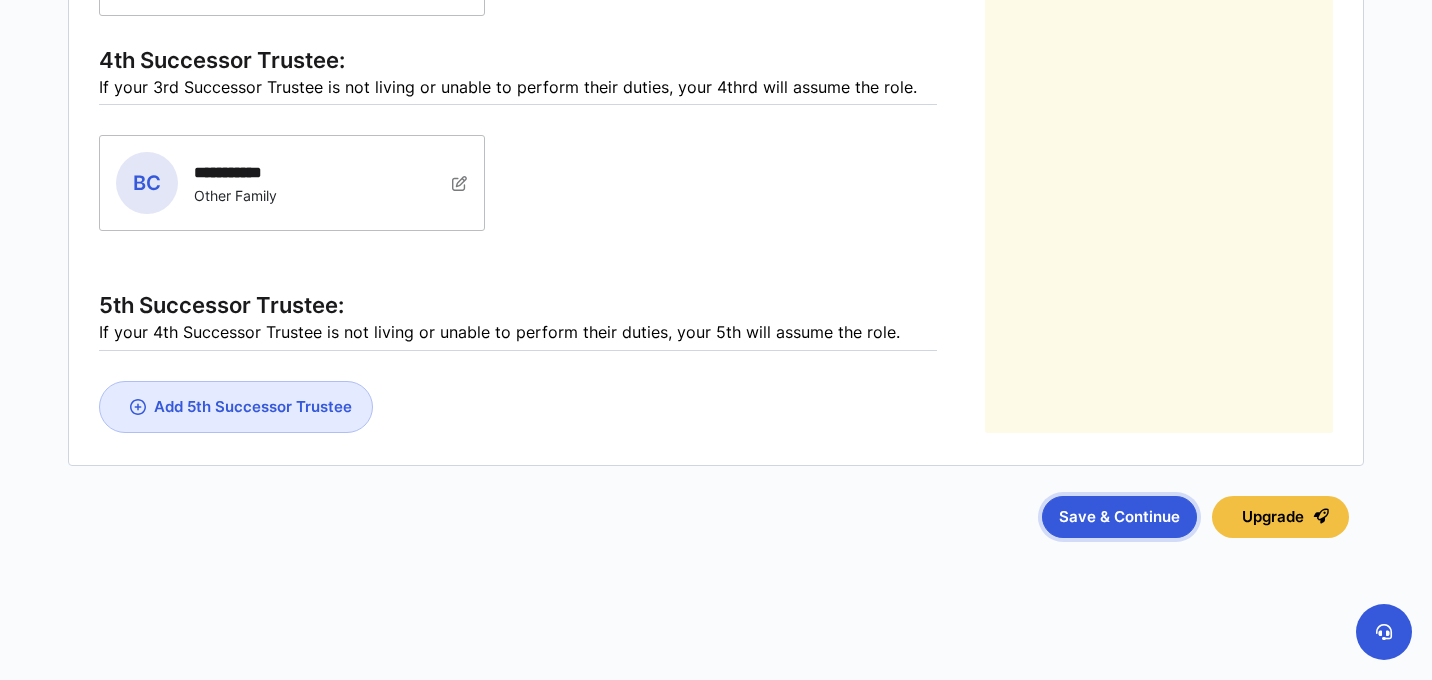 click on "Save & Continue" at bounding box center (1119, 517) 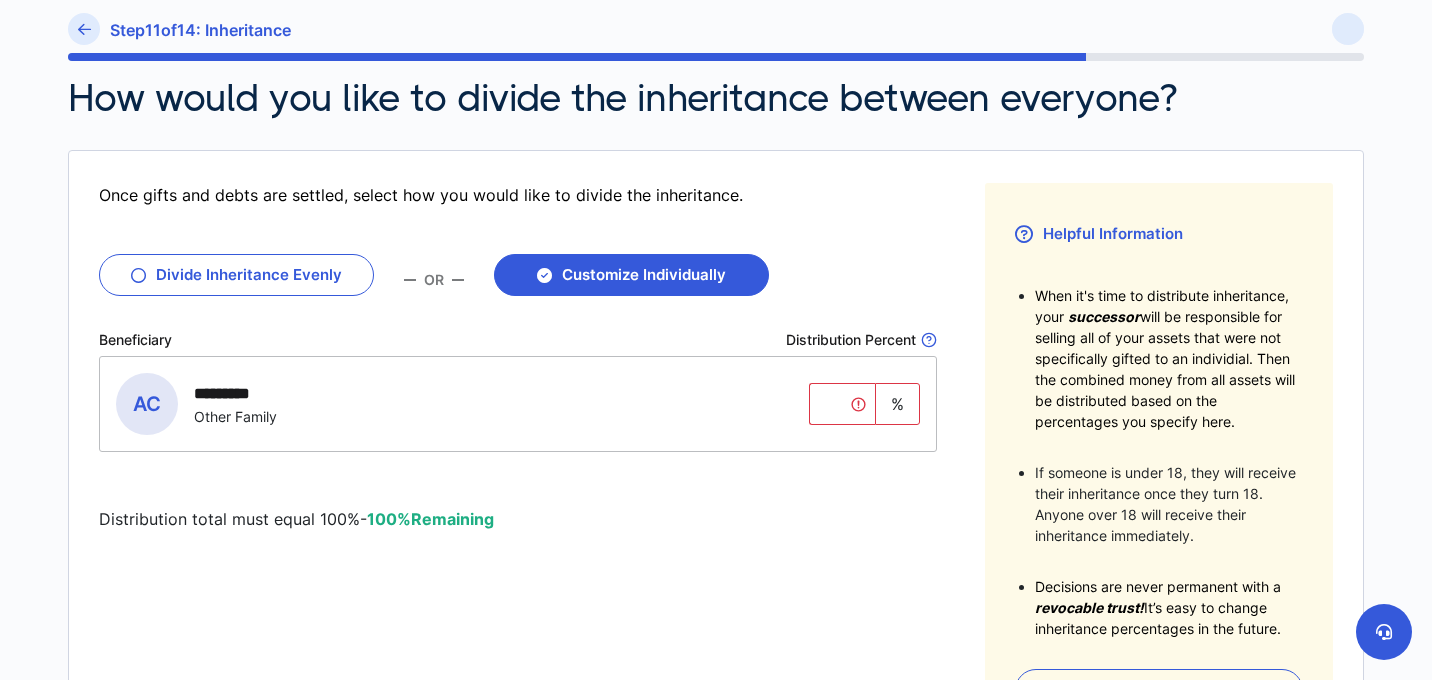 scroll, scrollTop: 176, scrollLeft: 0, axis: vertical 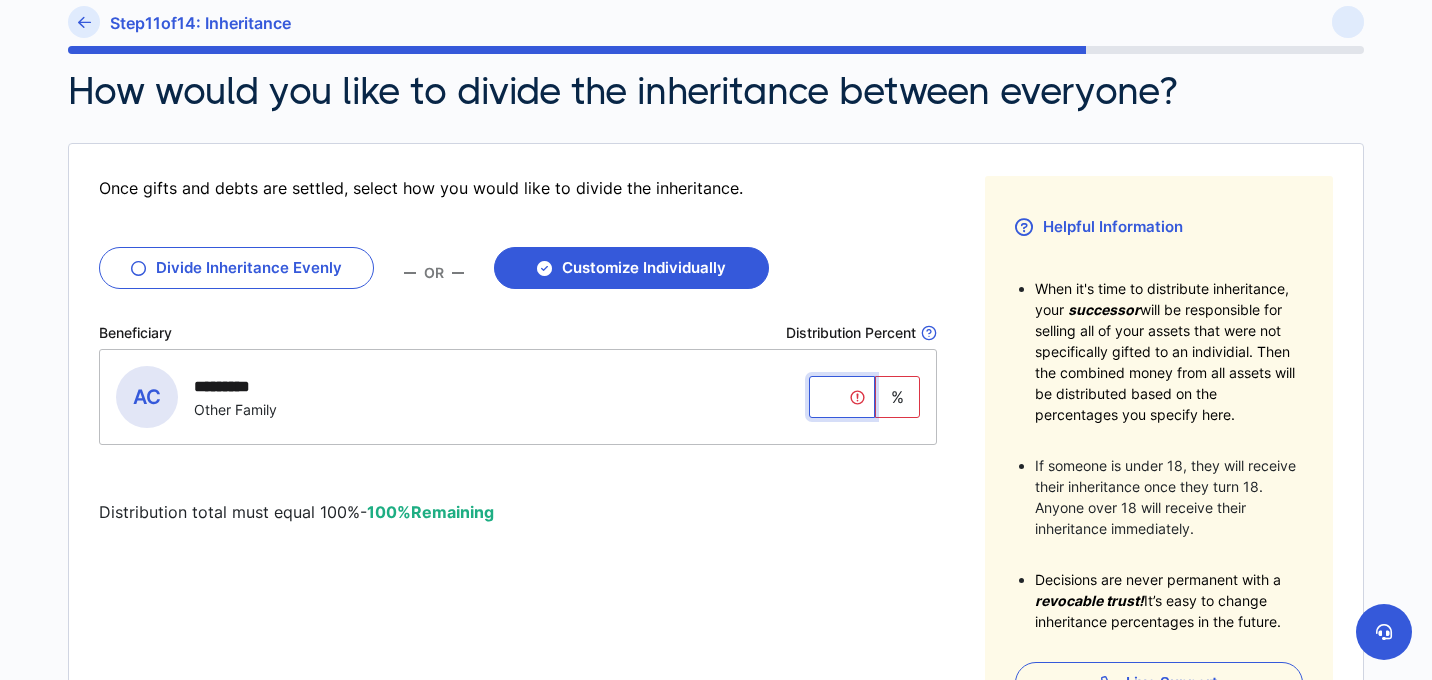 click at bounding box center (842, 397) 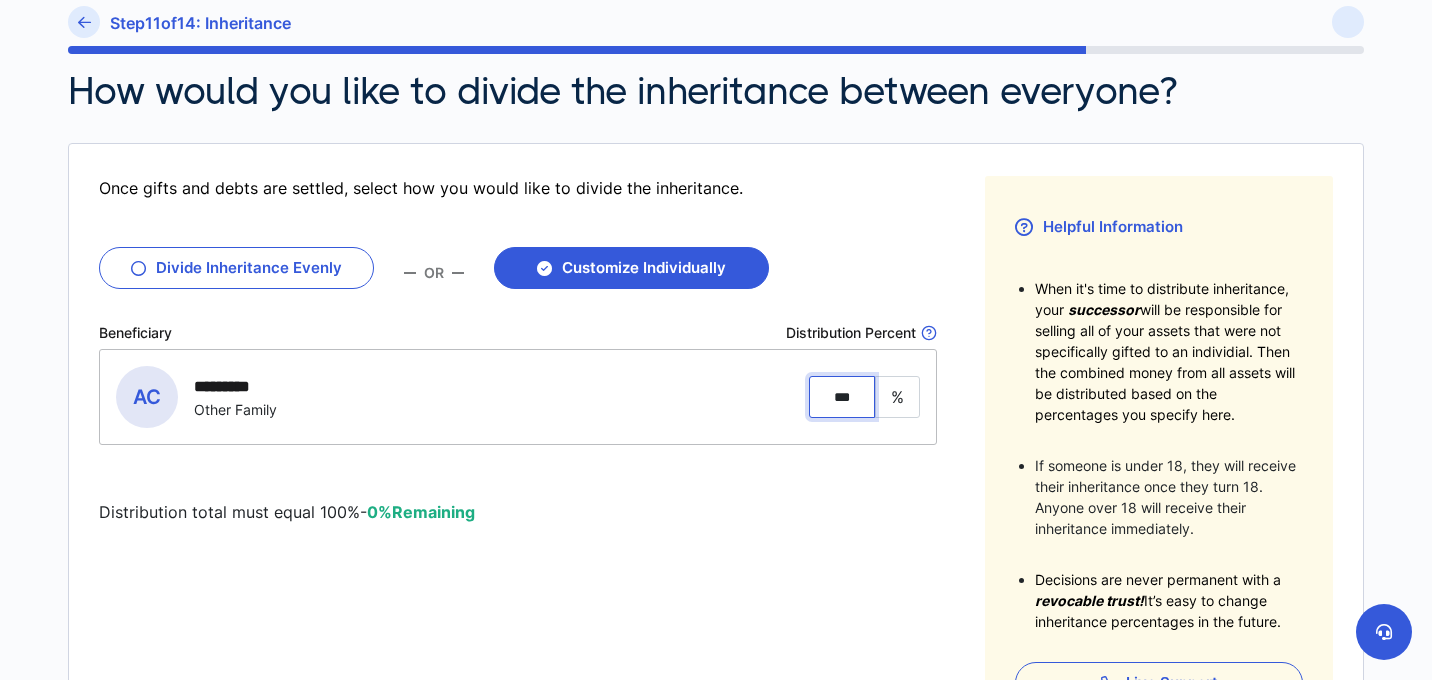 type on "***" 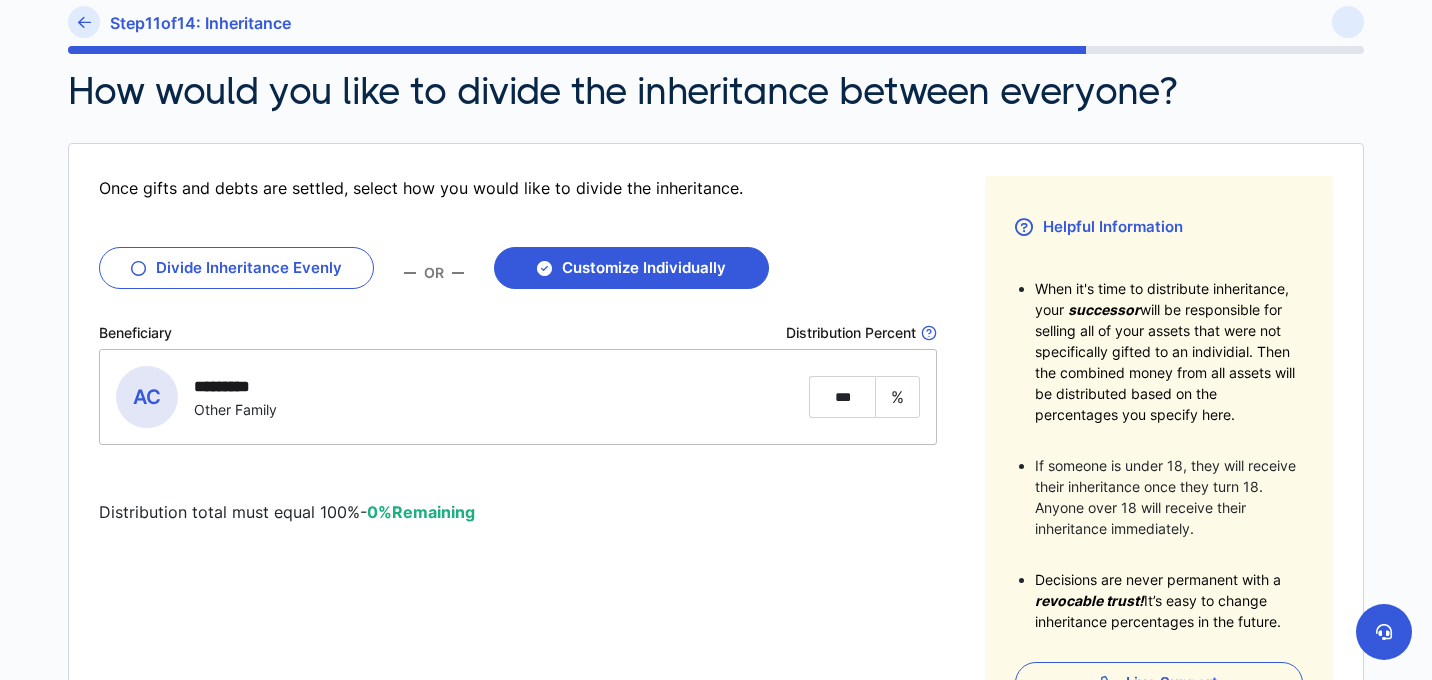 click on "Once gifts and debts are settled, select how you would like to divide the inheritance. Radio Input Divide Inheritance Evenly  OR     Customize Individually Beneficiary Distribution Percent   This is the percentage of allocated assets you want to distribute to a beneficiary based on their distribution age. AC [FIRST] [LAST] ********* Other Family % *** Distribution total must equal 100%  -  0%  Remaining" at bounding box center [518, 455] 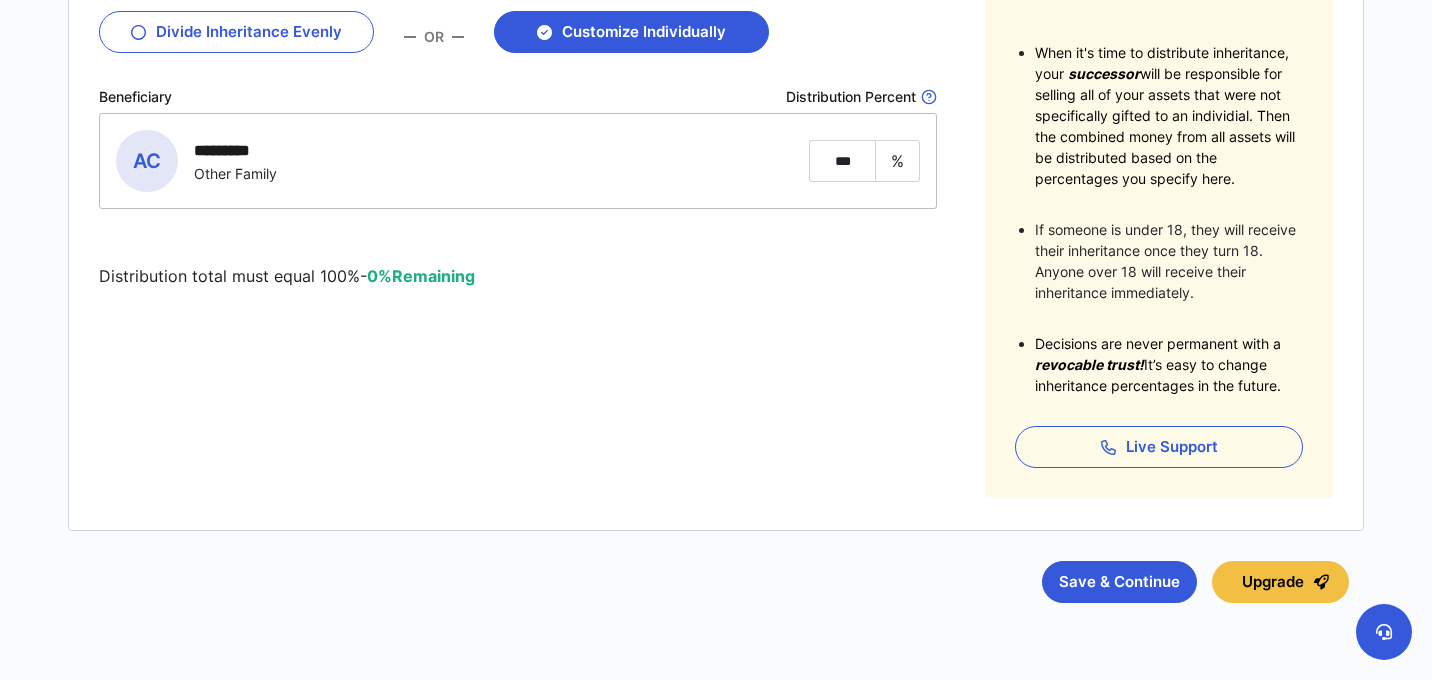 scroll, scrollTop: 441, scrollLeft: 0, axis: vertical 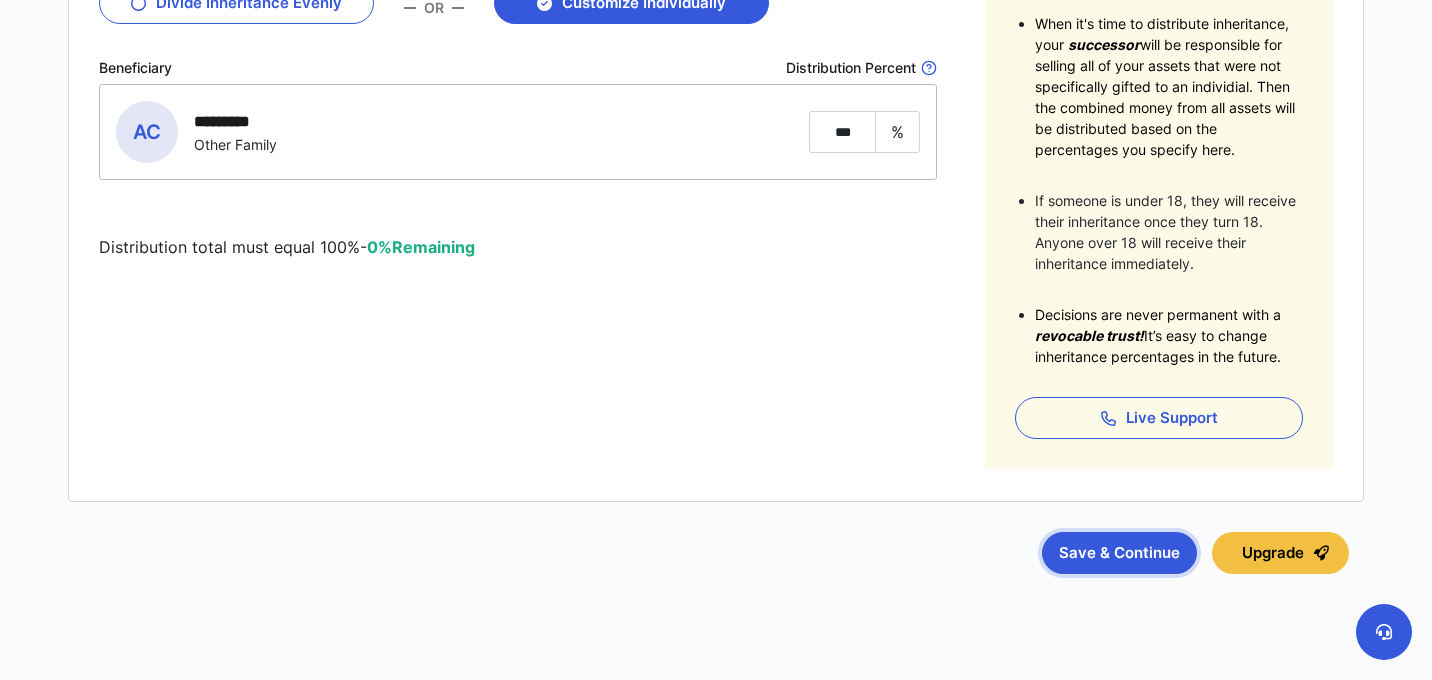 click on "Save & Continue" at bounding box center [1119, 553] 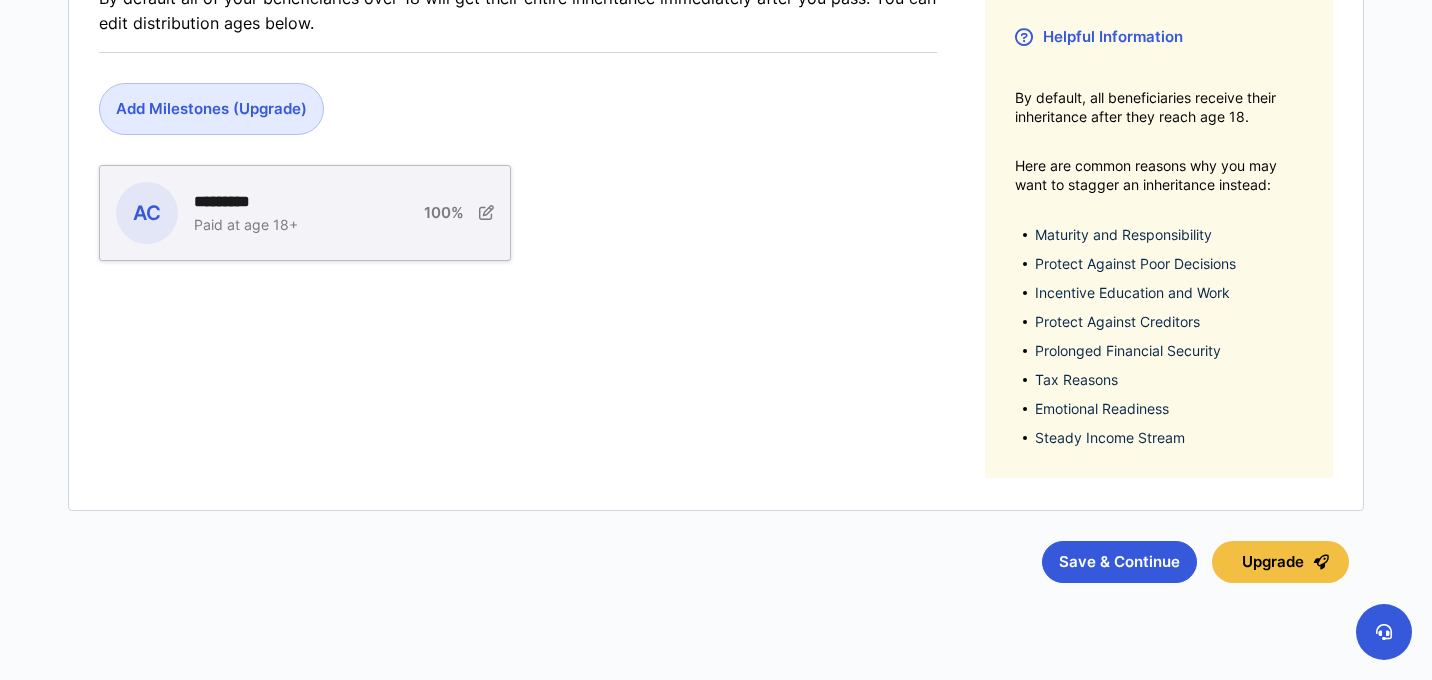 scroll, scrollTop: 367, scrollLeft: 0, axis: vertical 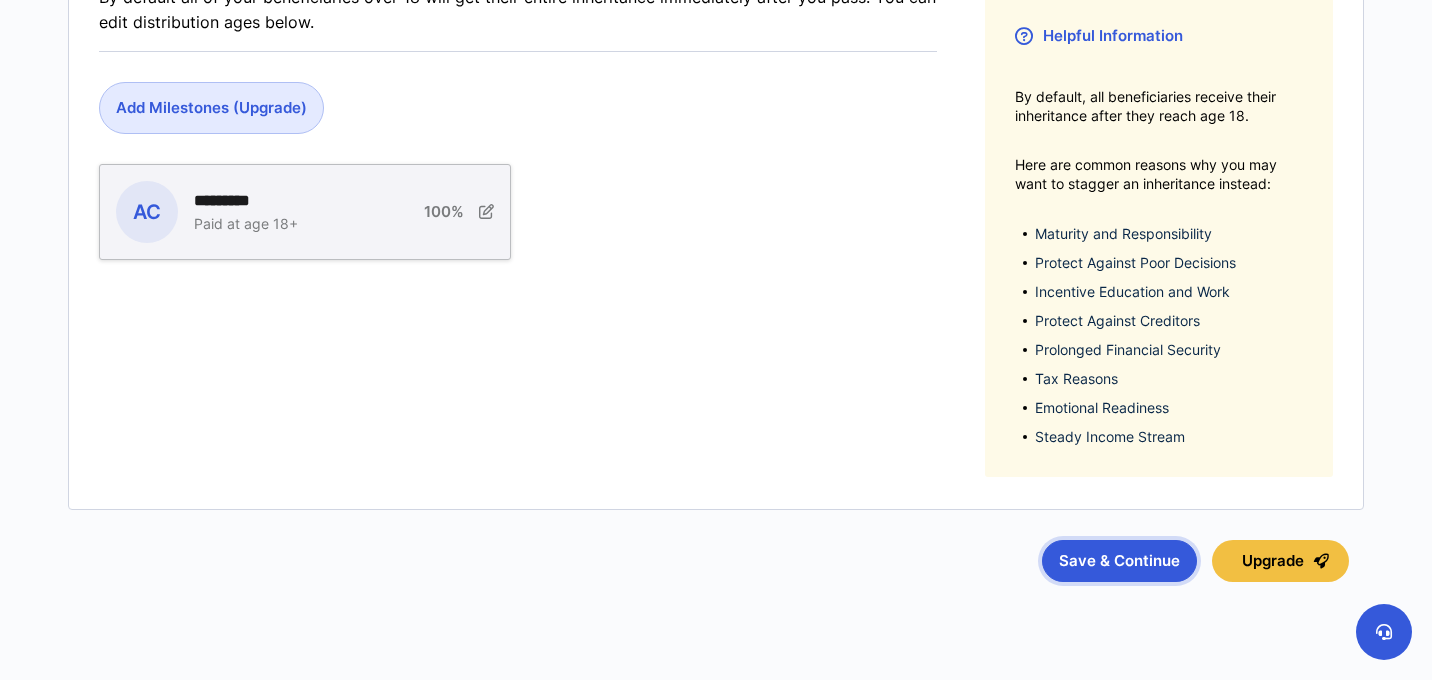 click on "Save & Continue" at bounding box center (1119, 561) 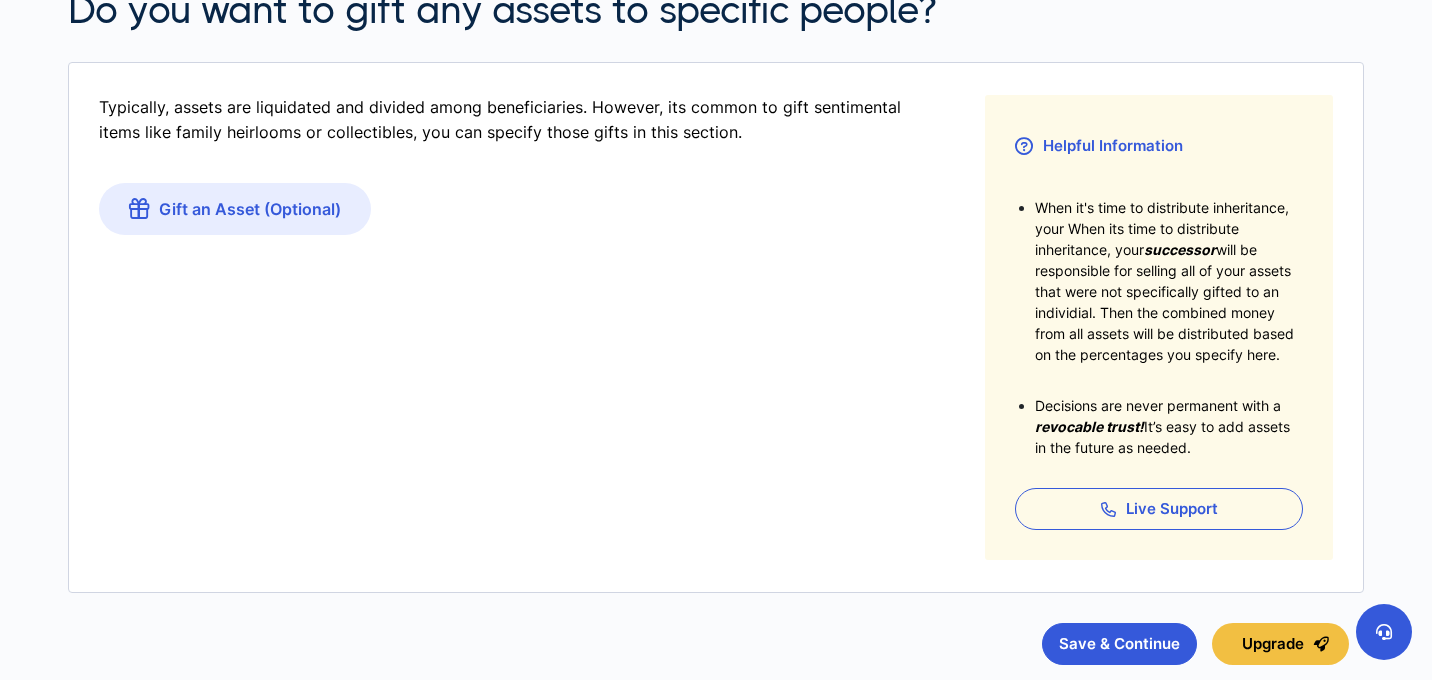 scroll, scrollTop: 258, scrollLeft: 0, axis: vertical 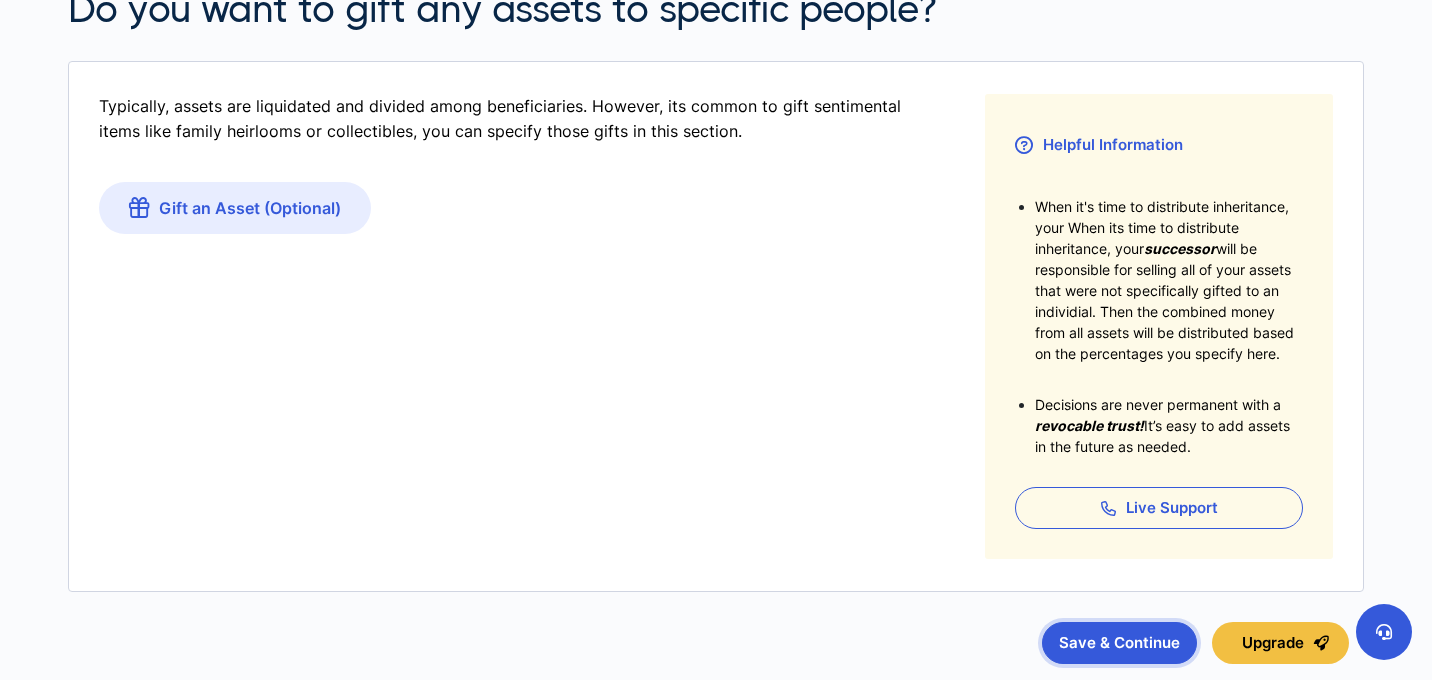 click on "Save & Continue" at bounding box center [1119, 643] 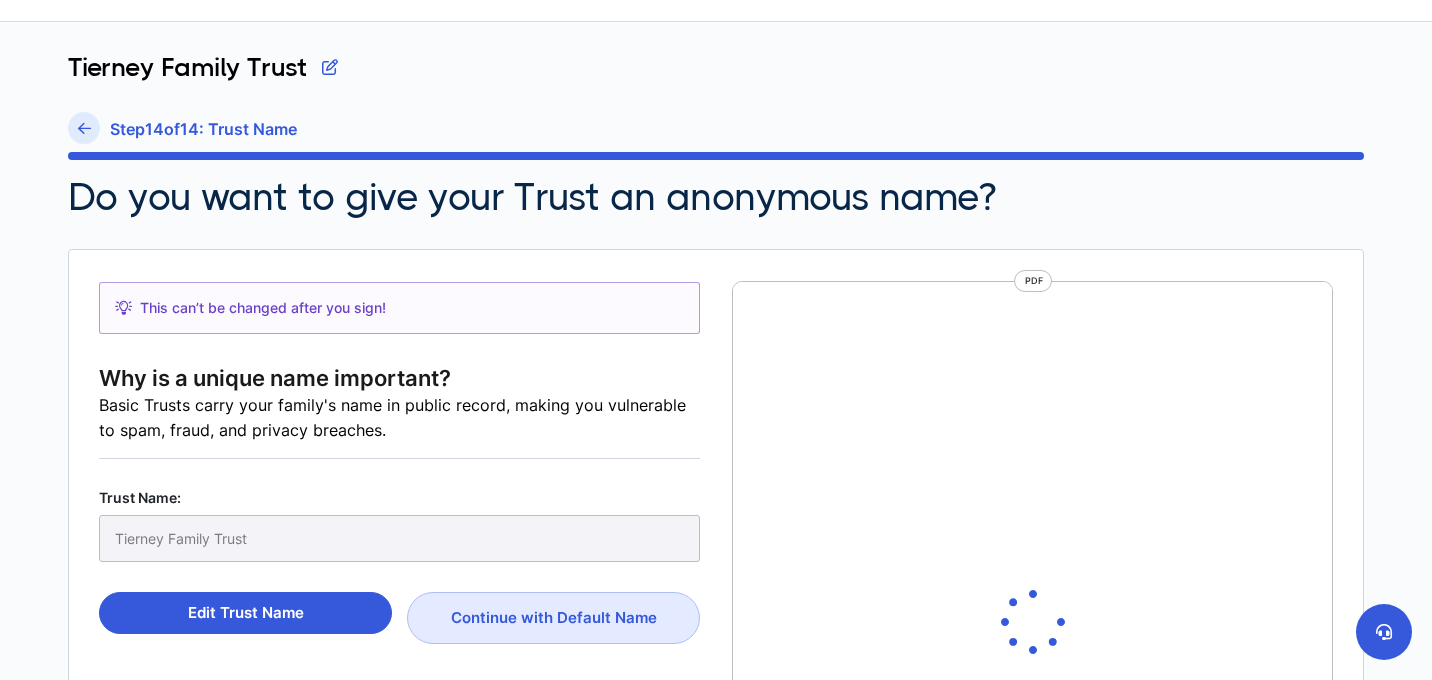 scroll, scrollTop: 74, scrollLeft: 0, axis: vertical 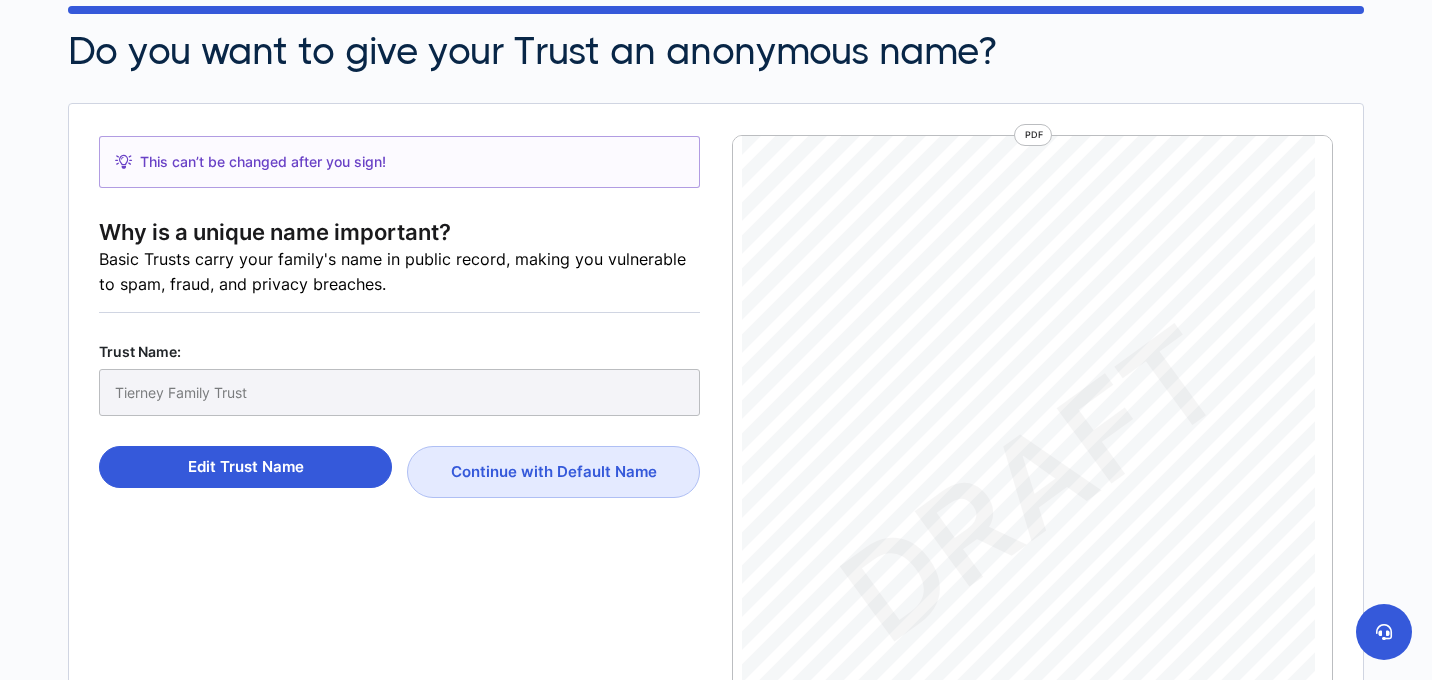 click on "Tierney Family Trust" at bounding box center (399, 392) 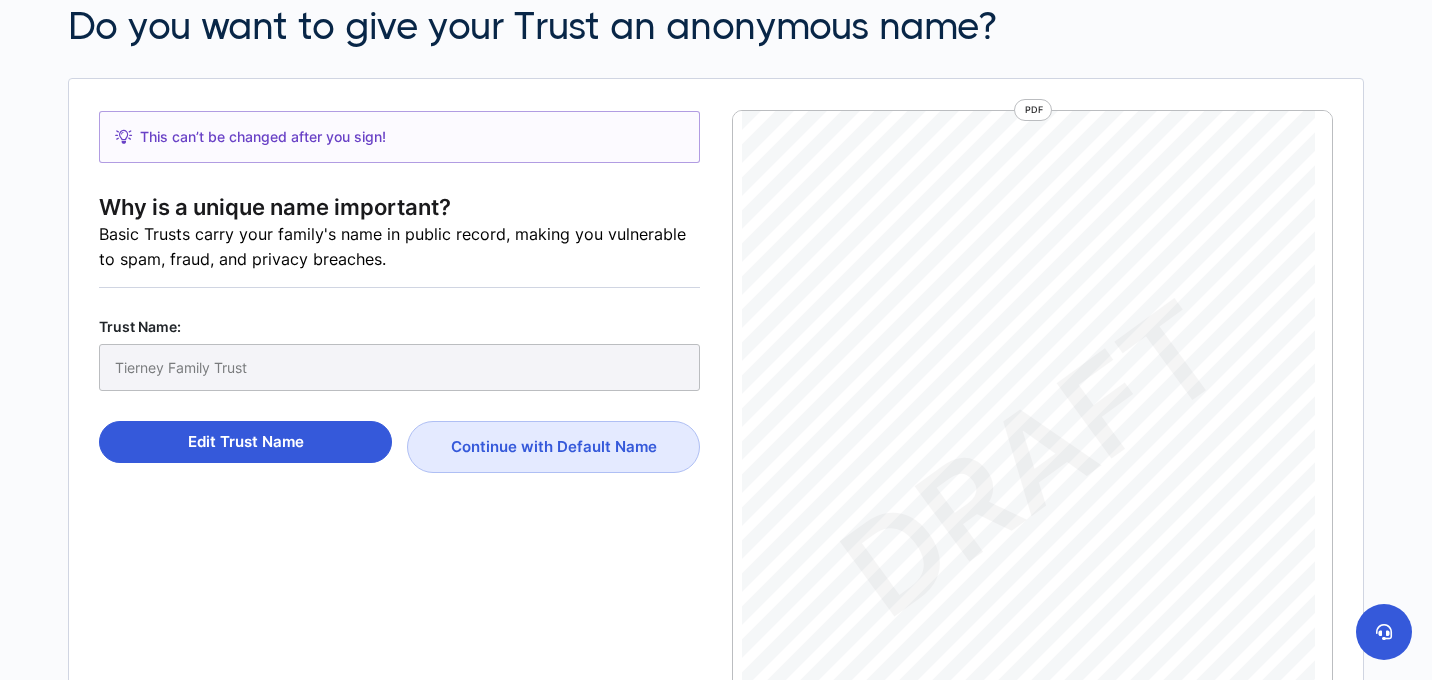 scroll, scrollTop: 224, scrollLeft: 0, axis: vertical 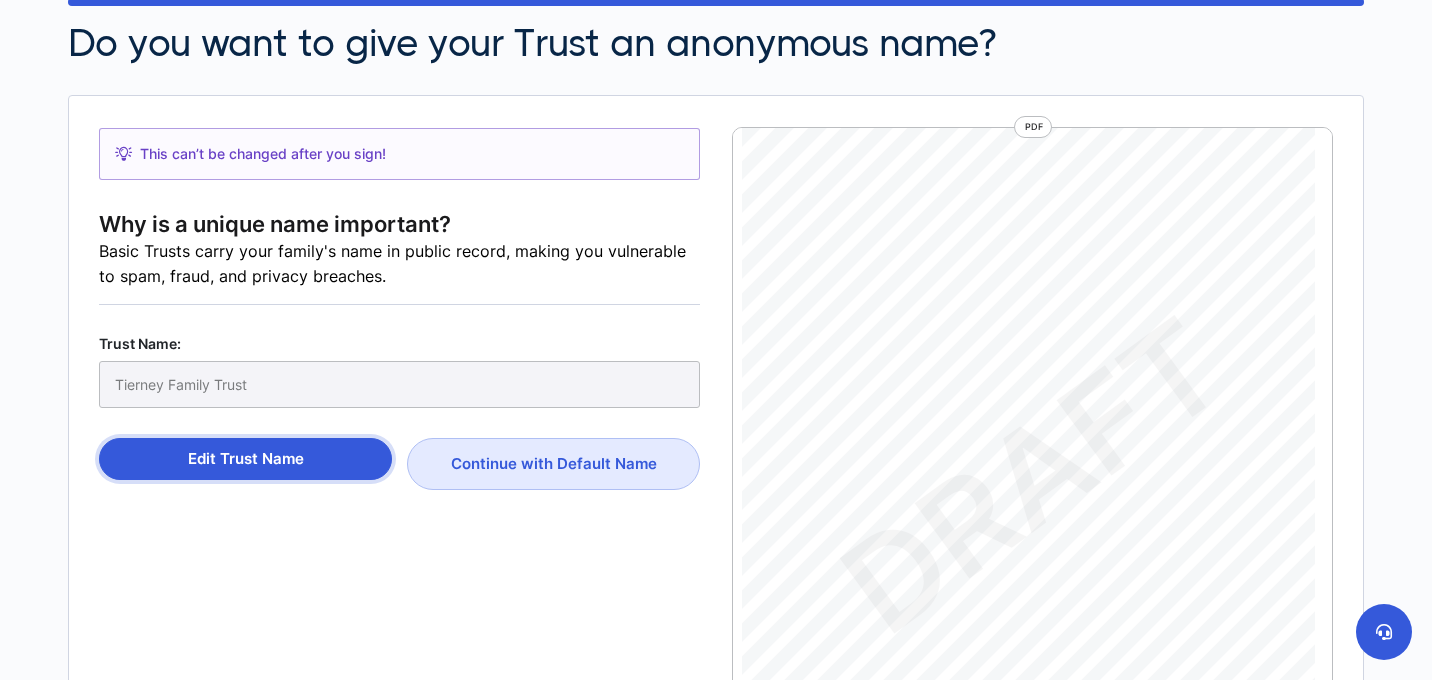 click on "Edit Trust Name" at bounding box center [245, 459] 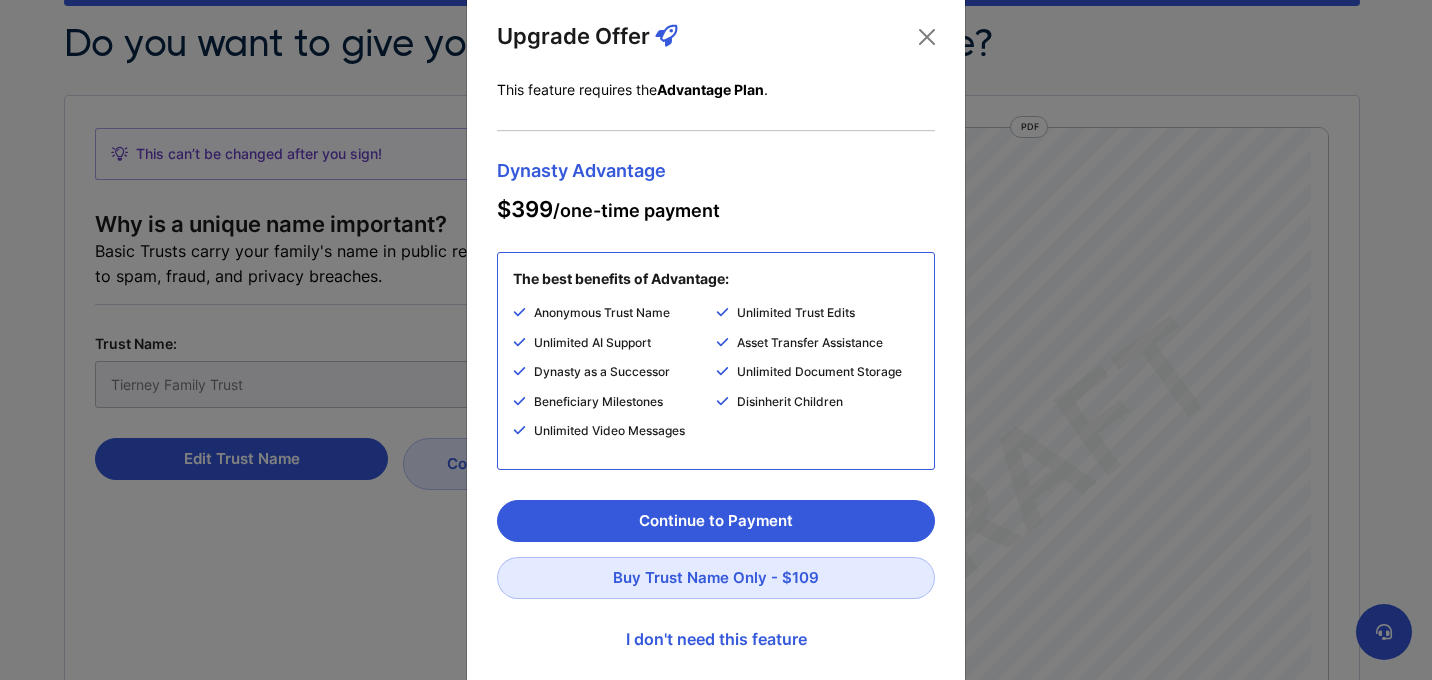 scroll, scrollTop: 38, scrollLeft: 0, axis: vertical 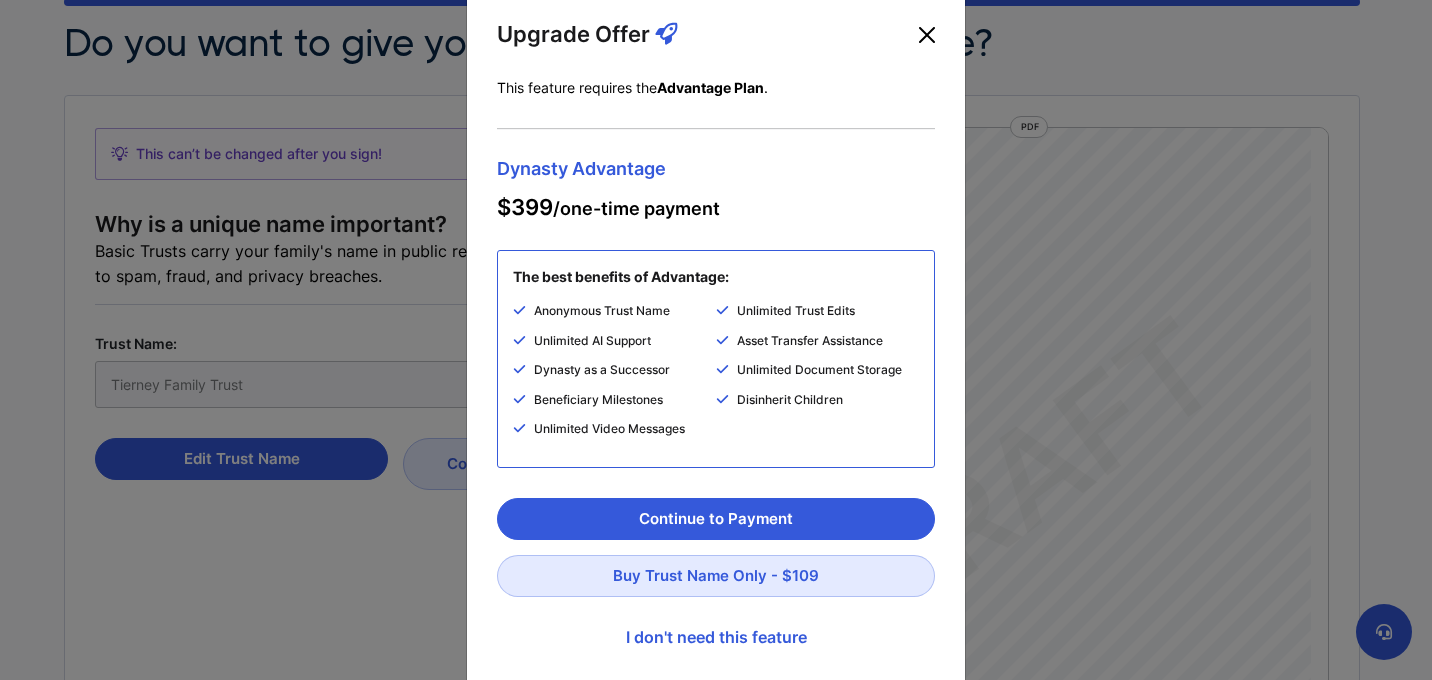 click at bounding box center (927, 35) 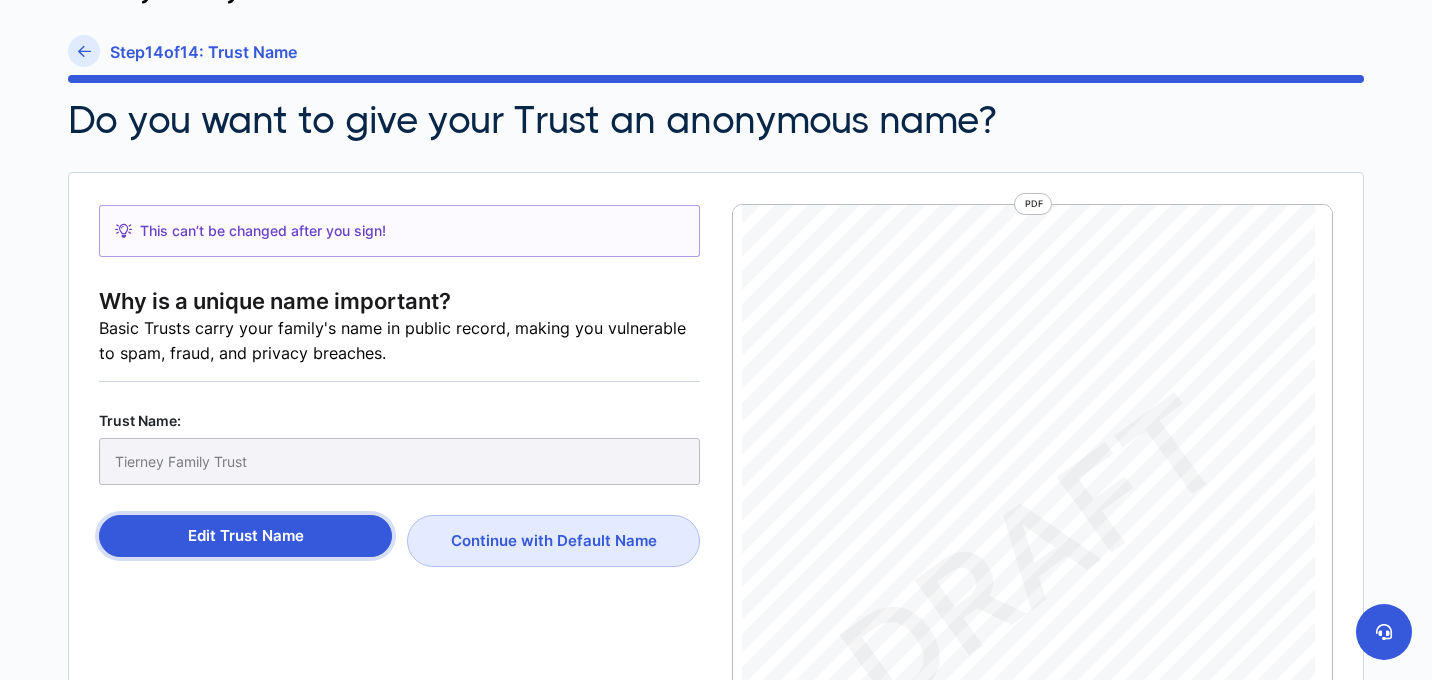 scroll, scrollTop: 154, scrollLeft: 0, axis: vertical 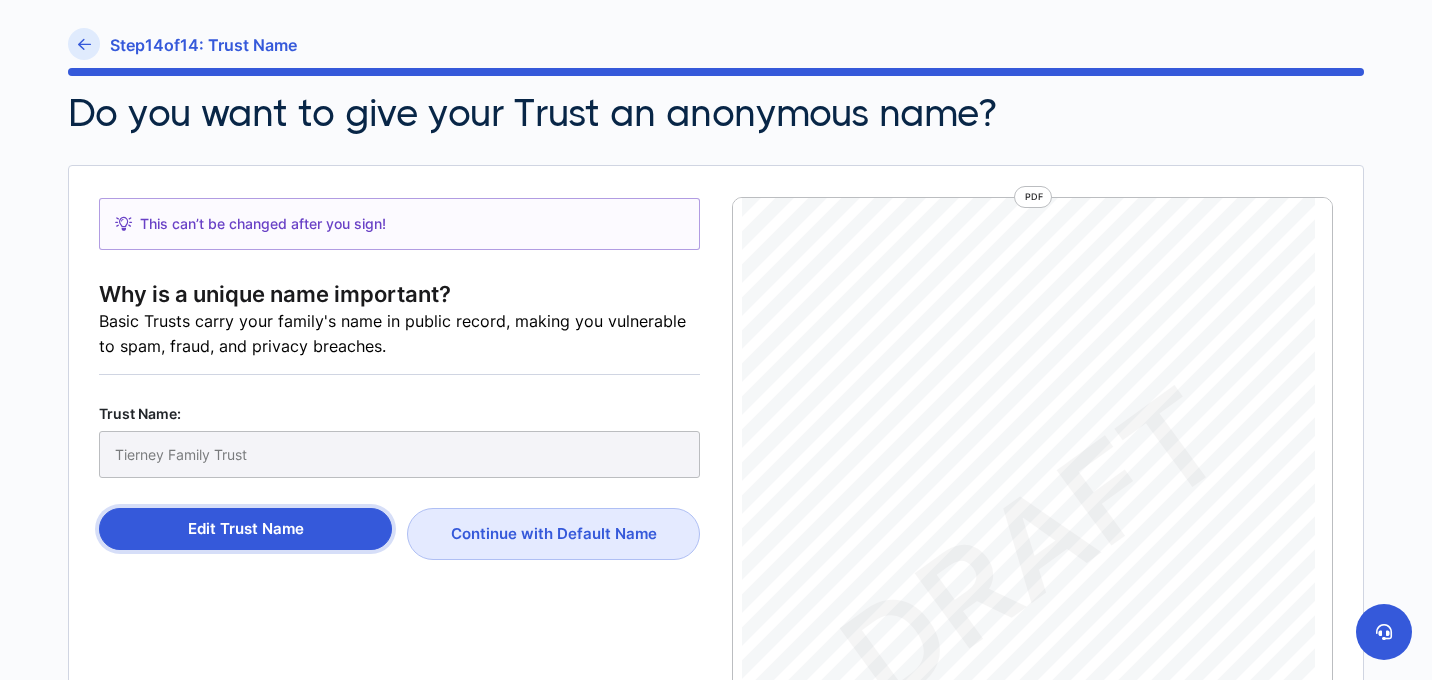 click on "Edit Trust Name" at bounding box center [245, 529] 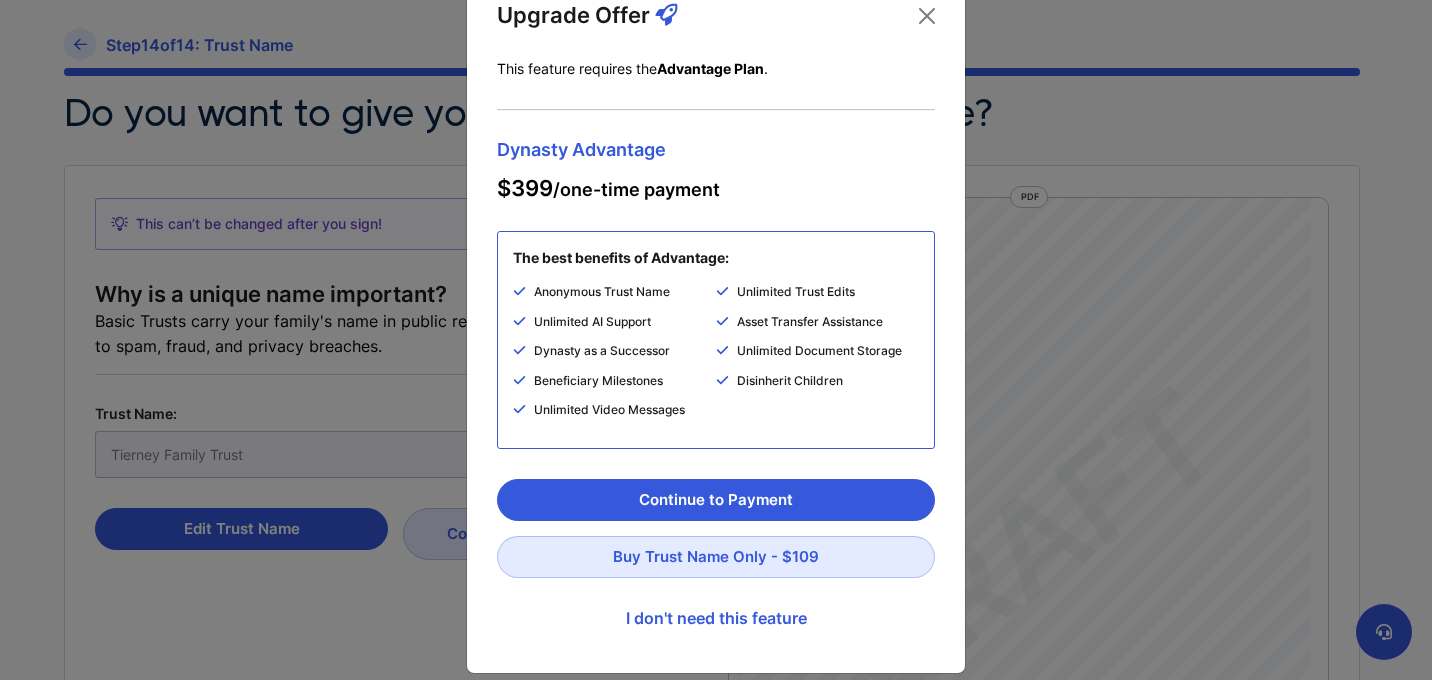scroll, scrollTop: 58, scrollLeft: 0, axis: vertical 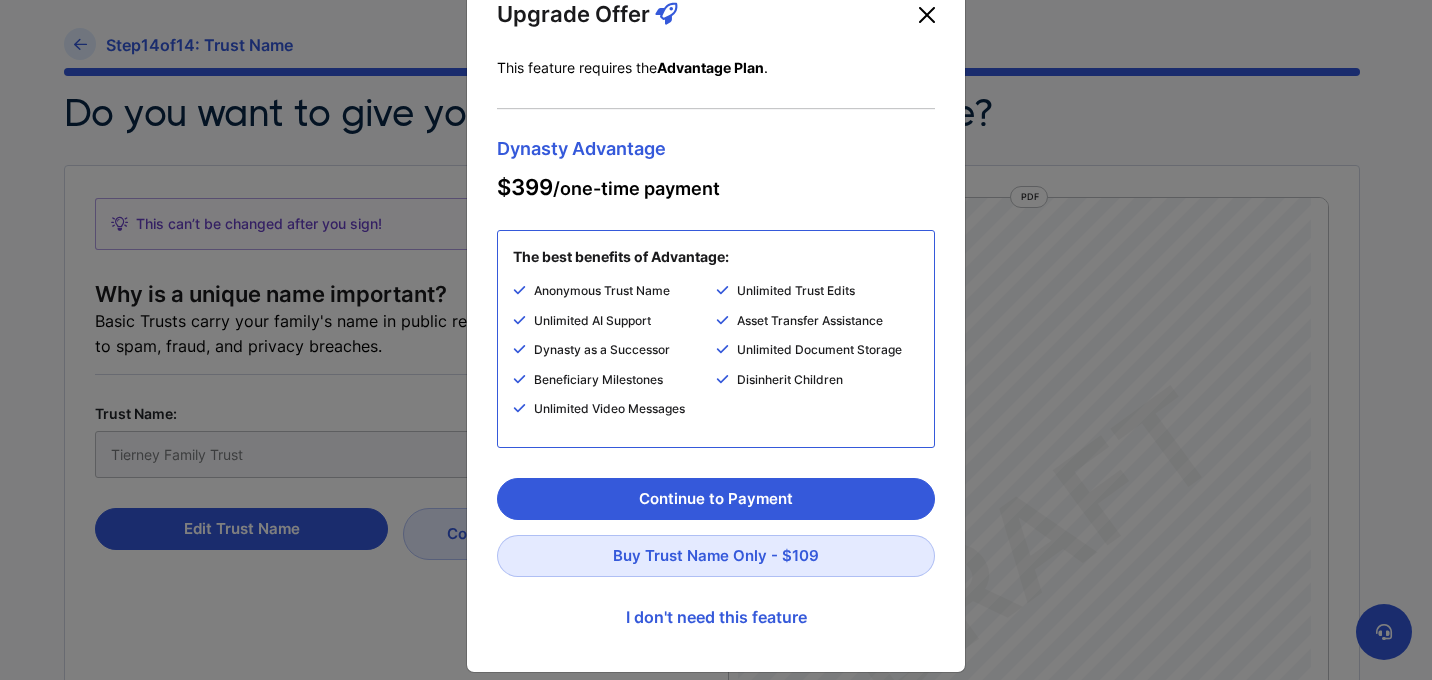 click at bounding box center [927, 15] 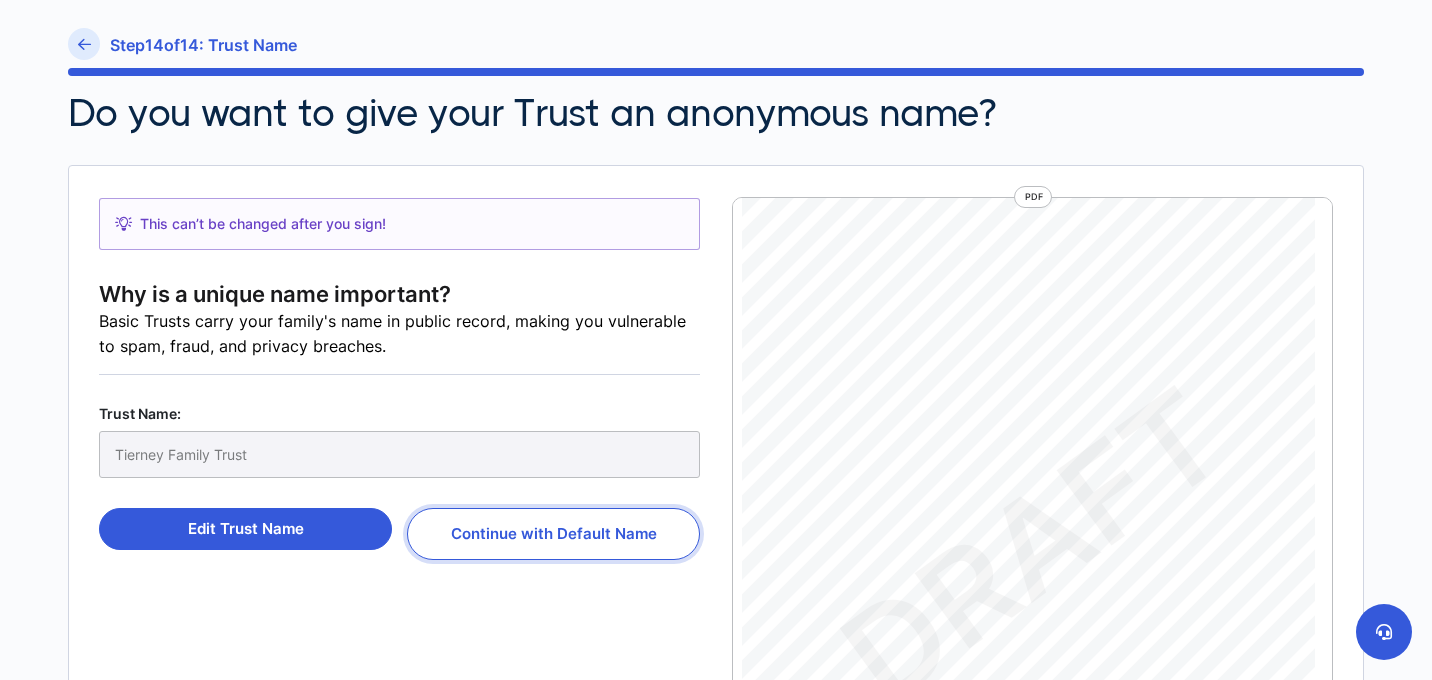 click on "Continue with Default Name" at bounding box center [553, 534] 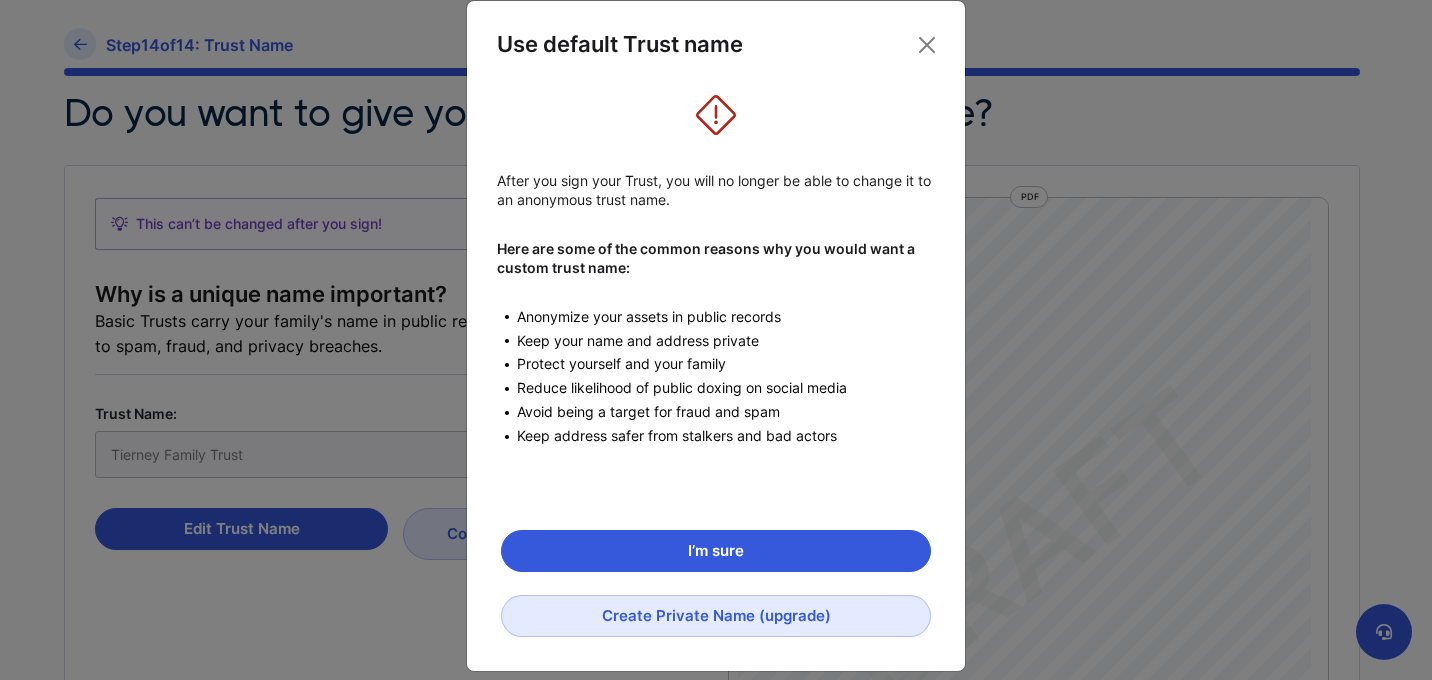 scroll, scrollTop: 48, scrollLeft: 0, axis: vertical 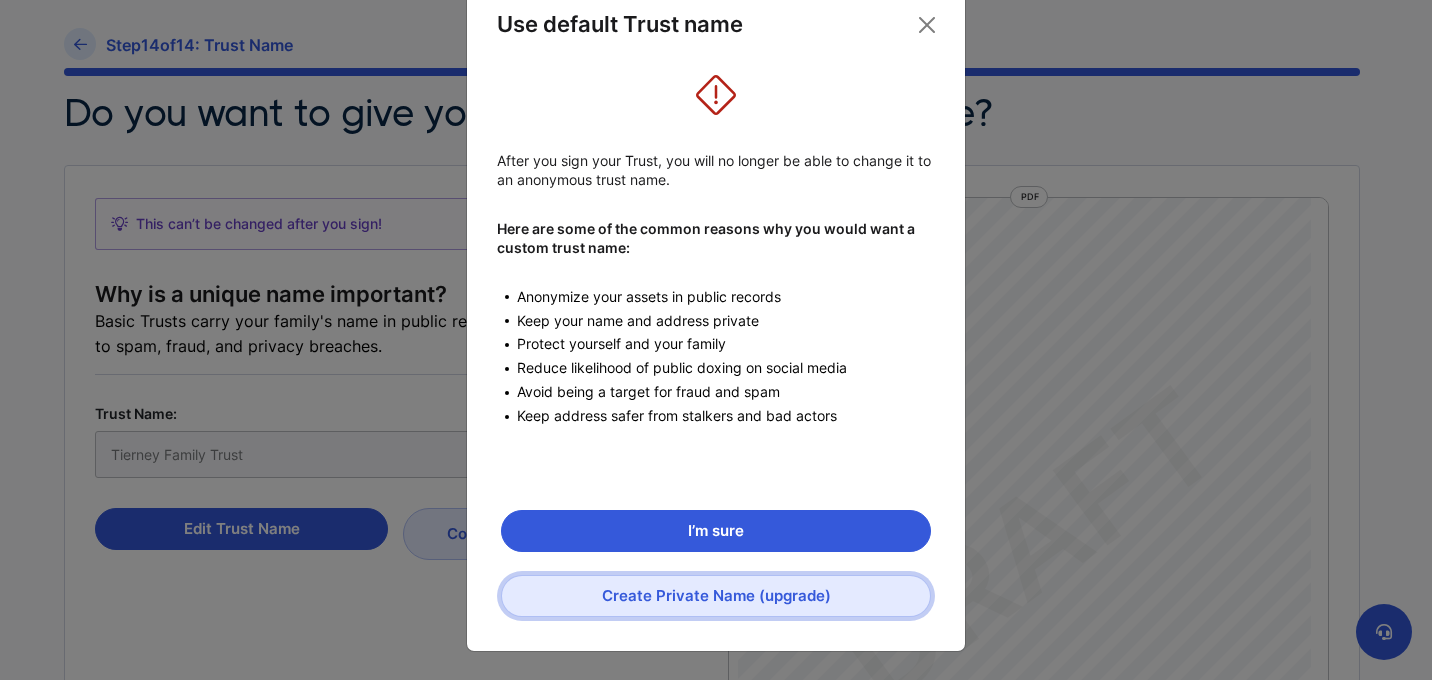 click on "Create Private Name (upgrade)" at bounding box center (716, 596) 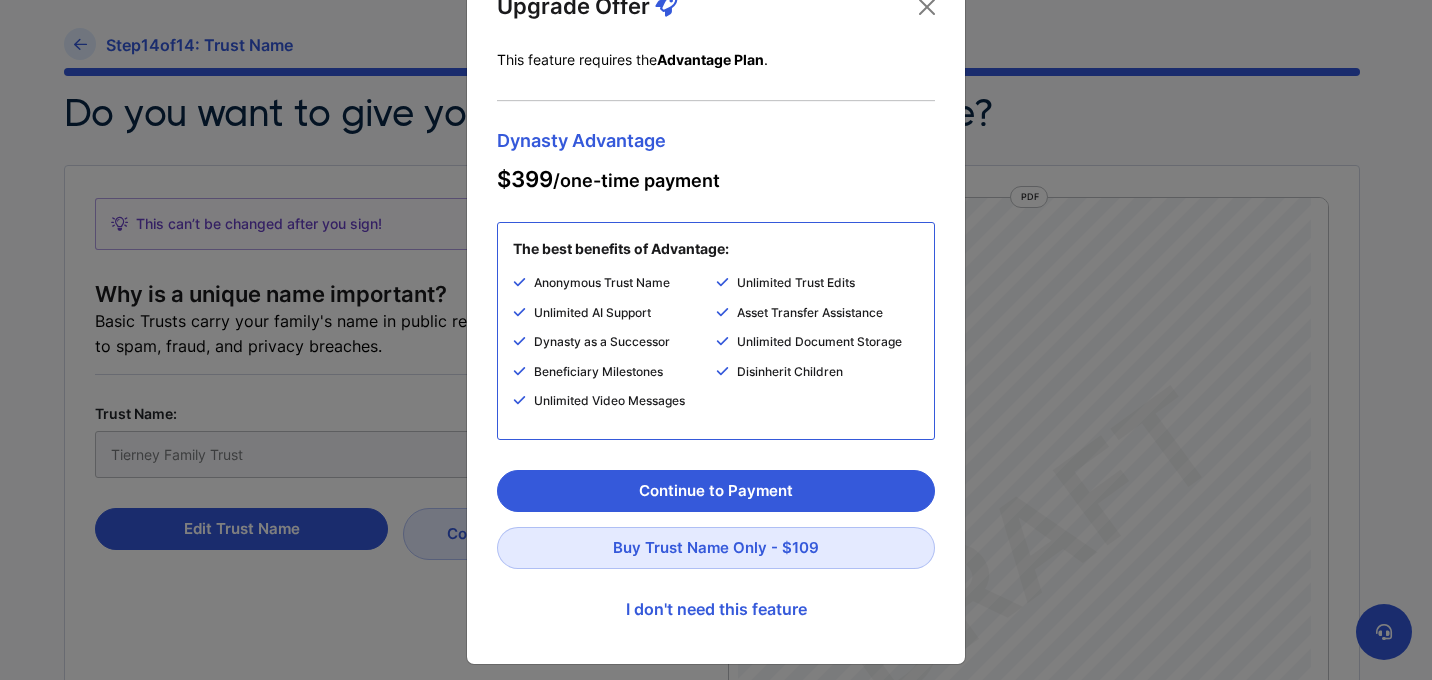 scroll, scrollTop: 69, scrollLeft: 0, axis: vertical 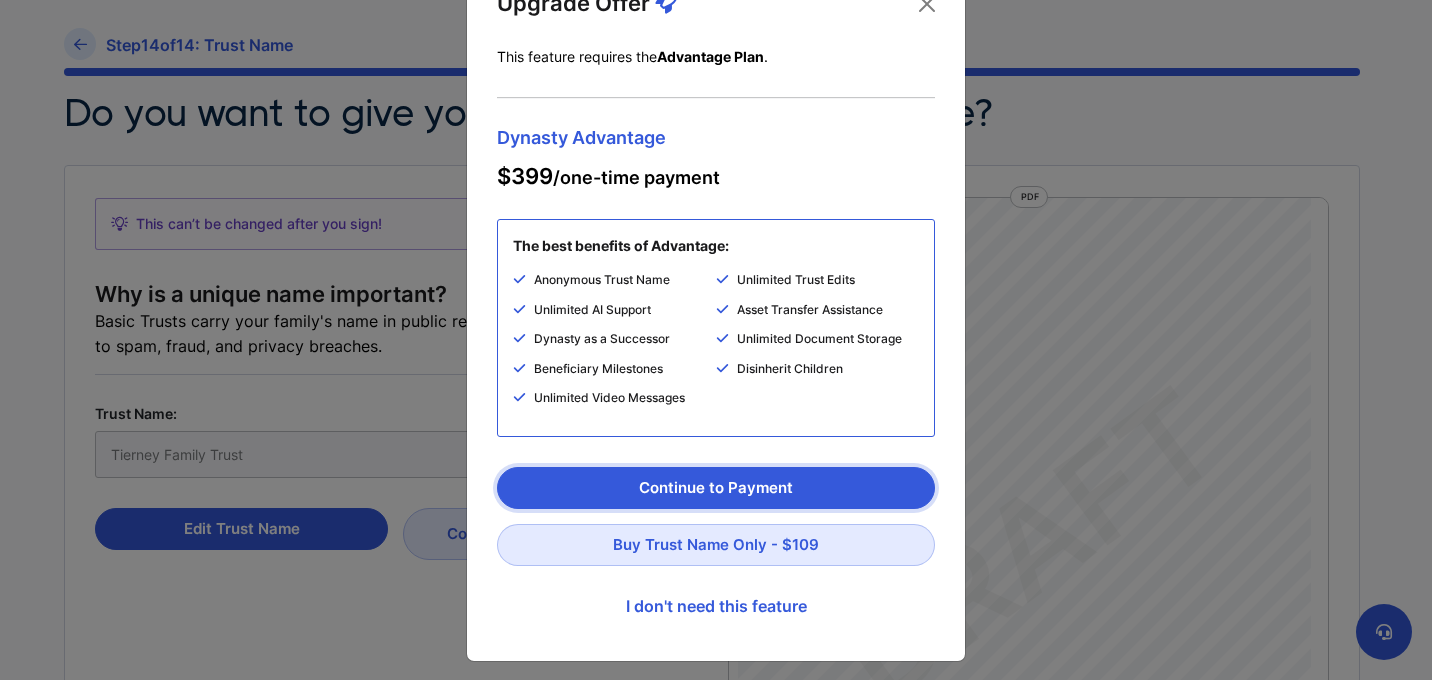 click on "Continue to Payment" at bounding box center (716, 488) 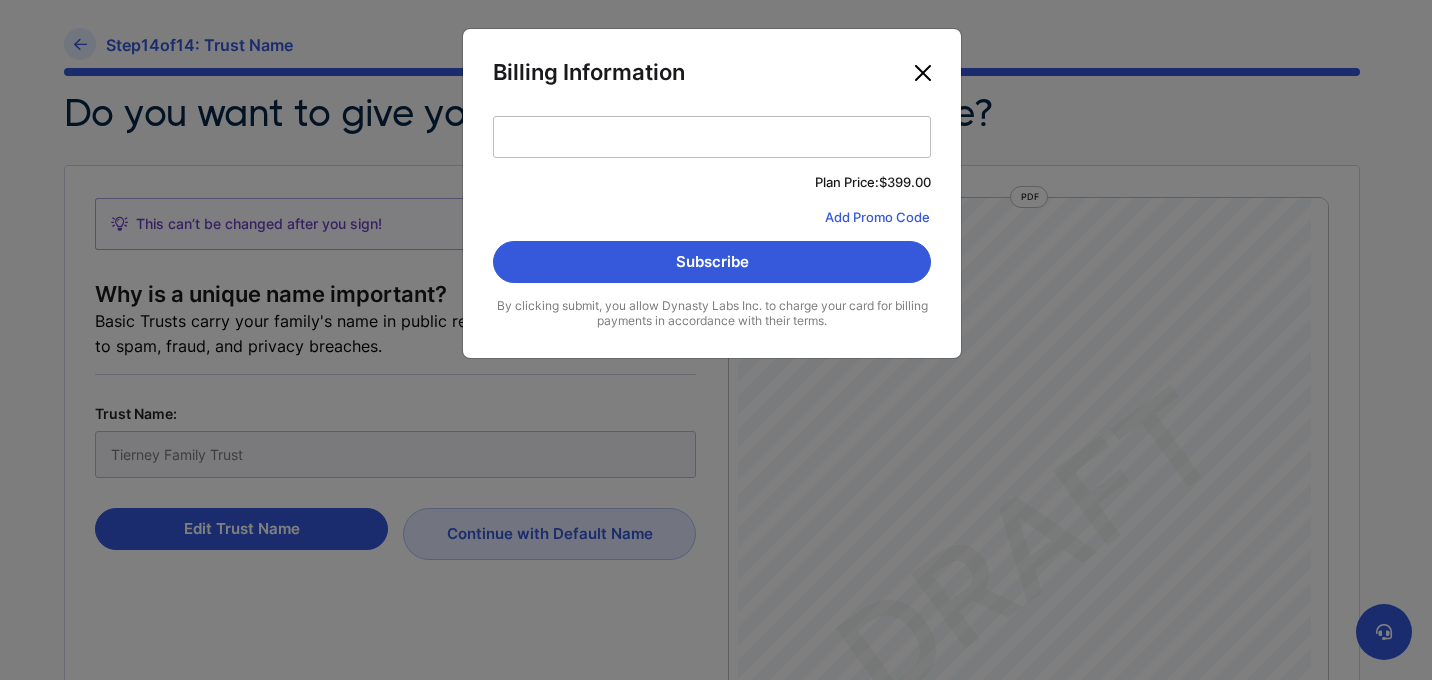 click at bounding box center (923, 73) 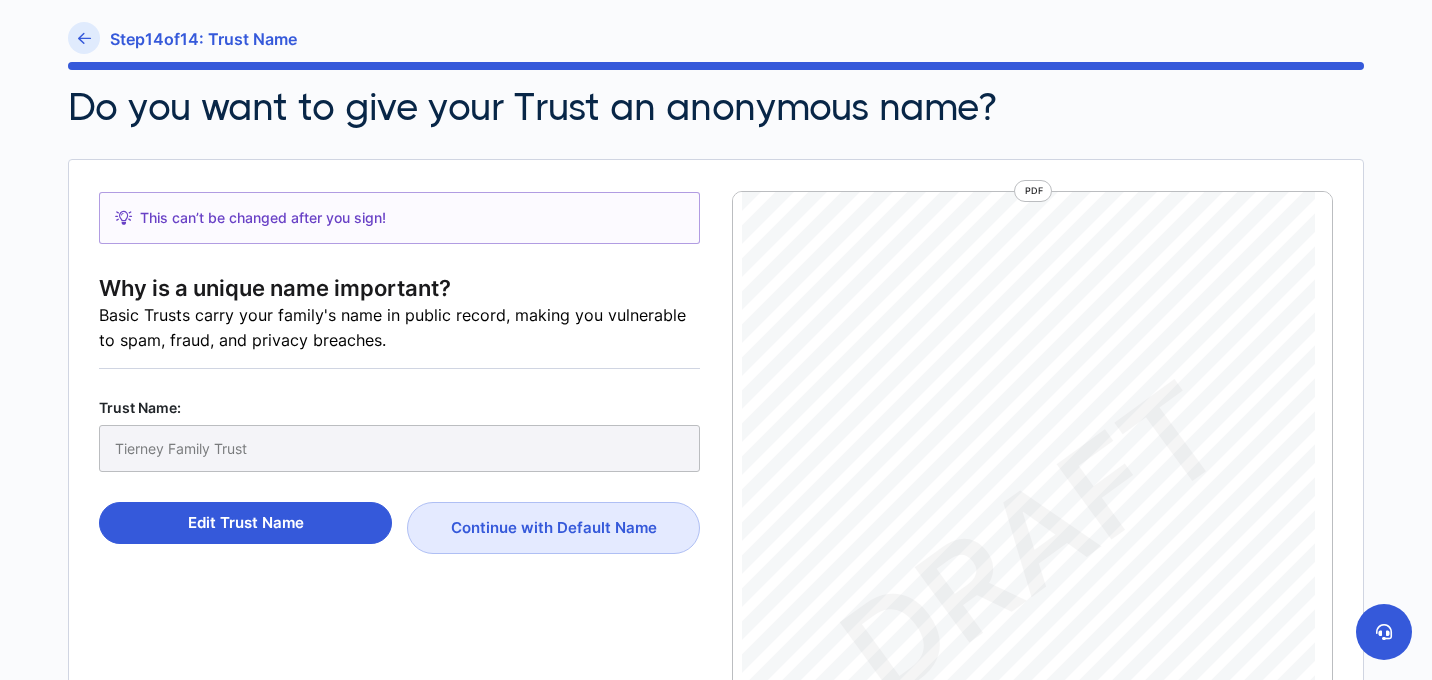 scroll, scrollTop: 218, scrollLeft: 0, axis: vertical 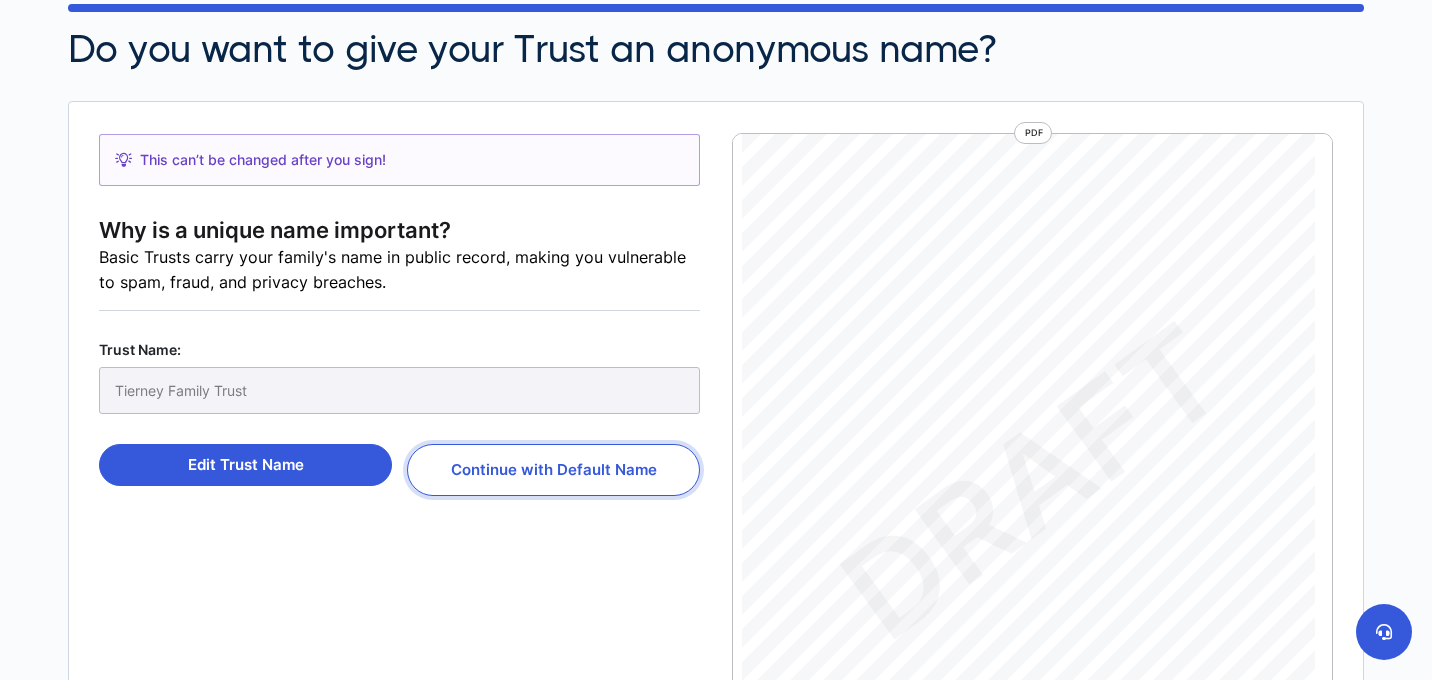click on "Continue with Default Name" at bounding box center [553, 470] 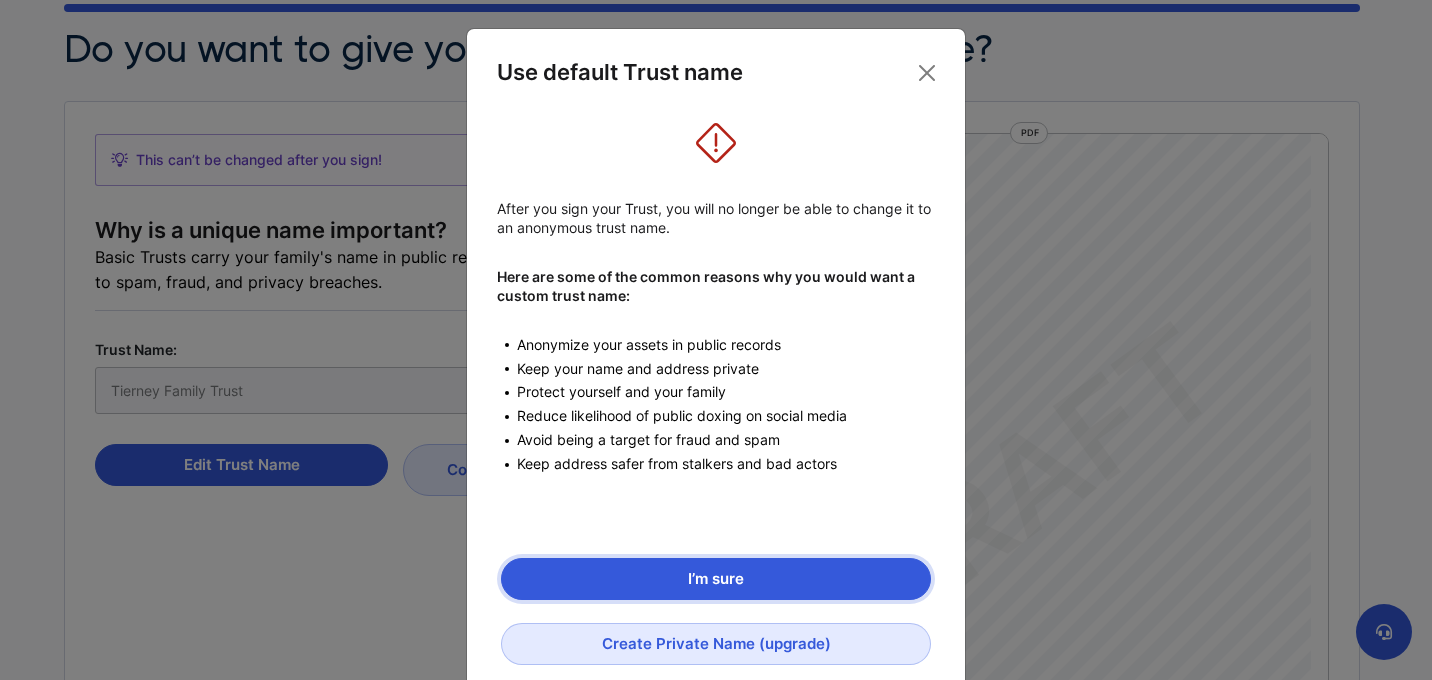 click on "I’m sure" at bounding box center (716, 579) 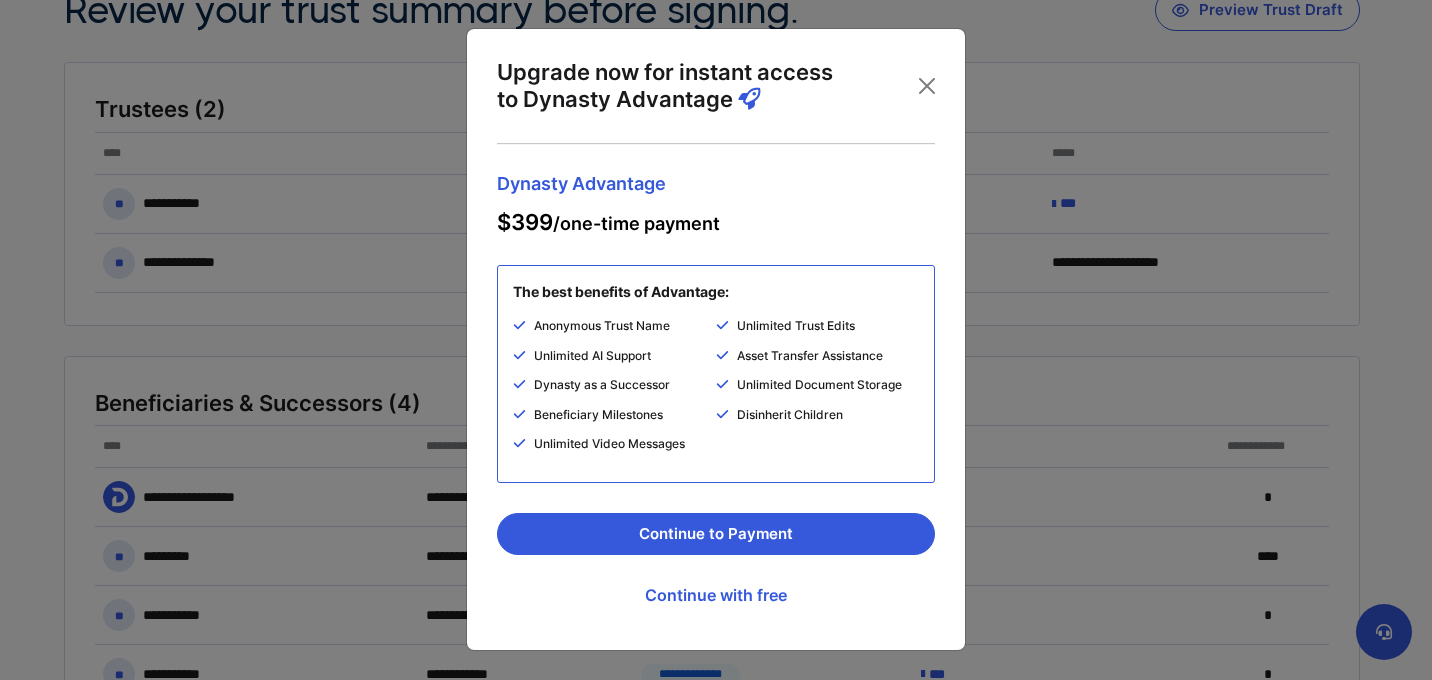 scroll, scrollTop: 0, scrollLeft: 0, axis: both 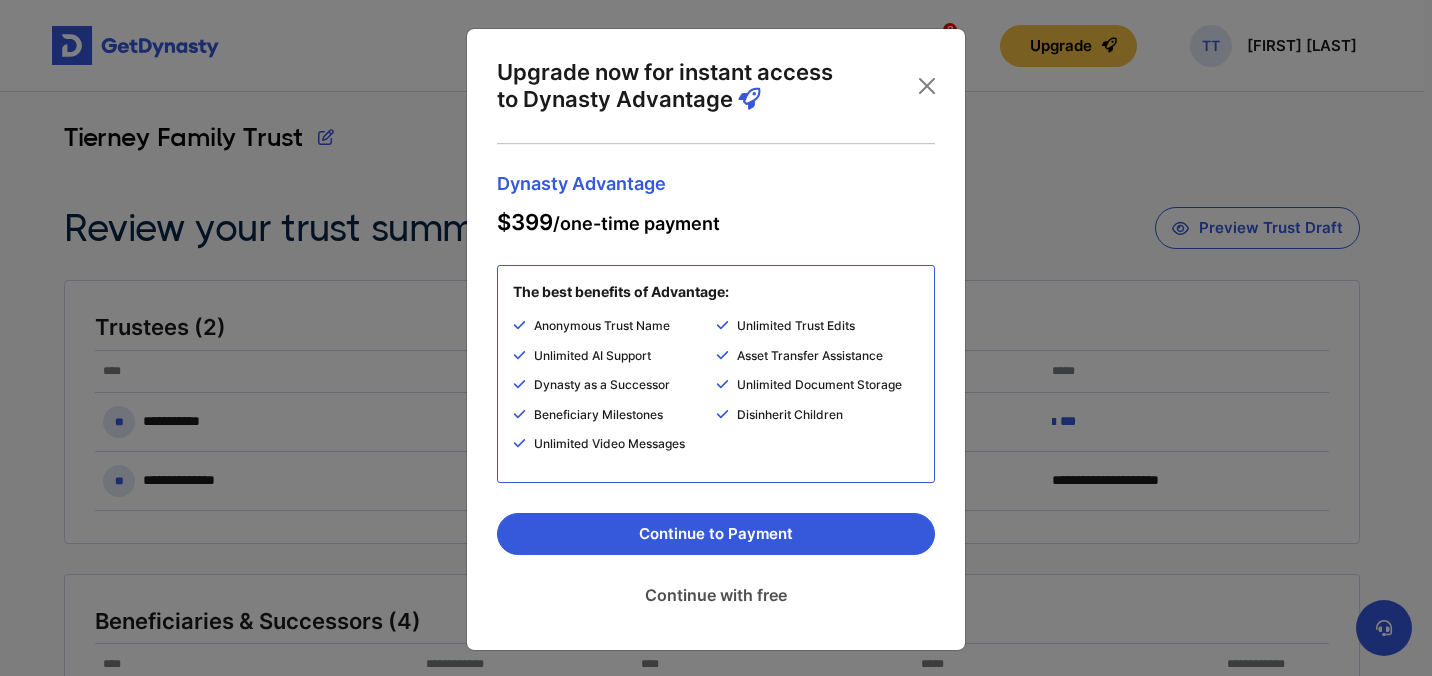 click on "Continue with free" at bounding box center (716, 595) 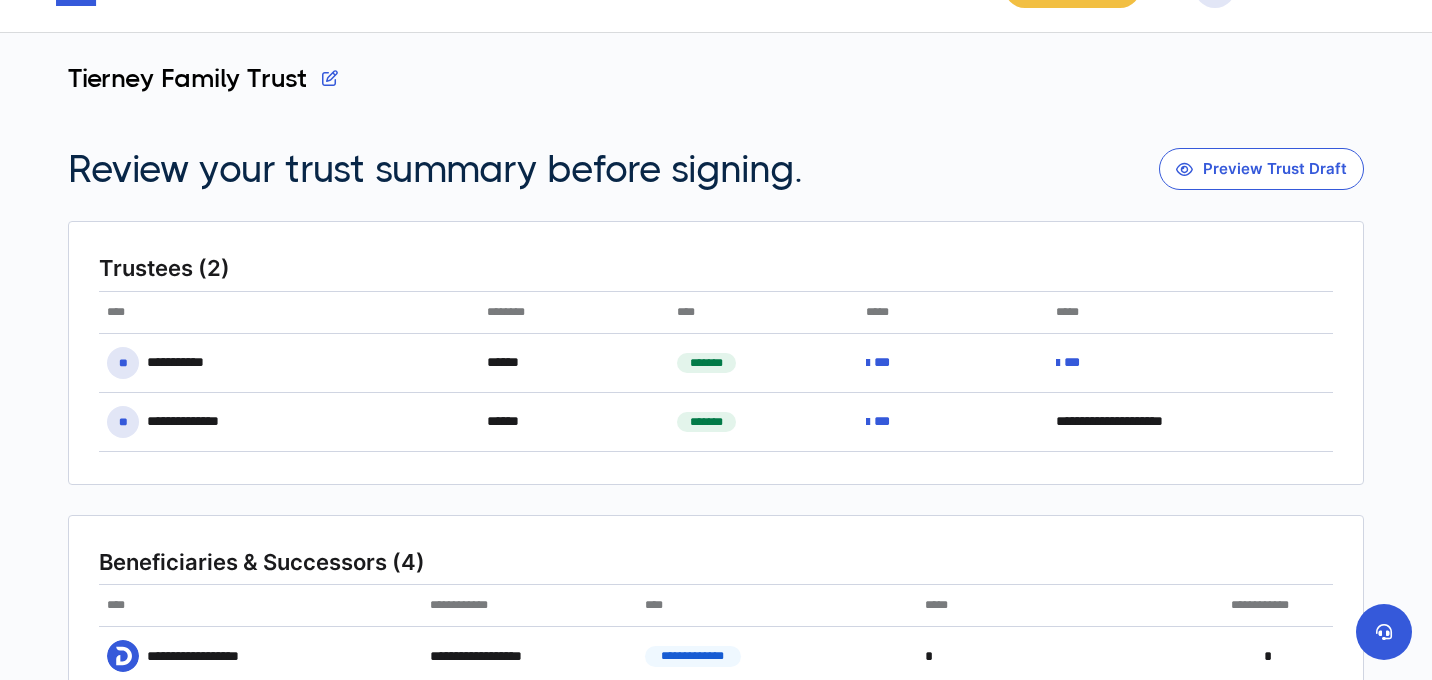 scroll, scrollTop: 0, scrollLeft: 0, axis: both 